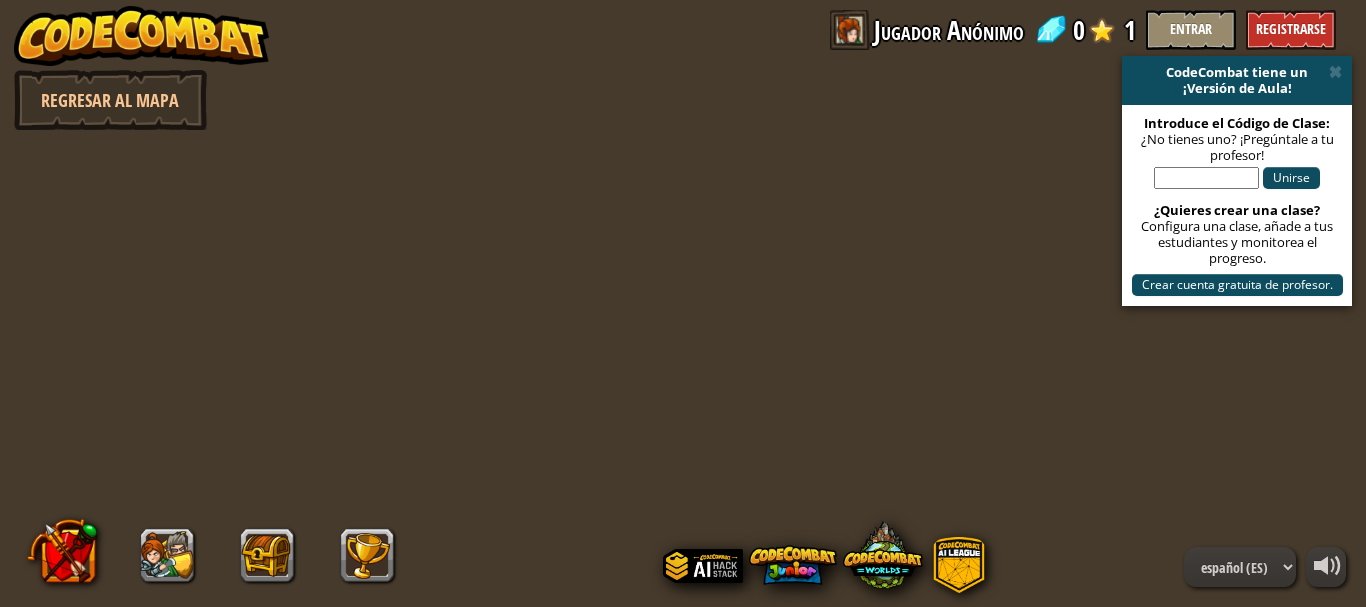 select on "es-ES" 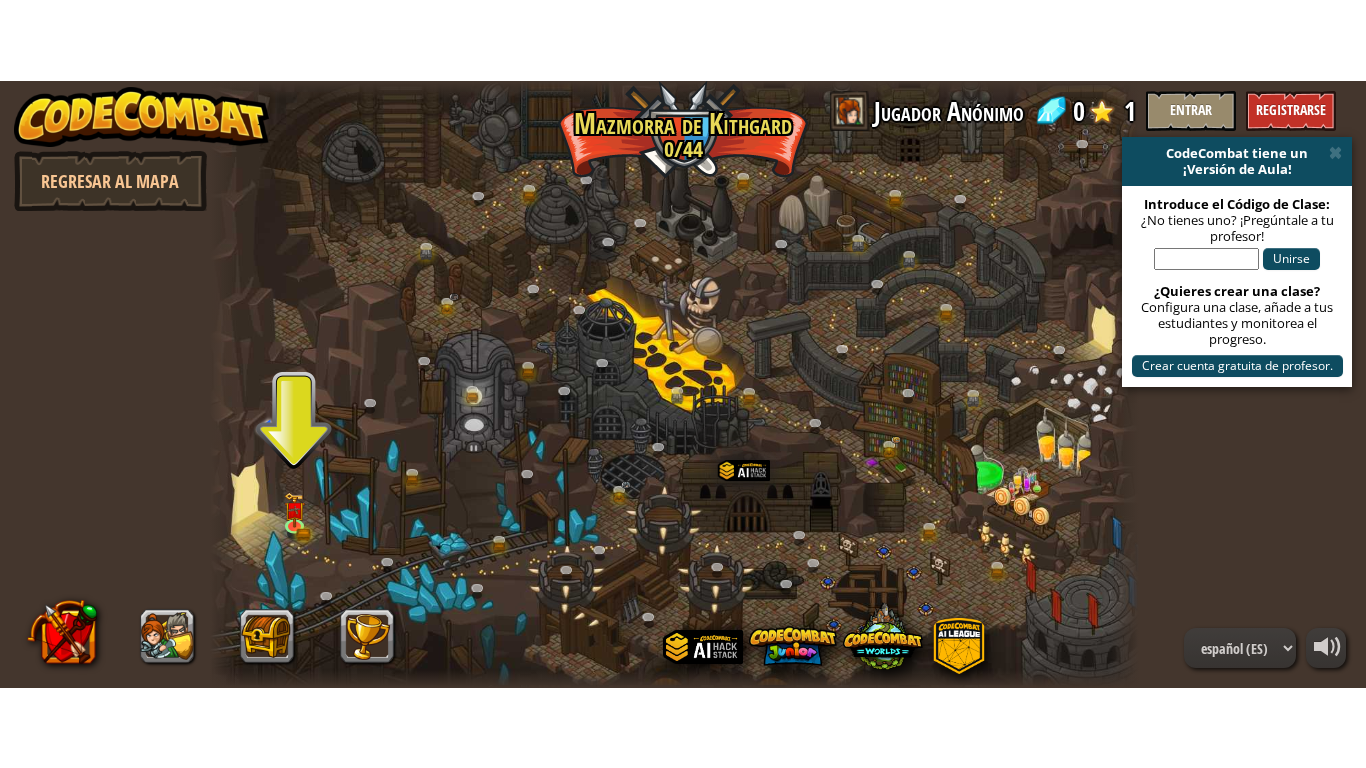 scroll, scrollTop: 0, scrollLeft: 0, axis: both 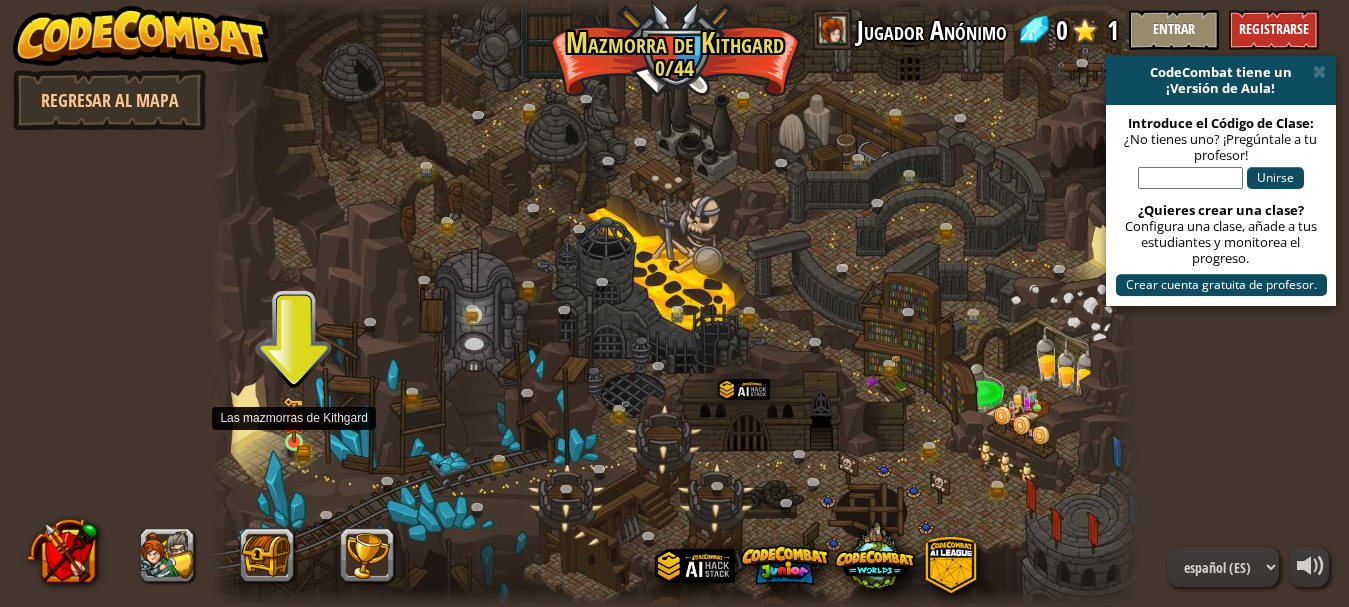 click at bounding box center [293, 420] 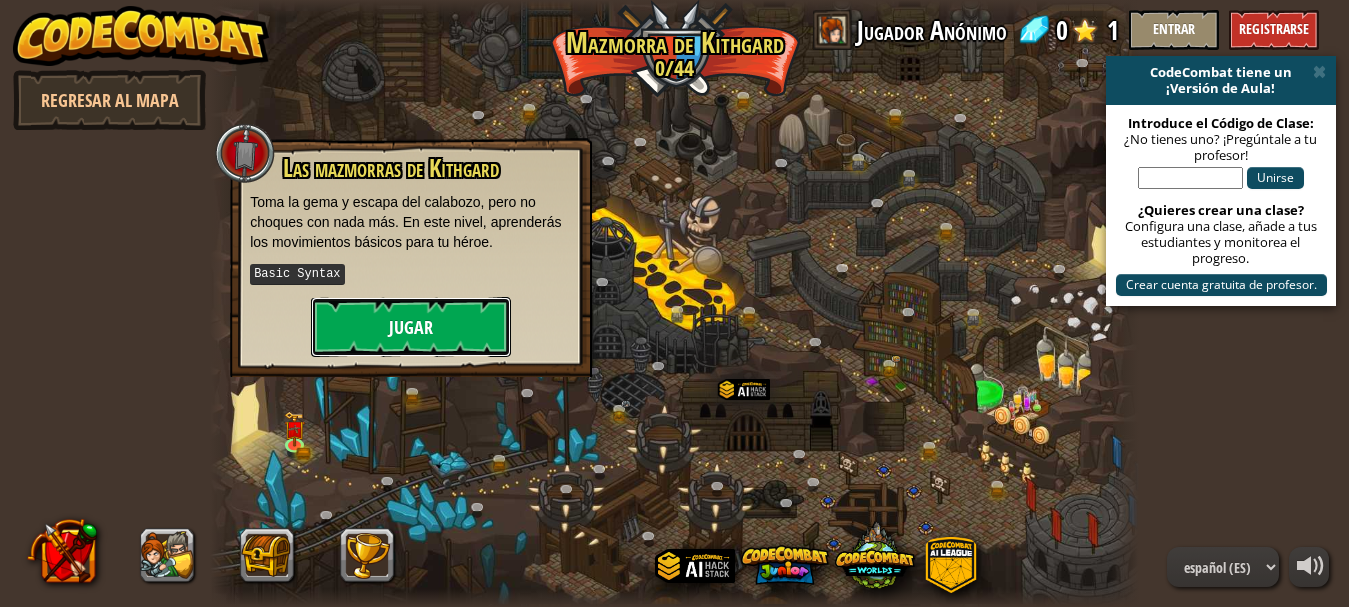 click on "Jugar" at bounding box center (411, 327) 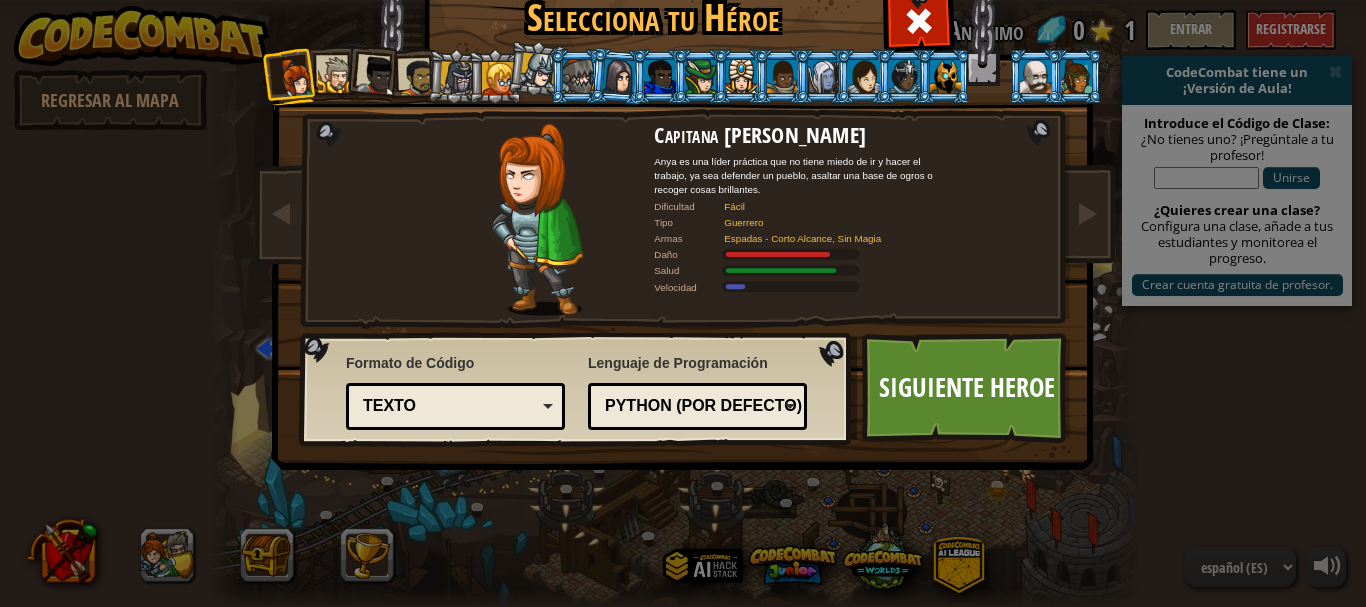 click on "Selecciona tu Héroe 0 Capitana [PERSON_NAME] Anya es una líder práctica que no tiene miedo de ir y hacer el trabajo, ya sea defender un pueblo, asaltar una base de ogros o recoger cosas brillantes. Dificultad Fácil Tipo Guerrero Armas Espadas - Corto Alcance, Sin Magia Daño Salud Velocidad Señor [PERSON_NAME] Un guerrero poderoso. [PERSON_NAME] le encantan solo tres cosas: explorar, construir cosas y combatir. Es resistente pero lento. Dificultad Fácil Tipo Guerrero Armas Espadas - Corto Alcance, Sin Magia Daño Salud Velocidad Dama Ida Corazón Justo La Dama [PERSON_NAME] es una defensora del pueblo, que busca justicia por toda la tierra. Nadie sabe lo que hace en su tiempo libre. Dificultad Fácil Tipo Guerrero Armas Espadas - Corto Alcance, Sin Magia Daño Salud Velocidad [PERSON_NAME] El Duelista [PERSON_NAME] viaja alrededor del mundo, buscando desafíos para probar sus habilidades con su inmensa espada gigante y su pequeño escudo. Dificultad Fácil Tipo Guerrero Armas Espadas - Corto Alcance, Sin Magia" at bounding box center [683, 303] 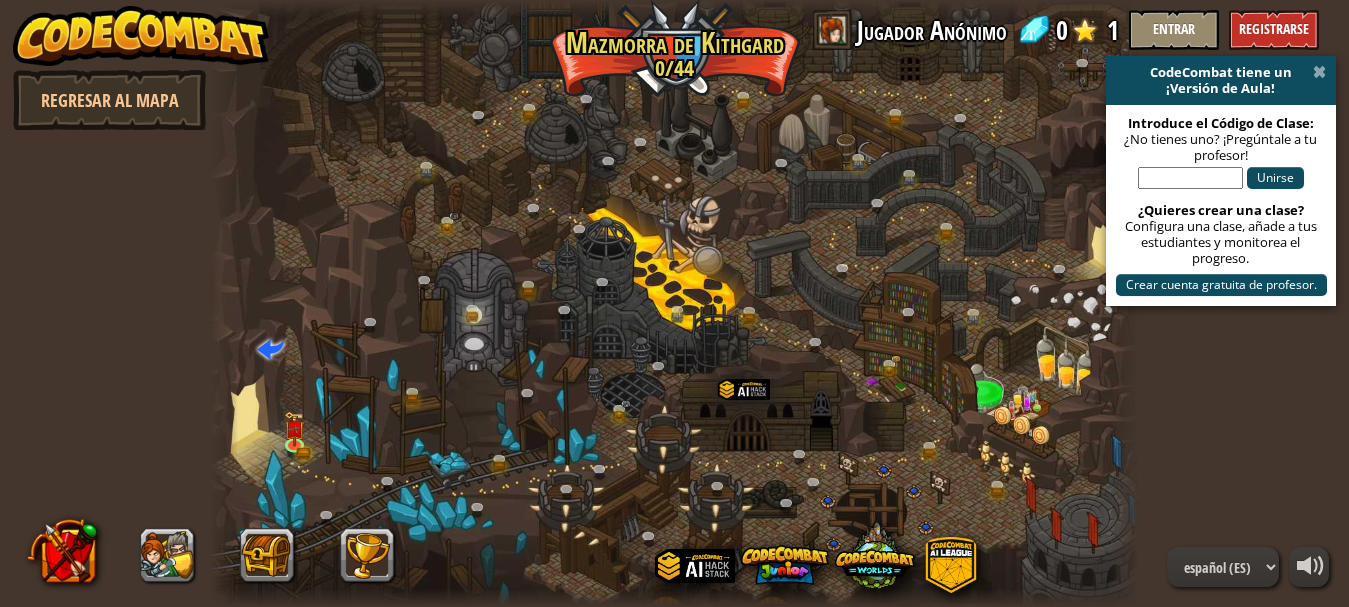 click at bounding box center (1319, 72) 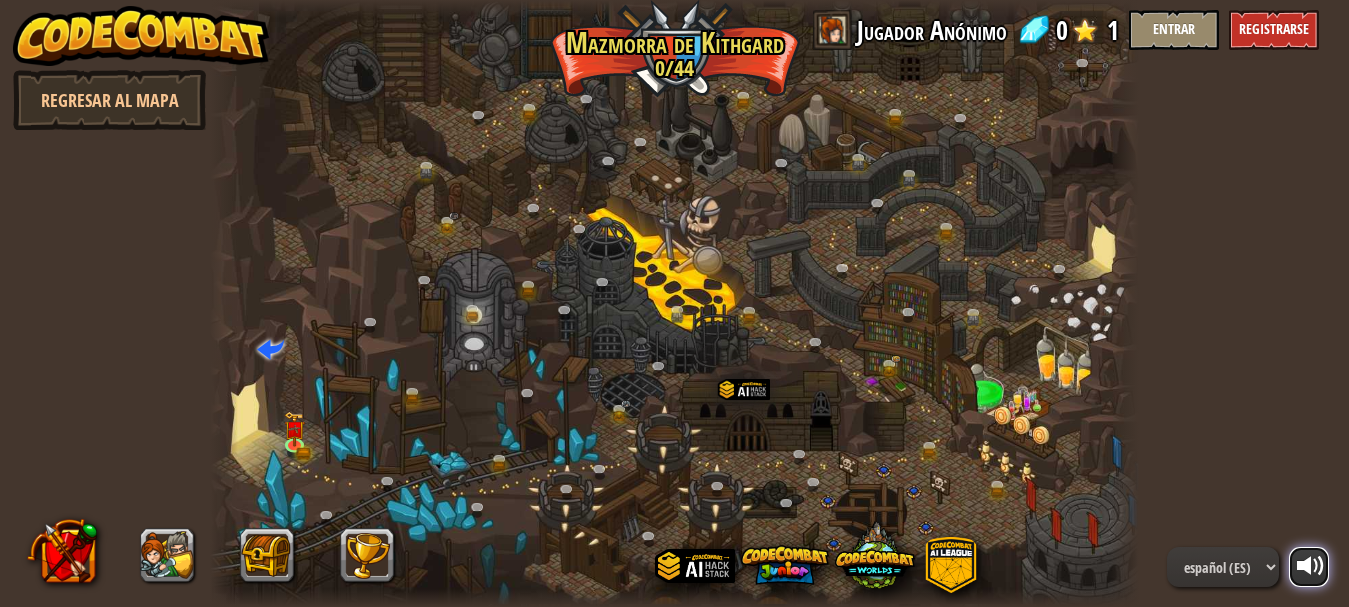 click at bounding box center [1311, 566] 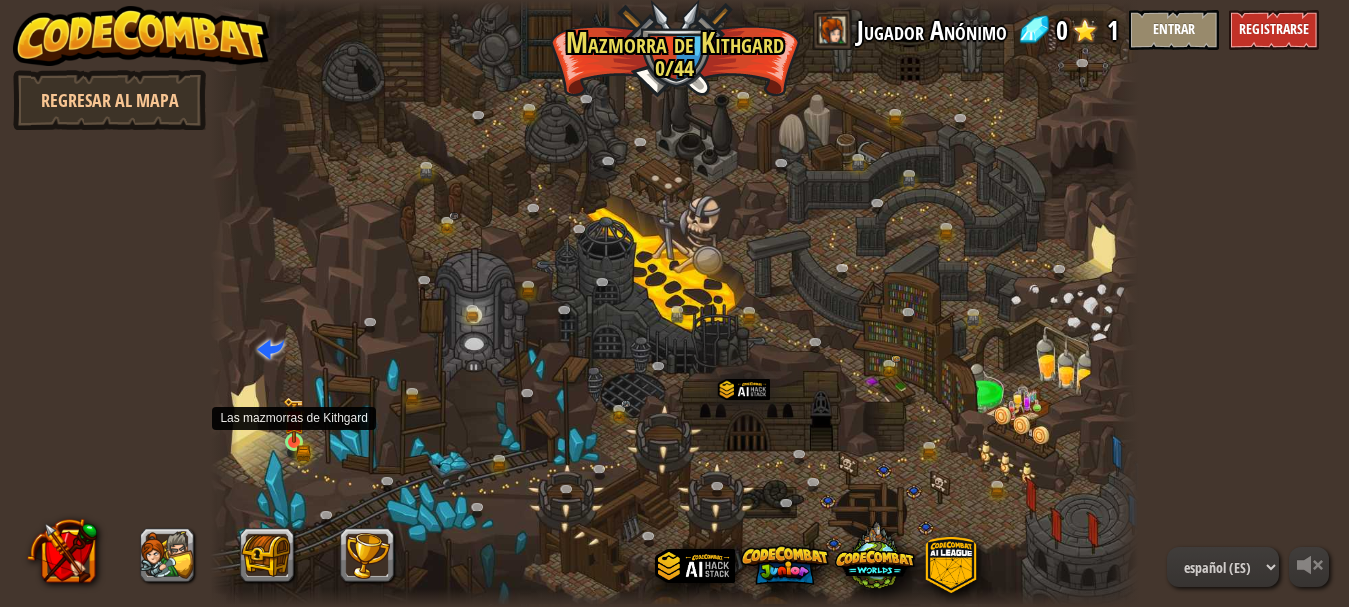 click at bounding box center (293, 420) 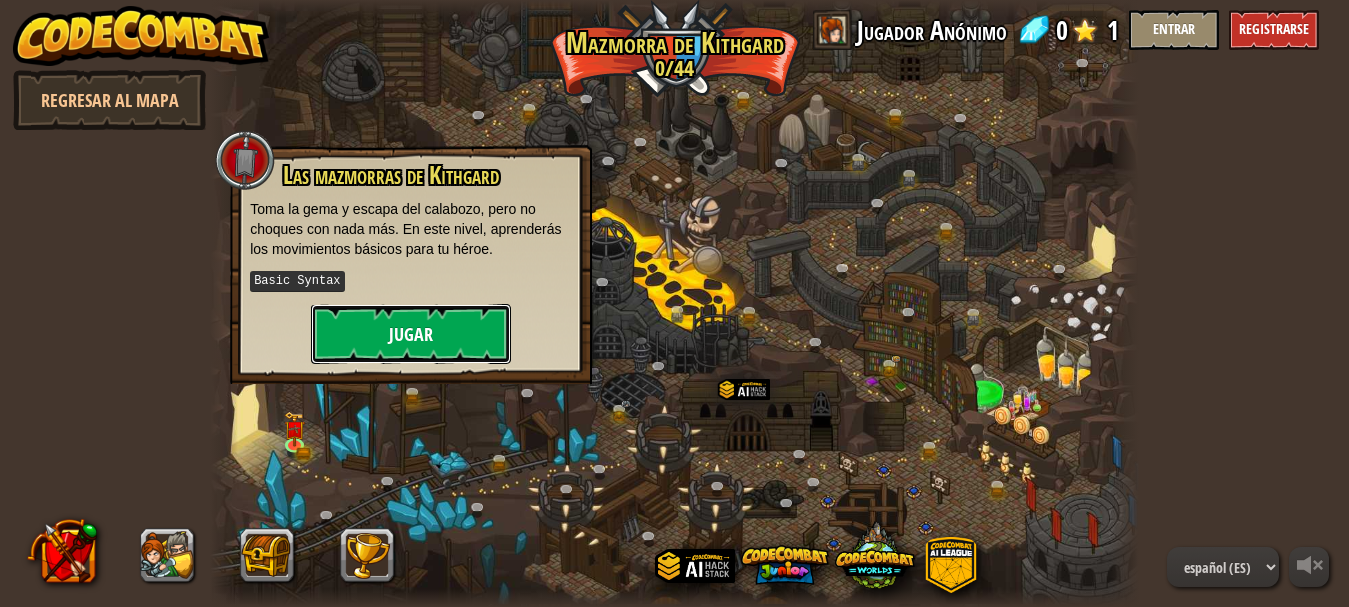 click on "Jugar" at bounding box center [411, 334] 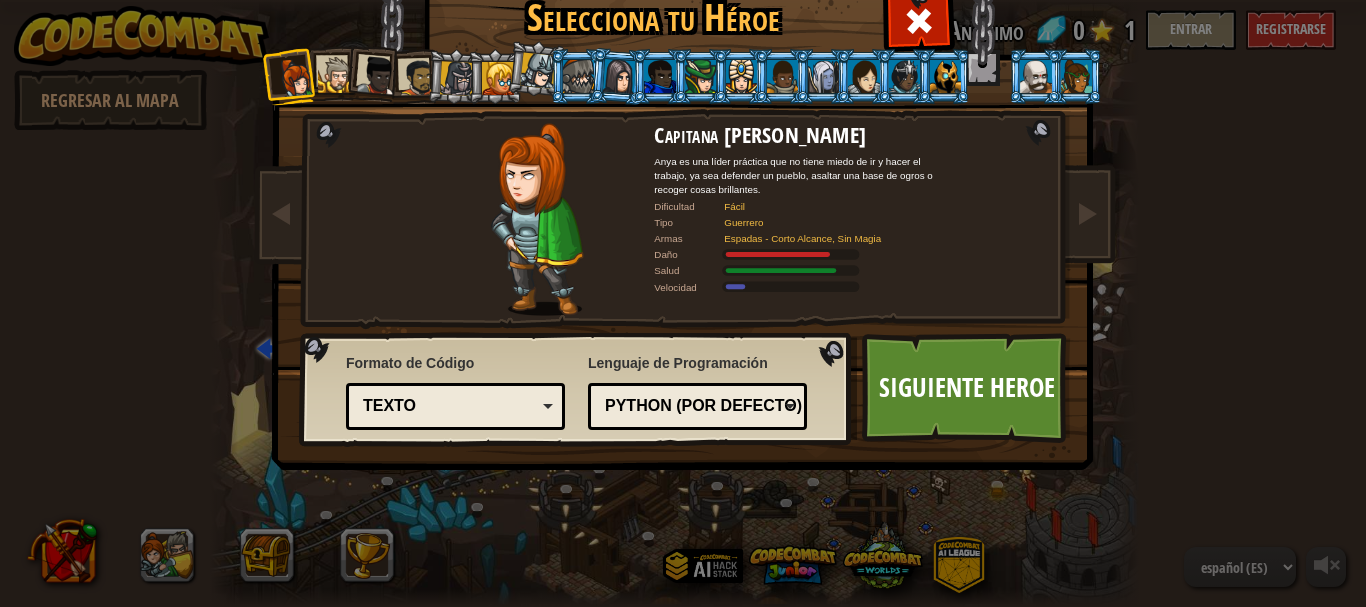 click at bounding box center (417, 77) 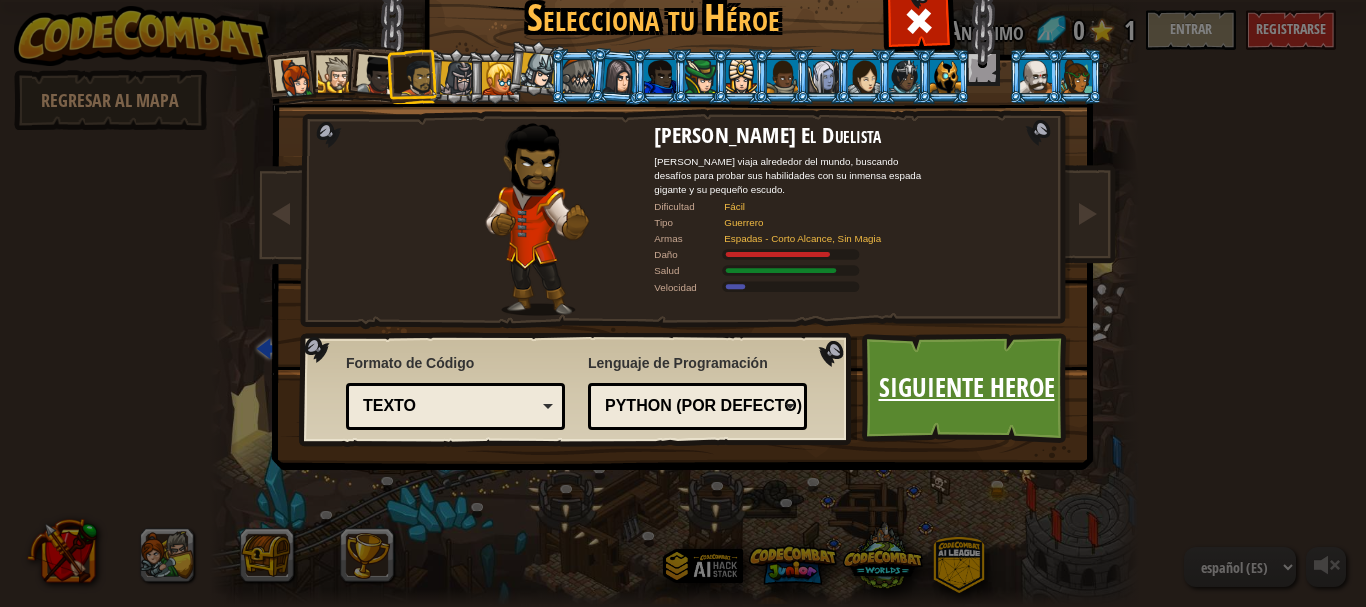 click on "Siguiente Heroe" at bounding box center [966, 388] 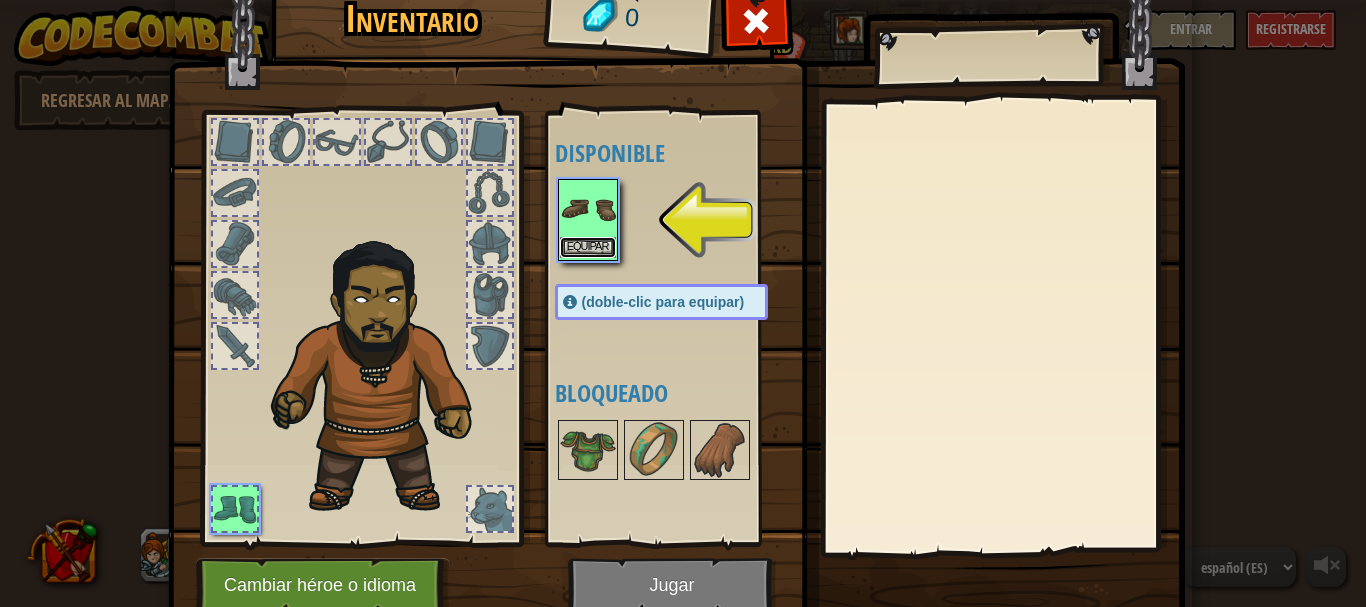 click on "Equipar" at bounding box center (588, 247) 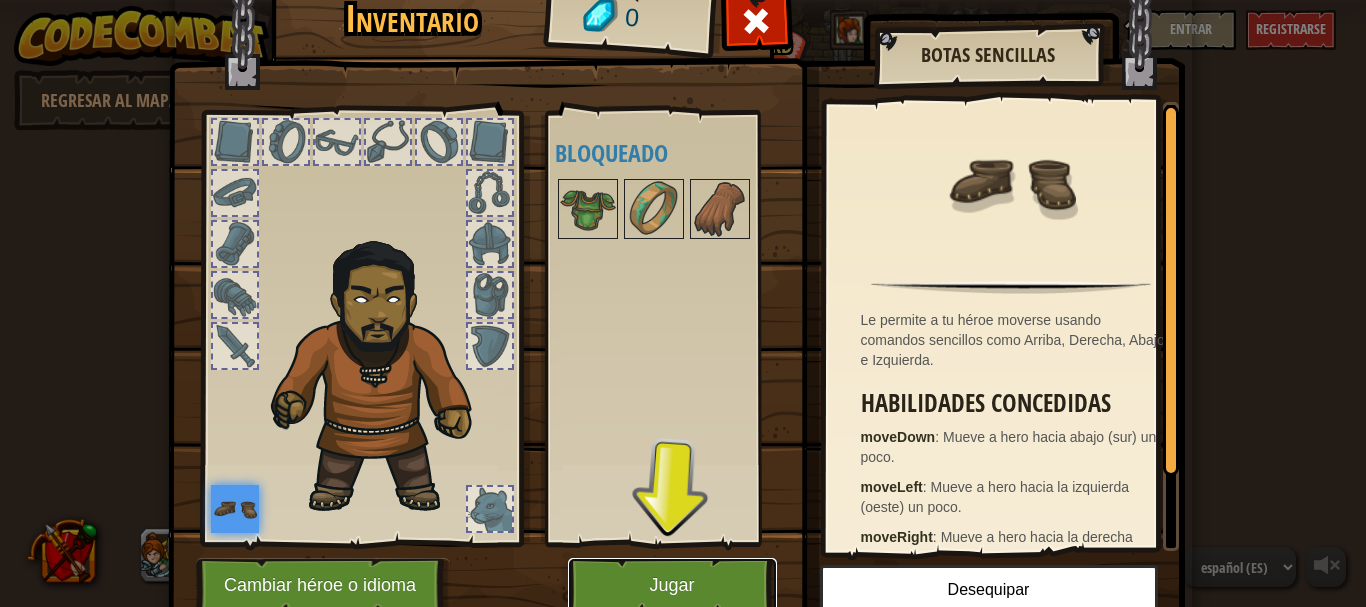 click on "Jugar" at bounding box center [672, 585] 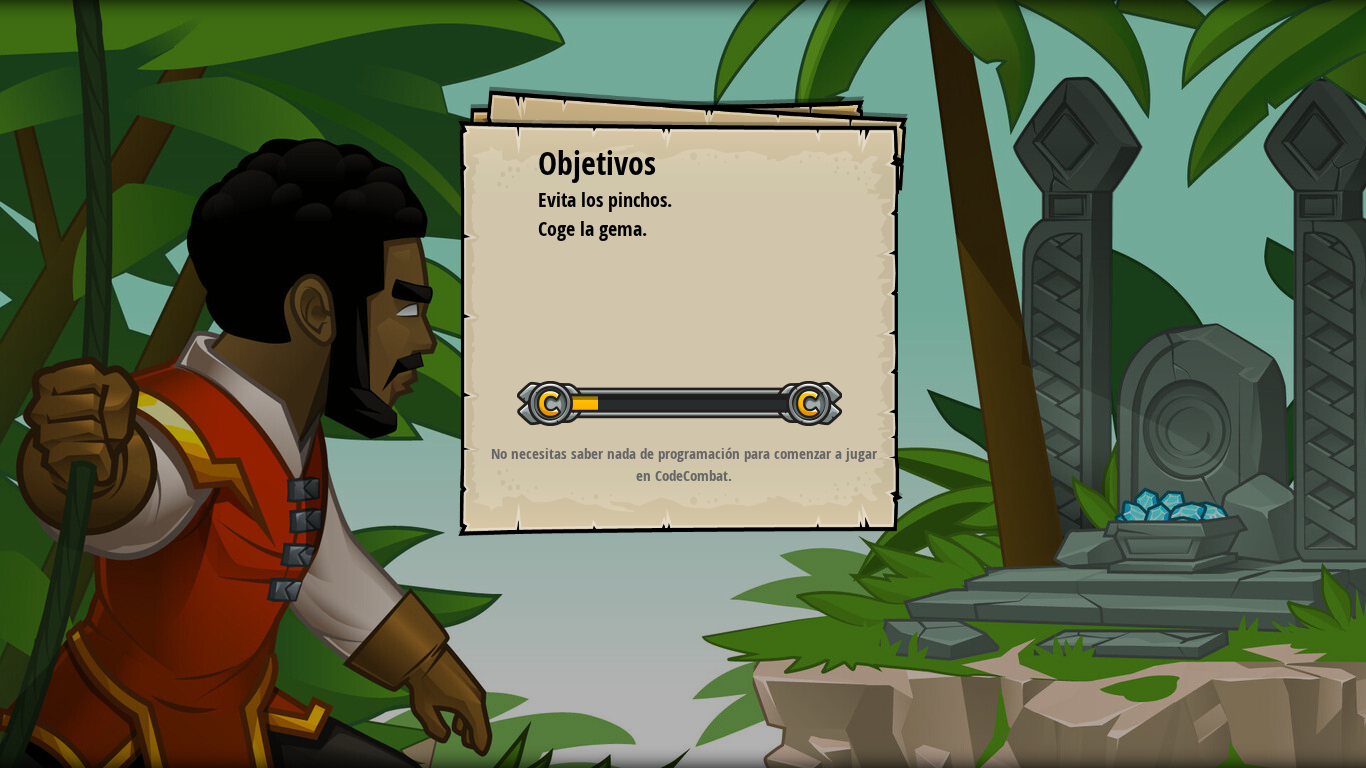 click on "Objetivos Evita los pinchos. Coge la gema. Iniciar Nivel Error al cargar desde el servidor. Intenta refrescar la página. Necesitas una suscripción para jugar este nivel. Suscríbete Necesitarás unirte a un curso para jugar este nivel. [PERSON_NAME] a mis cursos Pide a tu profesor que te asigne una licencia para que puedas seguir jugando a CodeCombat. Volver a mis cursos Este nivel está bloqueado. Volver a mis cursos No necesitas saber nada de programación para comenzar a jugar en CodeCombat." at bounding box center [683, 311] 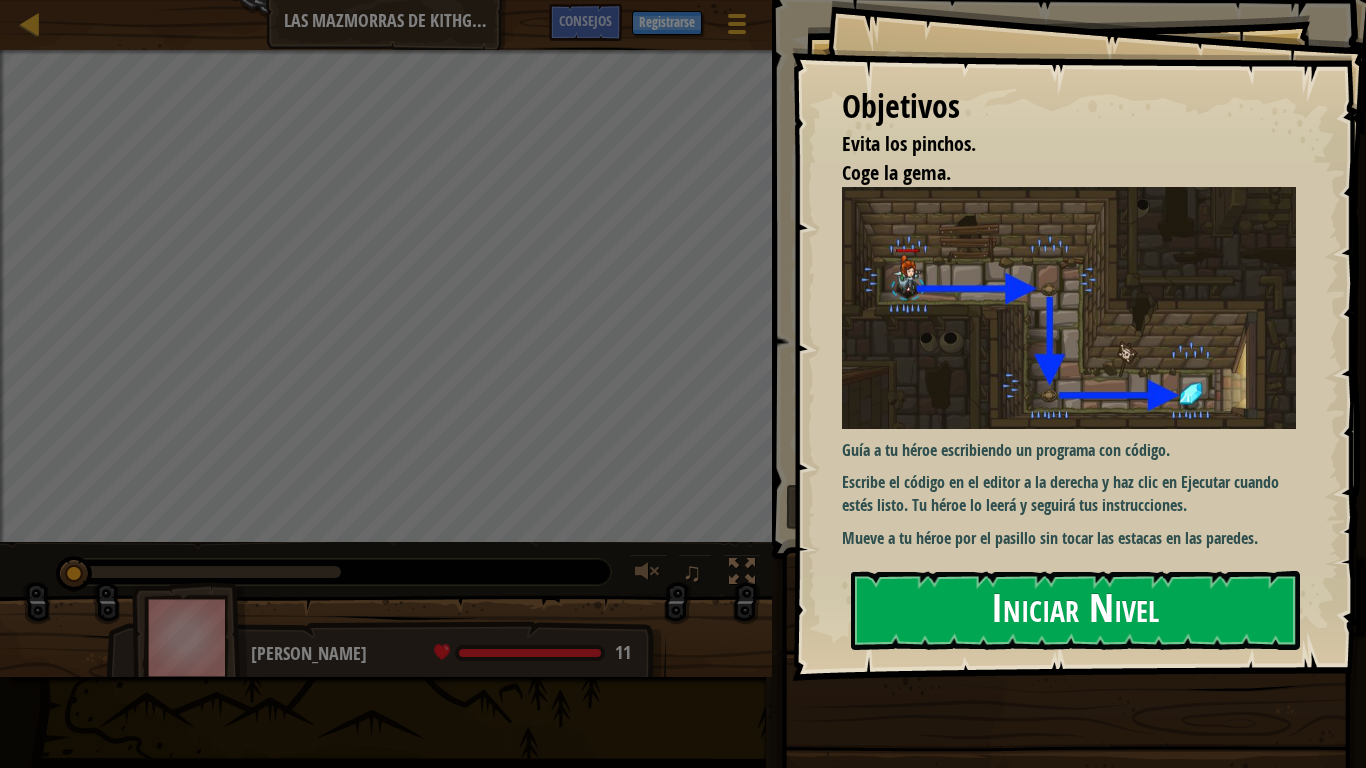 click on "Iniciar Nivel" at bounding box center [1075, 610] 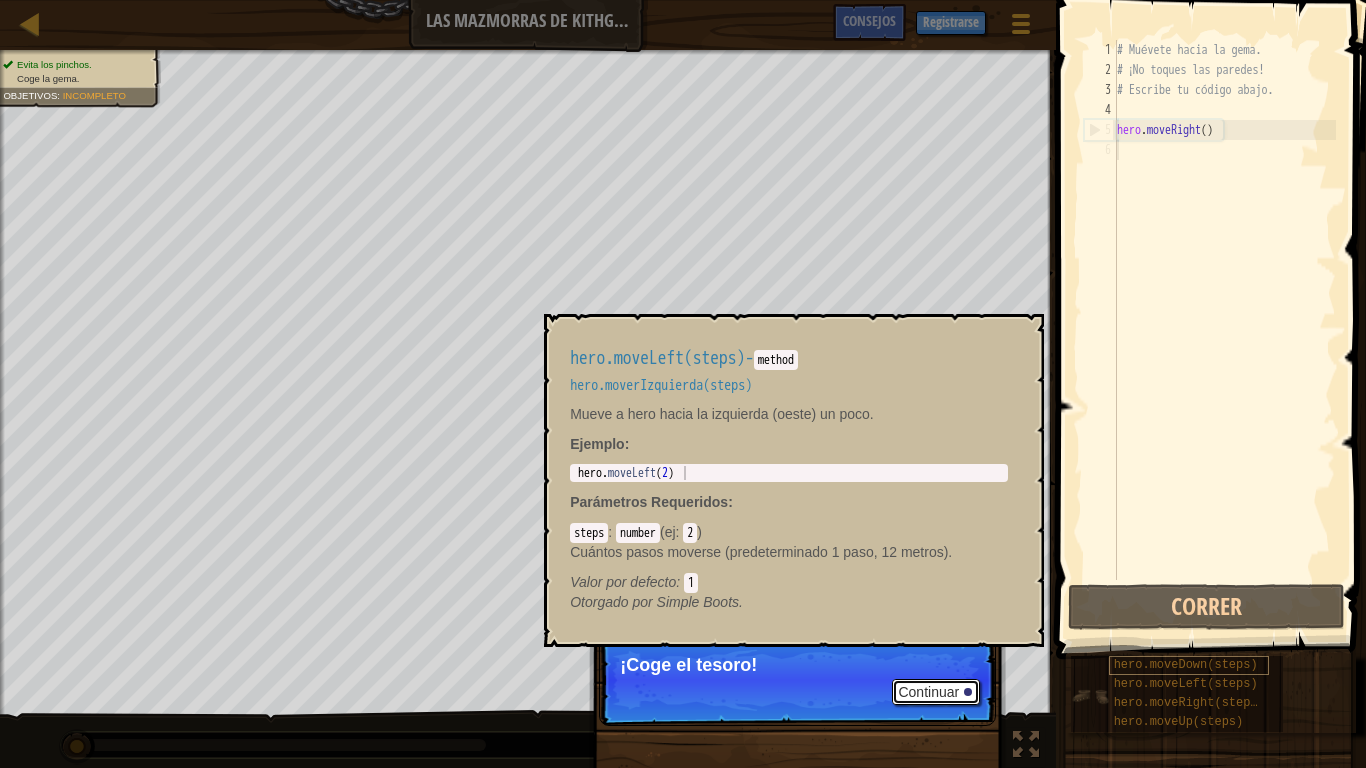 drag, startPoint x: 924, startPoint y: 683, endPoint x: 1168, endPoint y: 670, distance: 244.34607 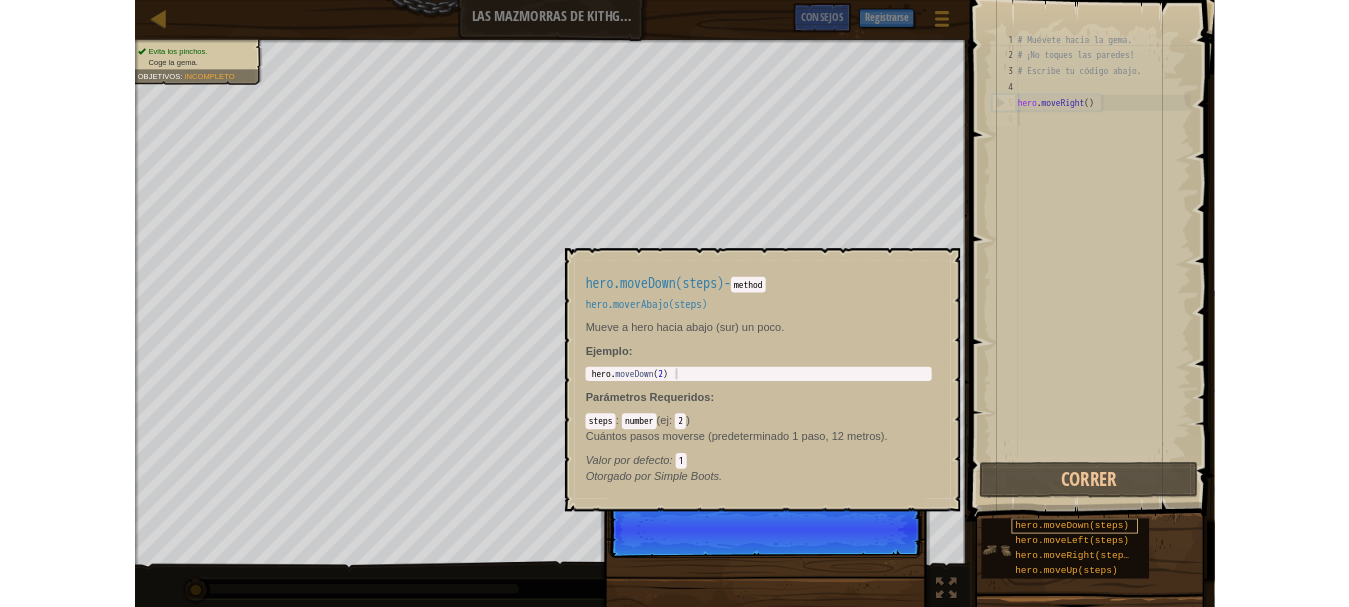 scroll, scrollTop: 9, scrollLeft: 0, axis: vertical 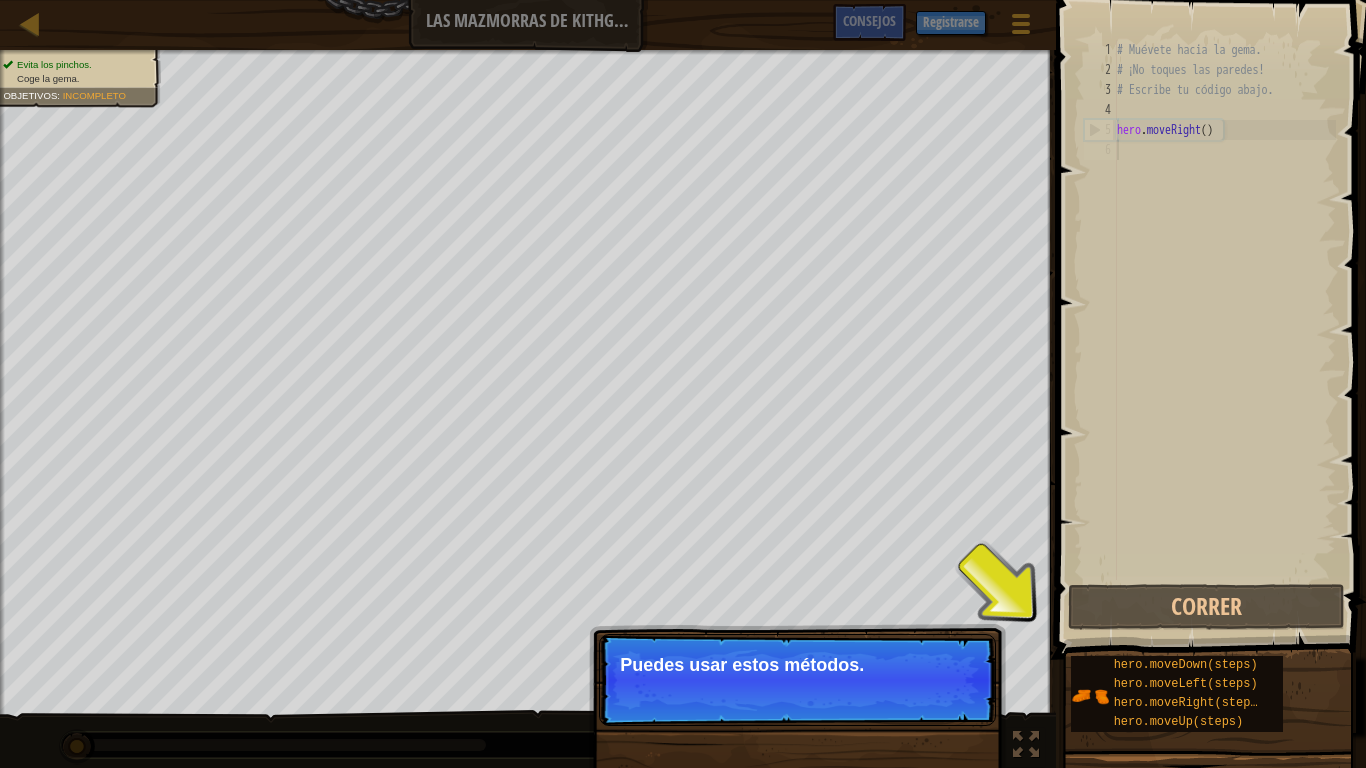 drag, startPoint x: 1168, startPoint y: 670, endPoint x: 910, endPoint y: 747, distance: 269.24524 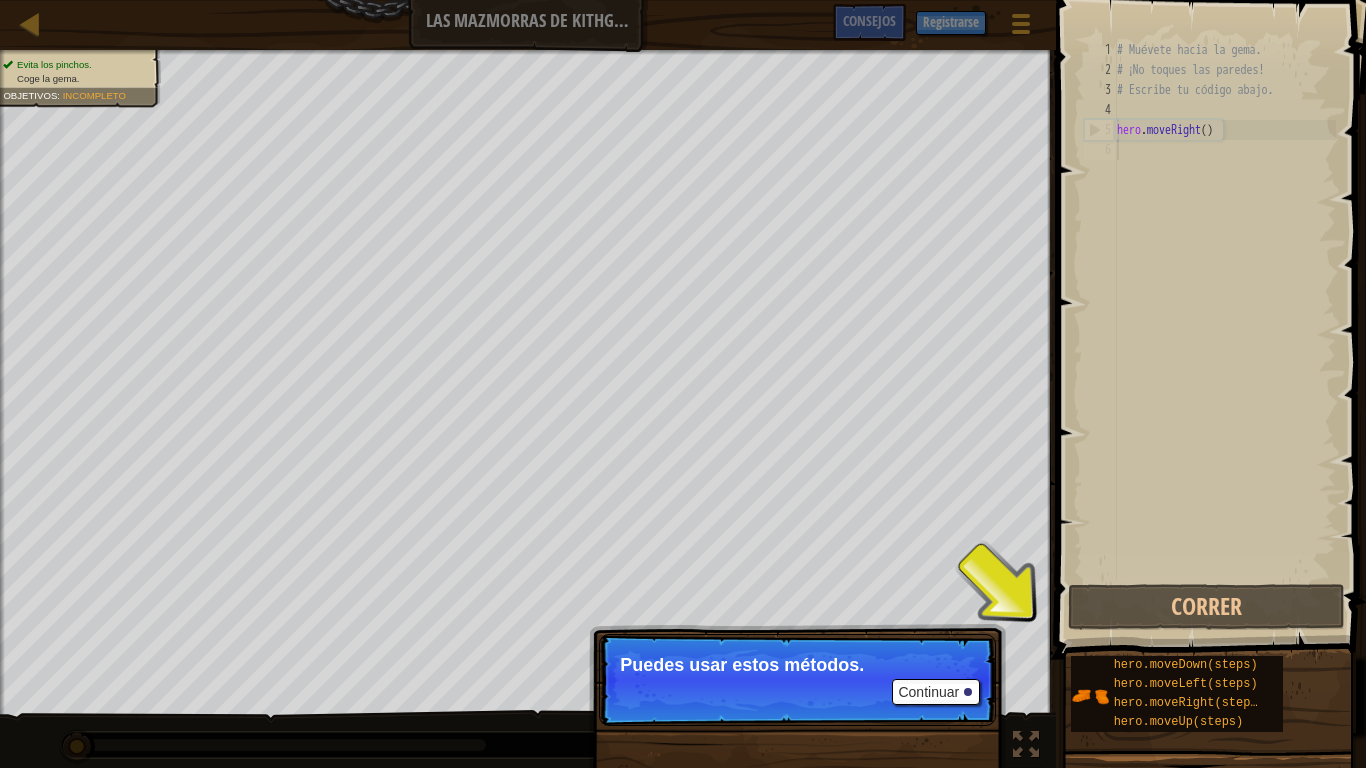 click on "Continuar  Puedes usar estos métodos." at bounding box center (797, 782) 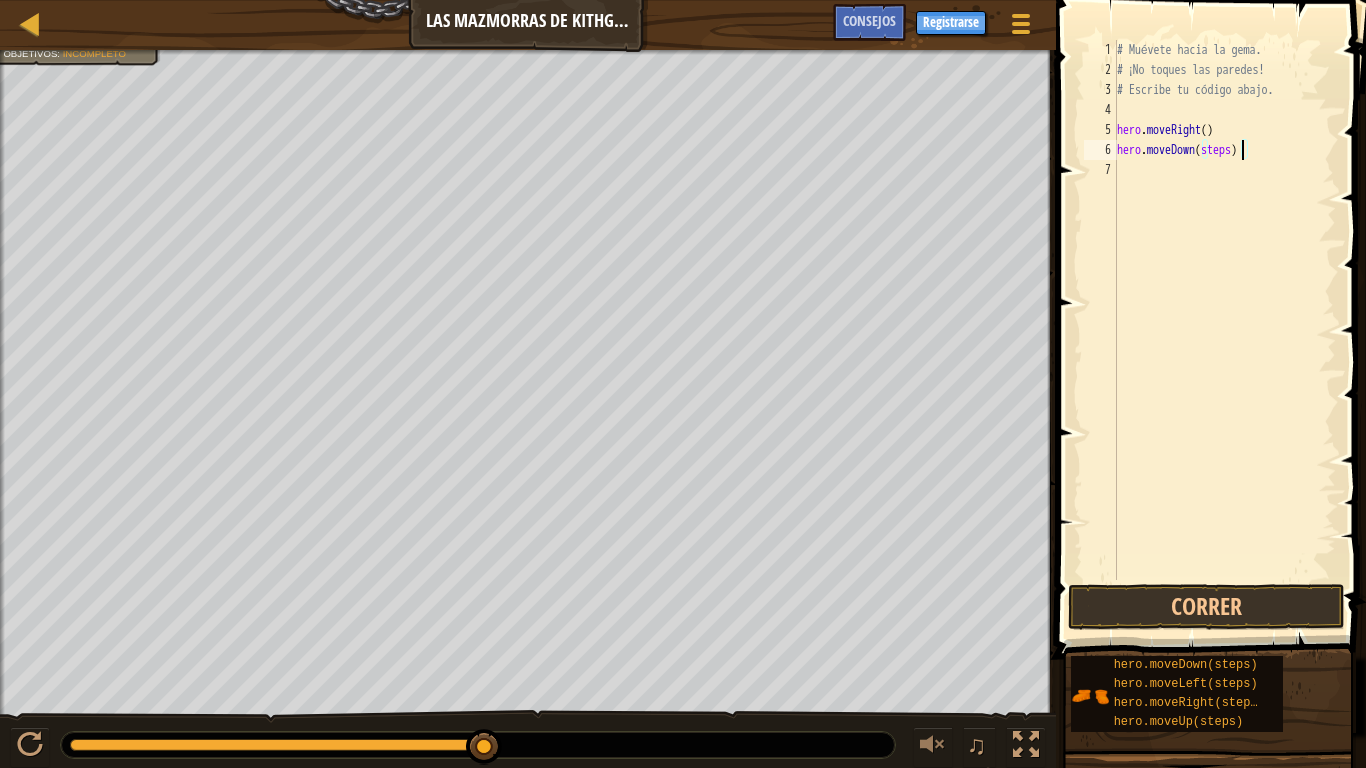 click on "# Muévete hacia la gema. # ¡No toques las paredes! # Escribe tu código abajo. hero . moveRight ( ) hero . moveDown ( steps )" at bounding box center [1224, 330] 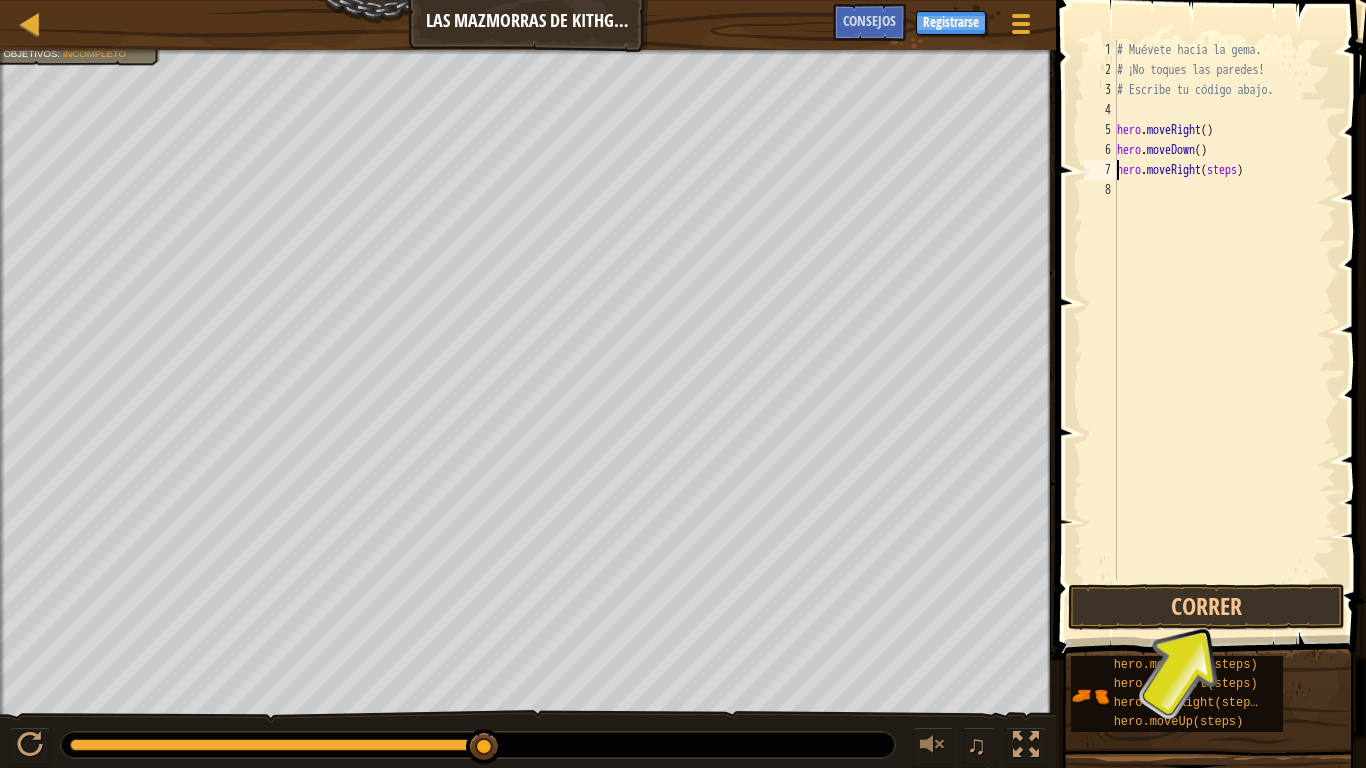 click on "# Muévete hacia la gema. # ¡No toques las paredes! # Escribe tu código abajo. hero . moveRight ( ) hero . moveDown ( ) hero . moveRight ( steps )" at bounding box center [1224, 330] 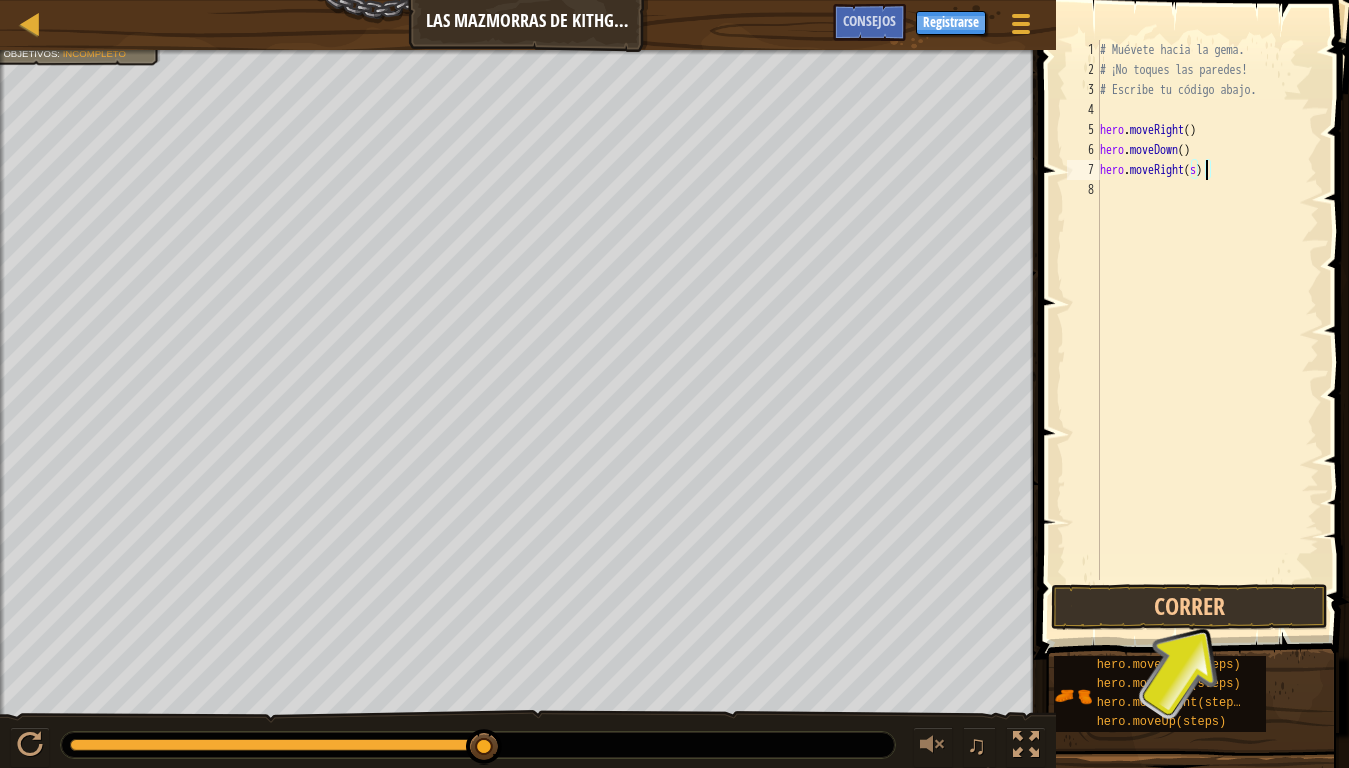 type on "hero.moveRight()" 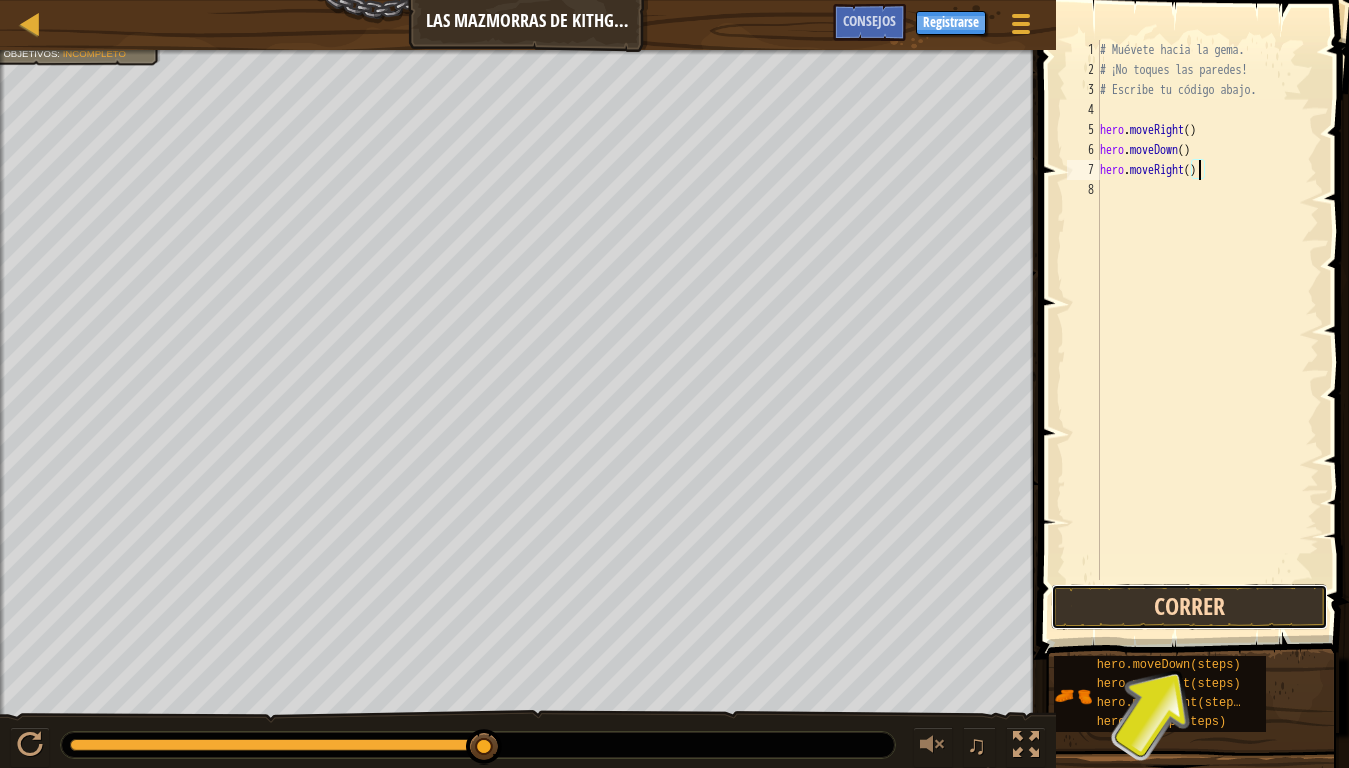 click on "Correr" at bounding box center [1189, 607] 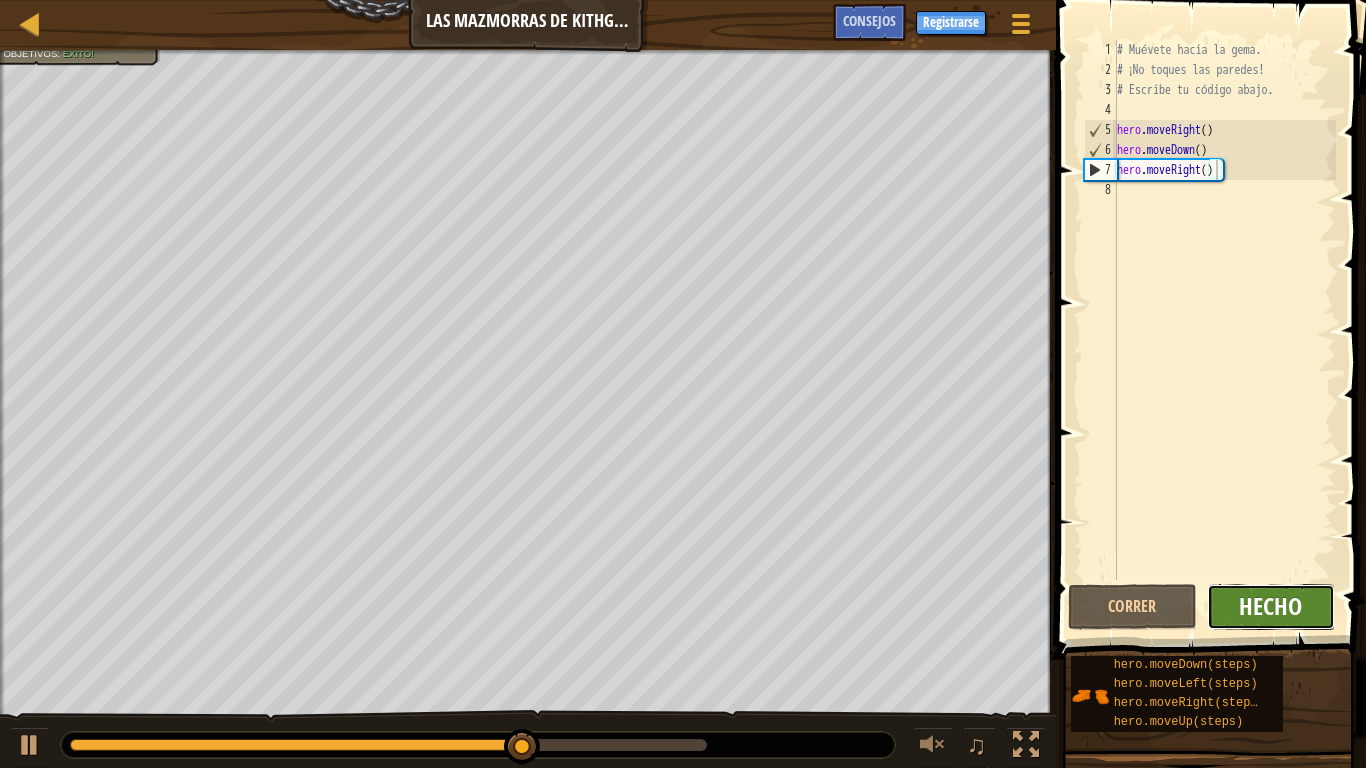 click on "Hecho" at bounding box center (1270, 606) 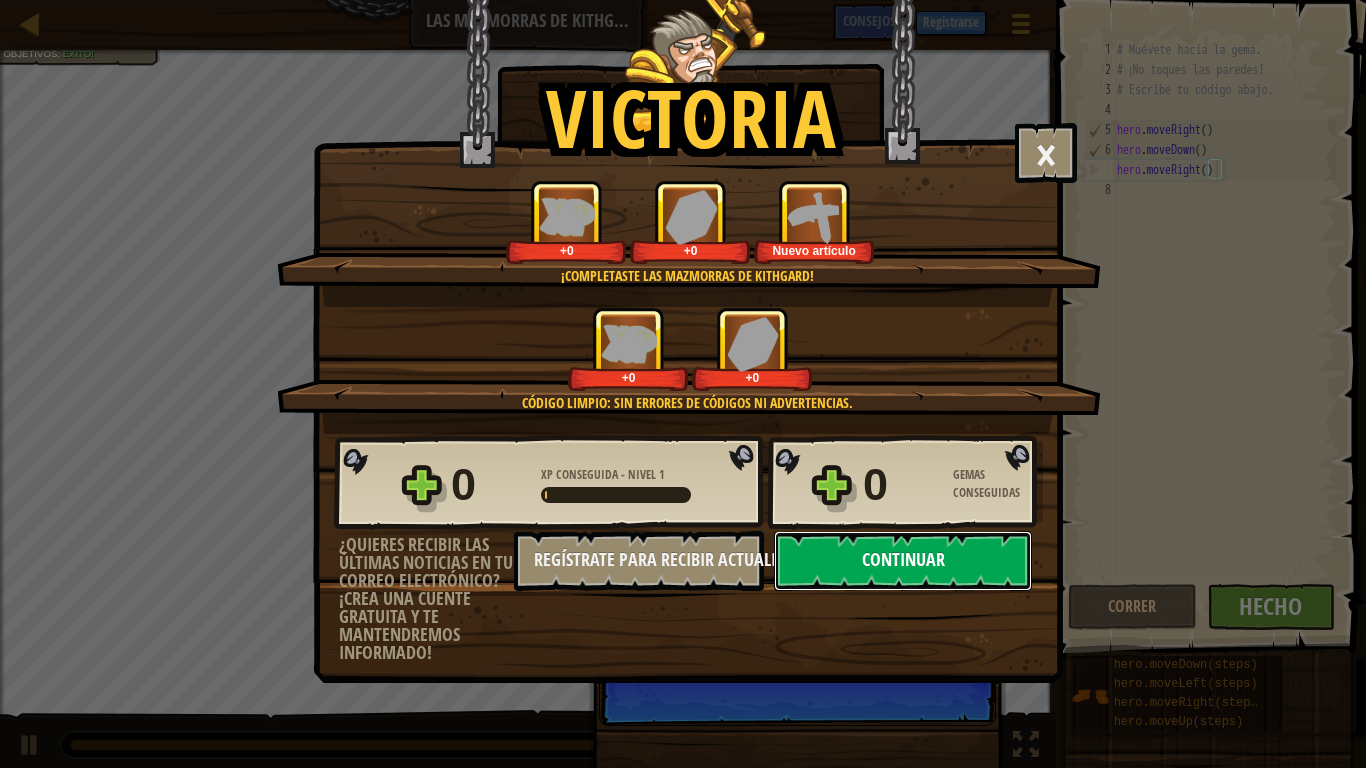click on "Continuar" at bounding box center [903, 561] 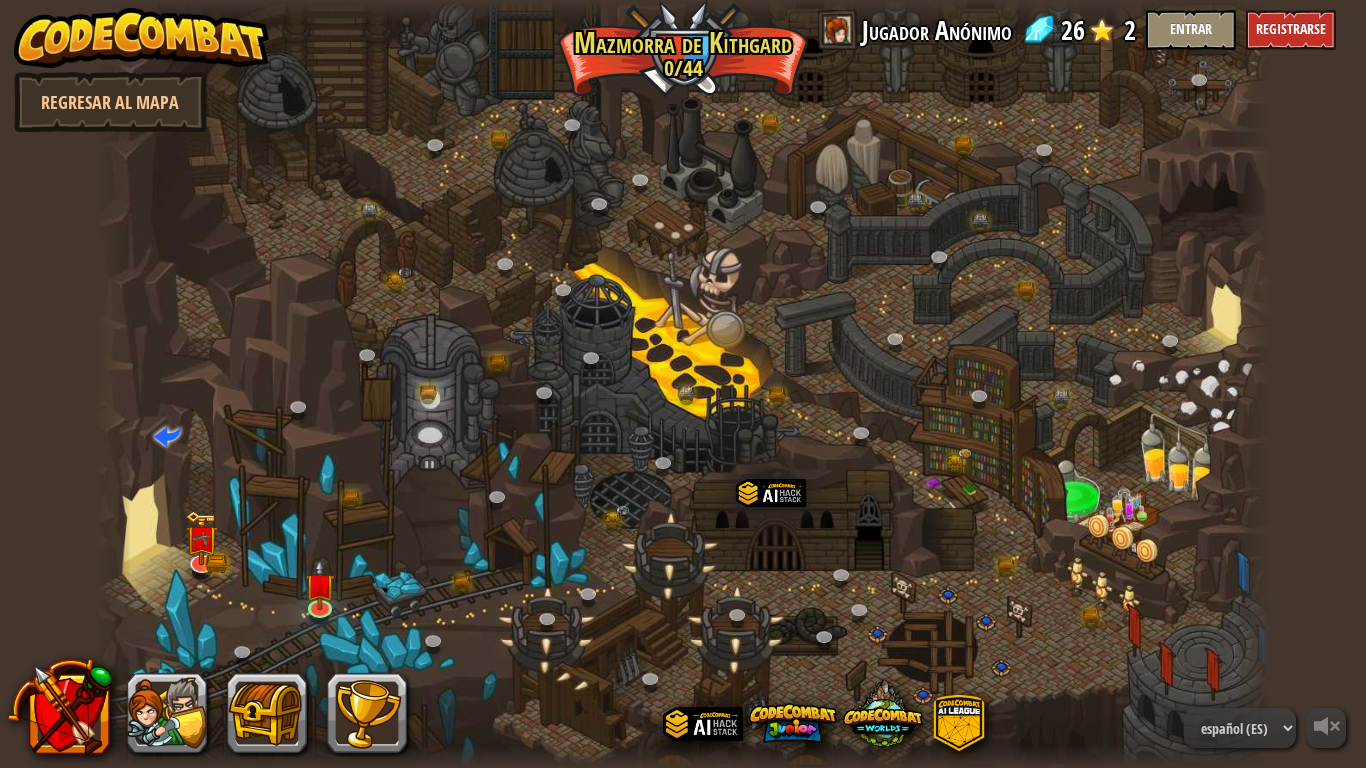 select on "es-ES" 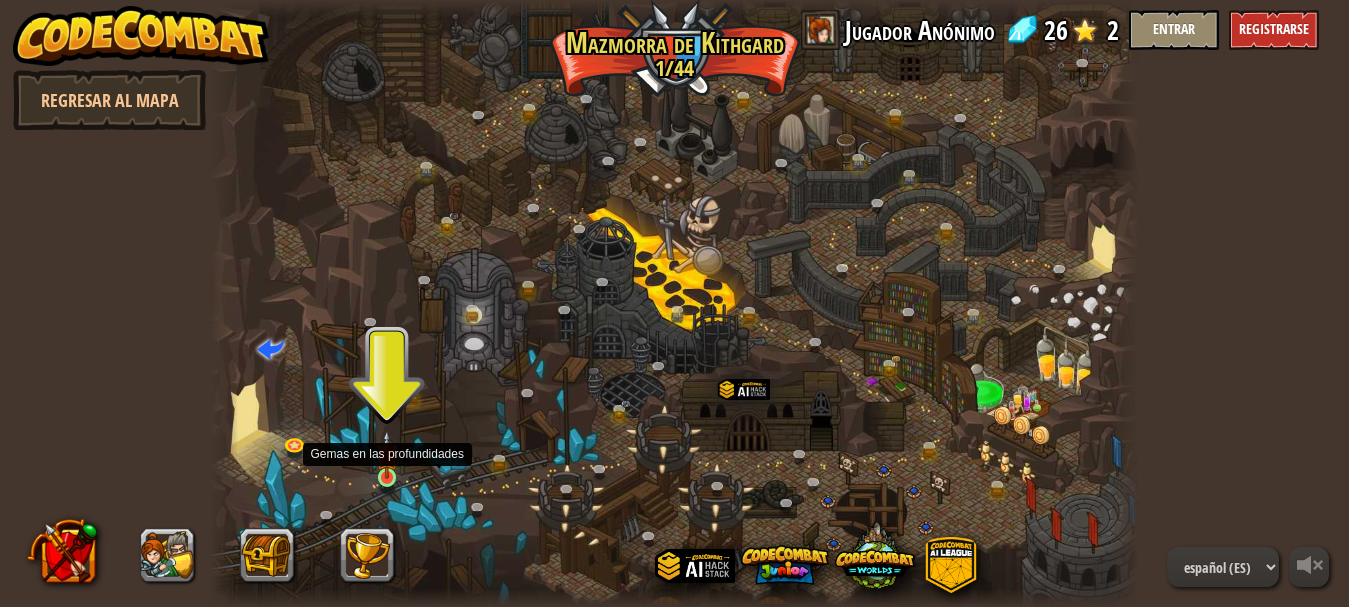 click at bounding box center (386, 454) 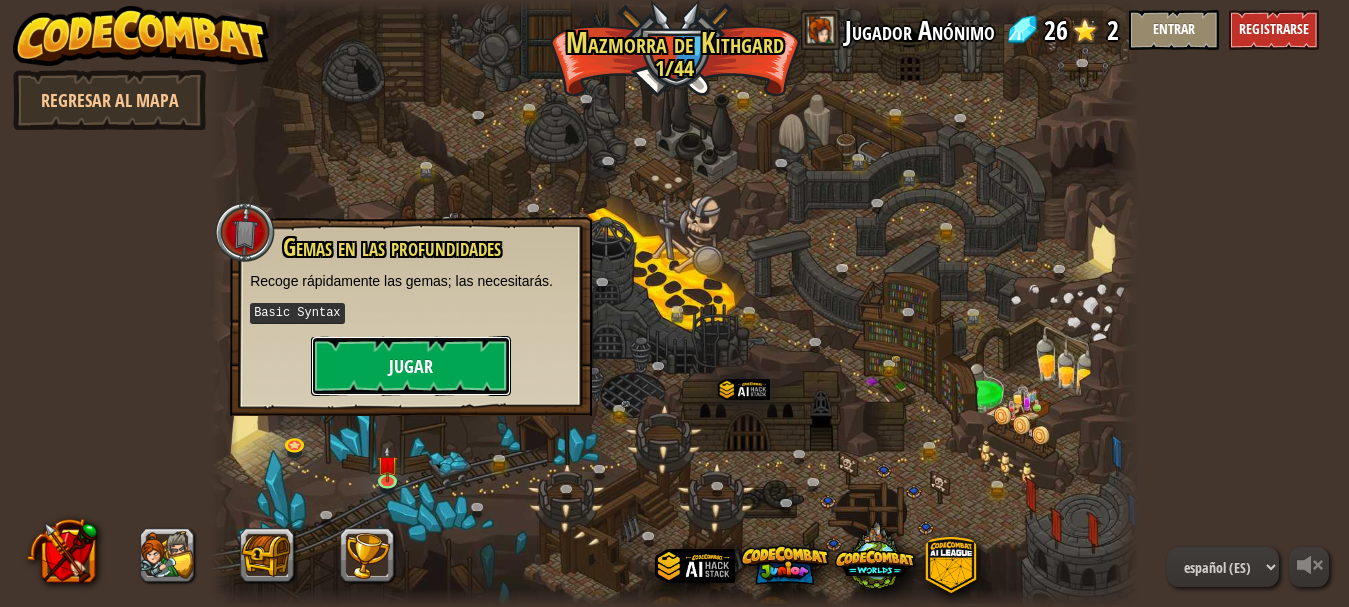 click on "Jugar" at bounding box center (411, 366) 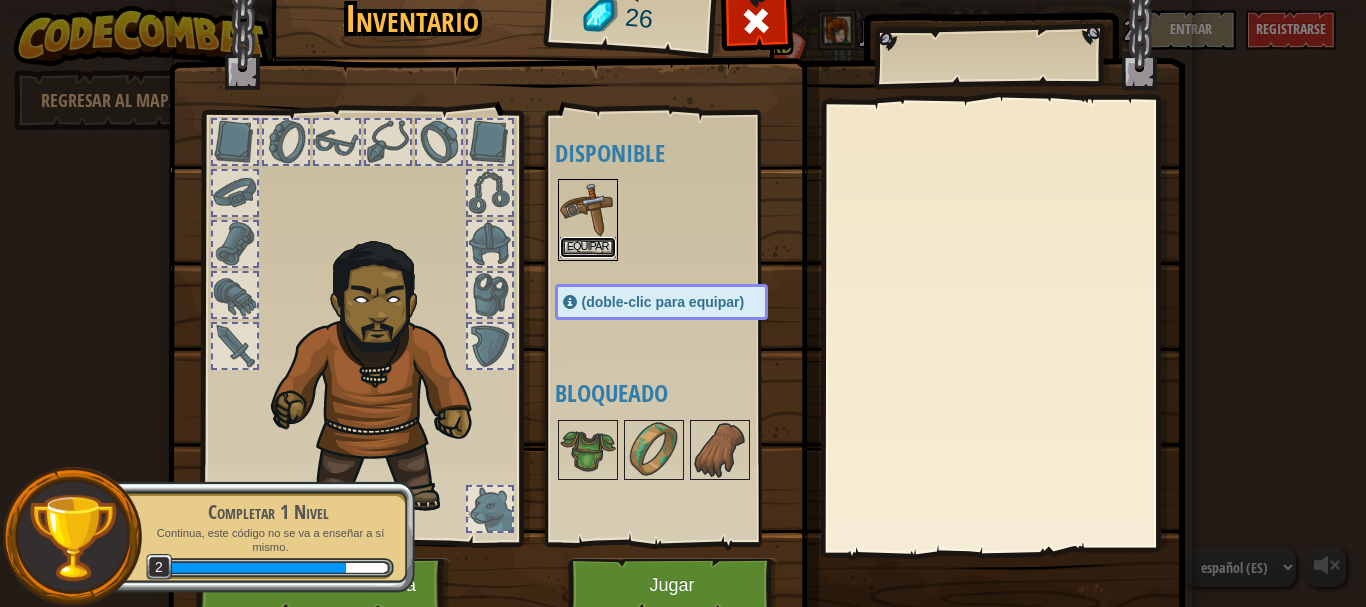 click on "Equipar" at bounding box center (588, 247) 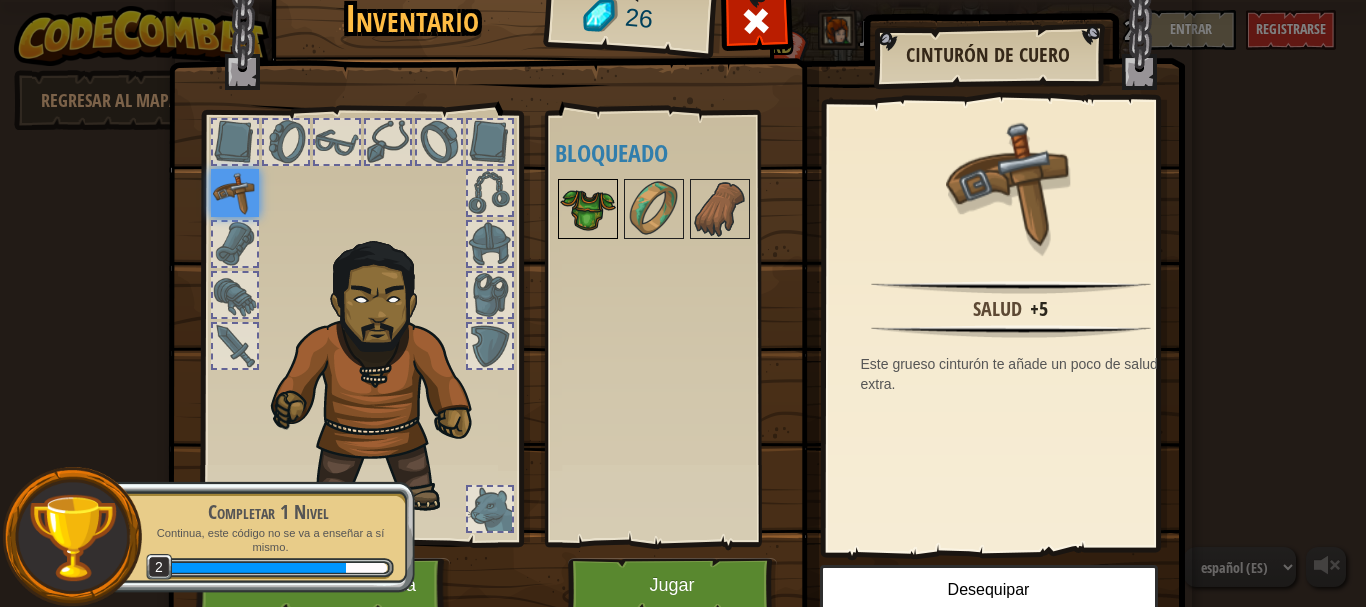 click at bounding box center (588, 209) 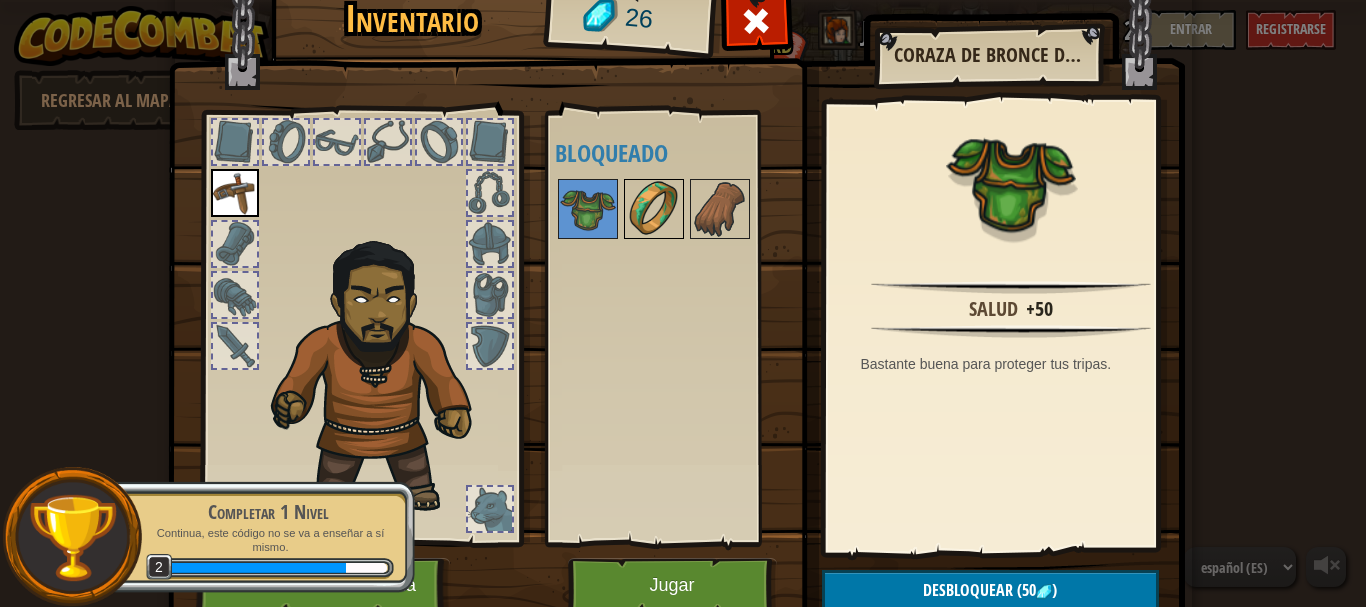 click at bounding box center [654, 209] 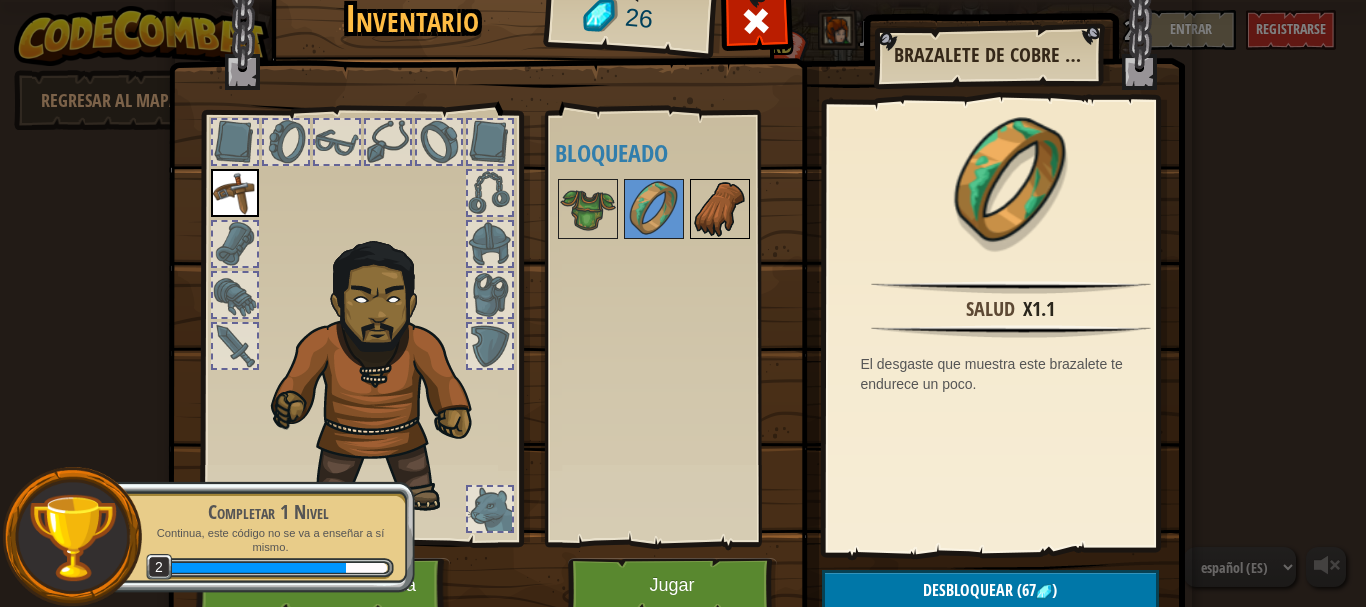 click at bounding box center [720, 209] 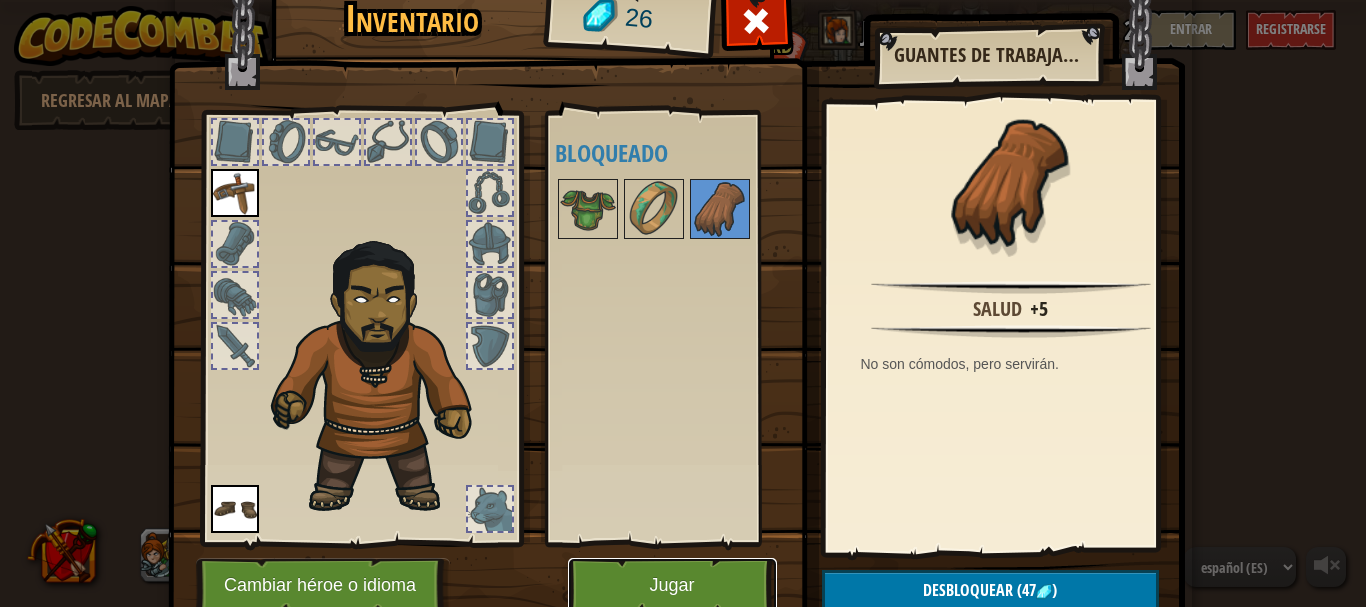 click on "Jugar" at bounding box center [672, 585] 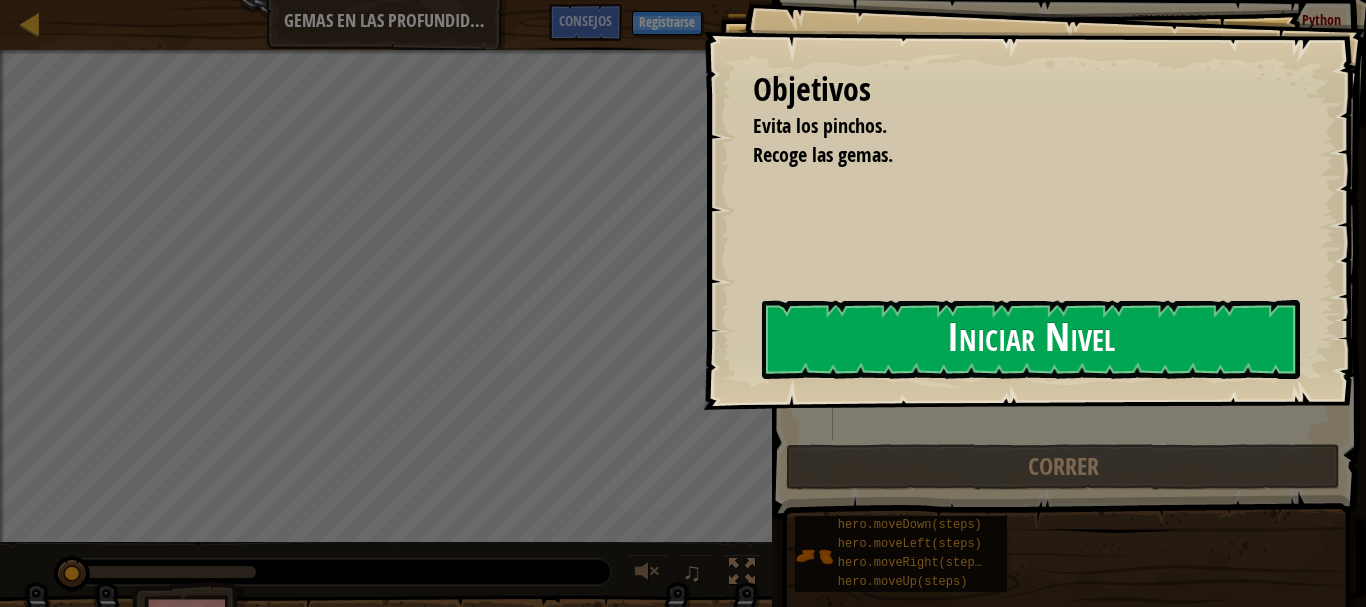 drag, startPoint x: 1063, startPoint y: 360, endPoint x: 1018, endPoint y: 361, distance: 45.01111 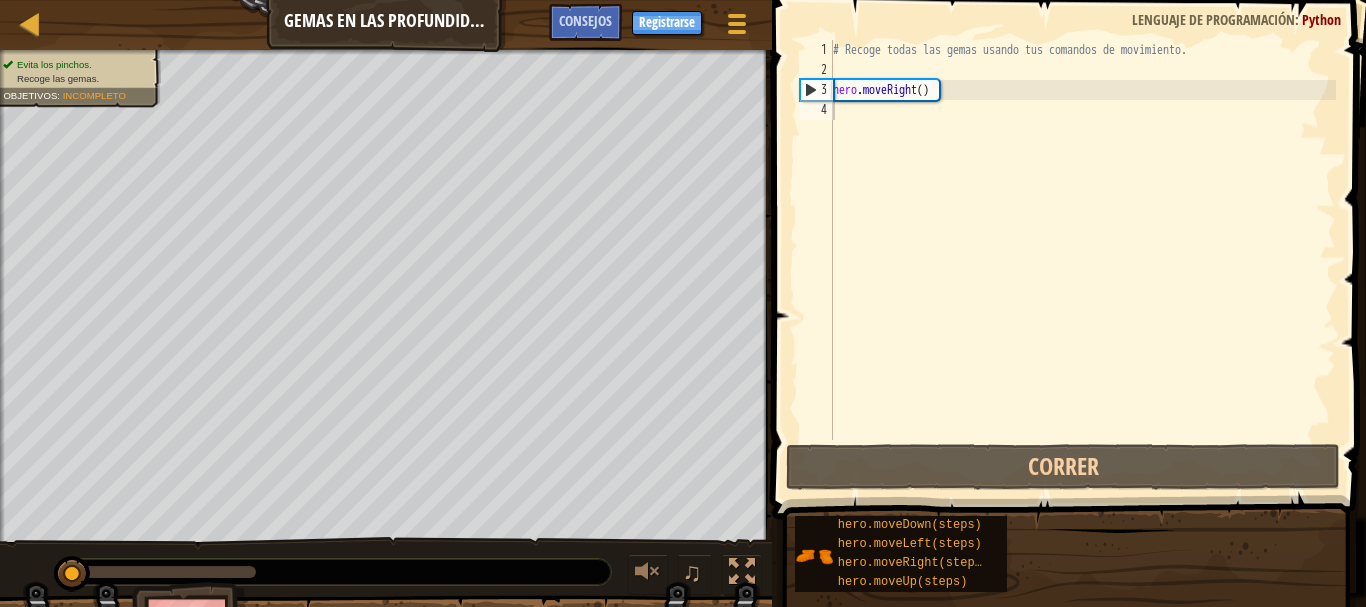 click on "Objetivos Evita los pinchos. Recoge las gemas.
Recuerda cómo moverte, es importante:
hero . moveRight ( )     הההההההההההההההההההההההההההההההההההההההההההההההההההההההההההההההההההההההההההההההההההההההההההההההההההההההההההההההההההההההההההההההההההההההההההההההההההההההההההההההההההההההההההההההההההההההההההההההההההההההההההההההההההההההההההההההההההההההההההההההההההההההההההההההה XXXXXXXXXXXXXXXXXXXXXXXXXXXXXXXXXXXXXXXXXXXXXXXXXXXXXXXXXXXXXXXXXXXXXXXXXXXXXXXXXXXXXXXXXXXXXXXXXXXXXXXXXXXXXXXXXXXXXXXXXXXXXXXXXXXXXXXXXXXXXXXXXXXXXXXXXXXXXXXXXXXXXXXXXXXXXXXXXXXXXXXXXXXXXXXXXXXXXXXXXXXXXXXXXXXXXXXXXXXXXXXXXXXXXXXXXXXXXXXXXXXXXXXXXXXXXXXX
Iniciar Nivel Error al cargar desde el servidor. Intenta refrescar la página. Necesitas una suscripción para jugar este nivel." at bounding box center [1697, 303] 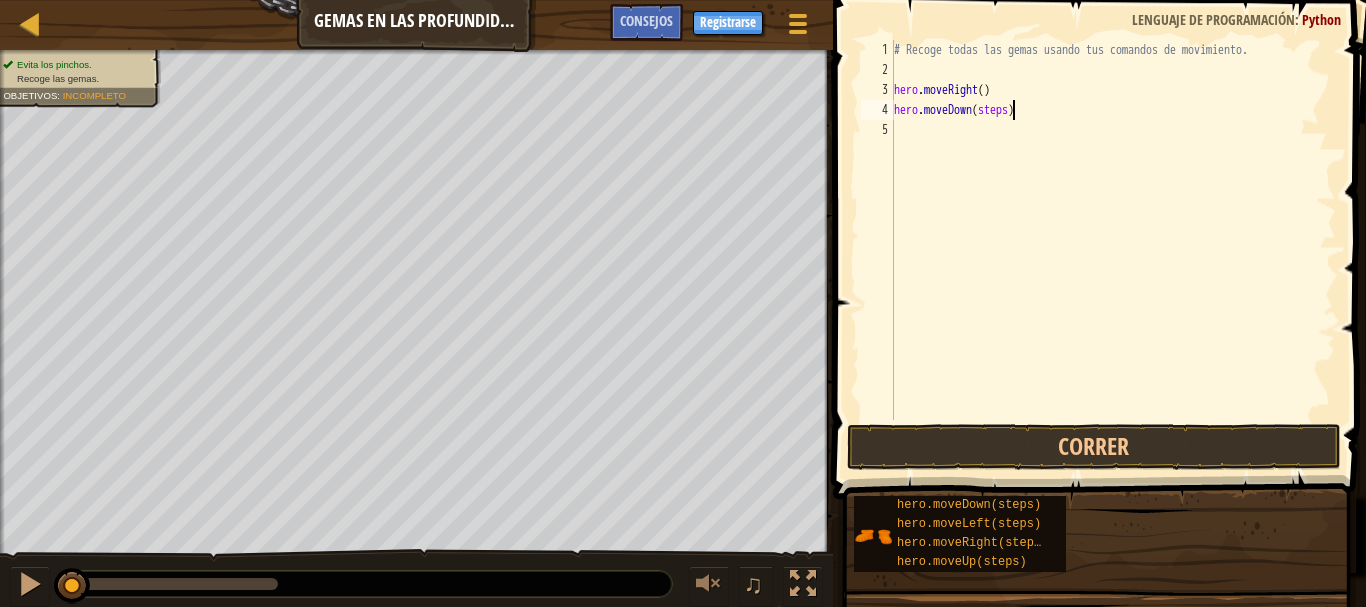 click on "# Recoge todas las gemas usando tus comandos de movimiento. hero . moveRight ( ) hero . moveDown ( steps )" at bounding box center [1113, 250] 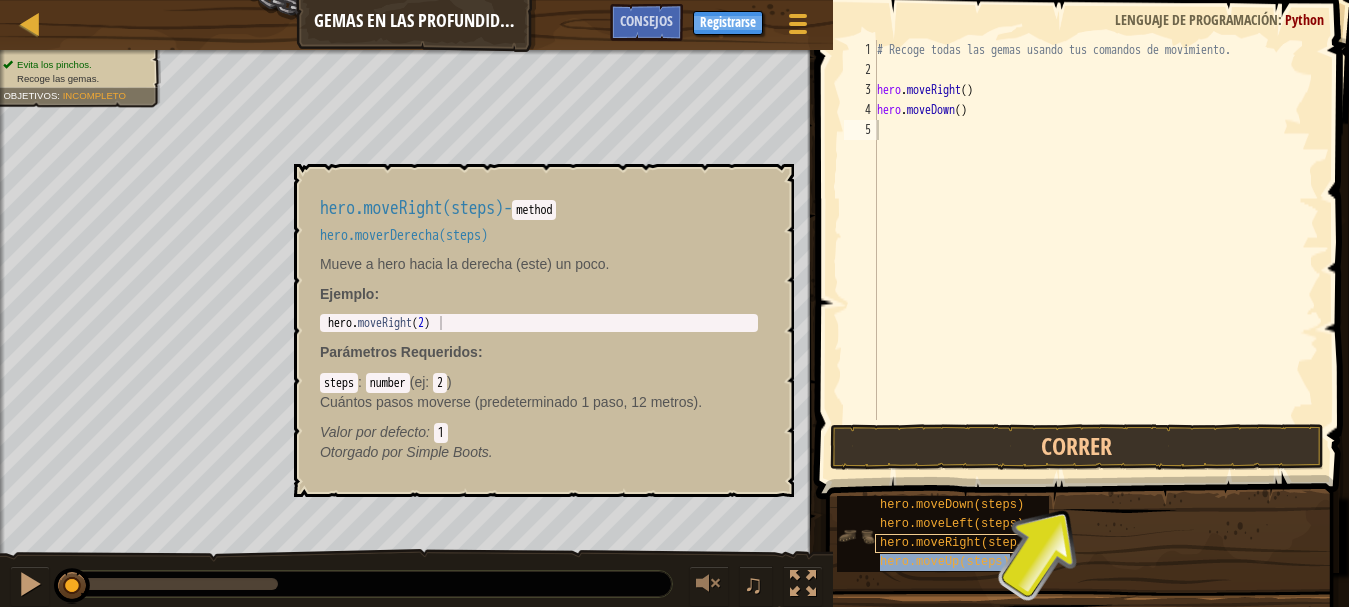 type on "hero.moveDown()hero.moveUp(steps)" 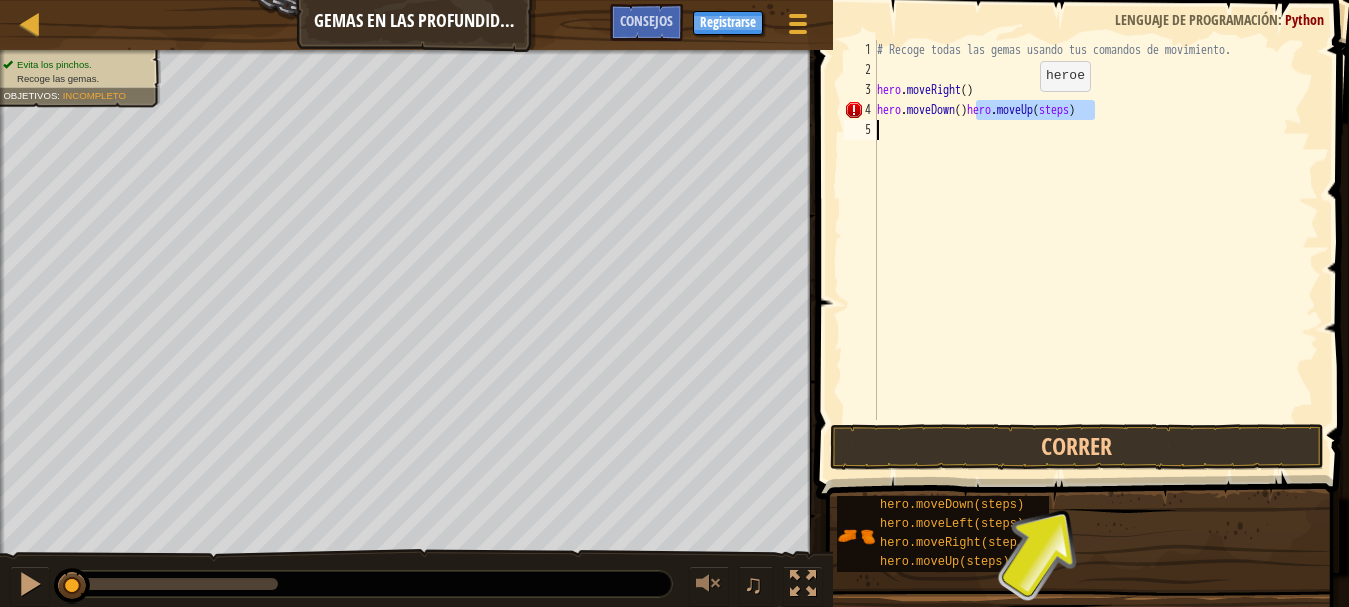 type on "hero.moveDown()hero.moveUp(steps)" 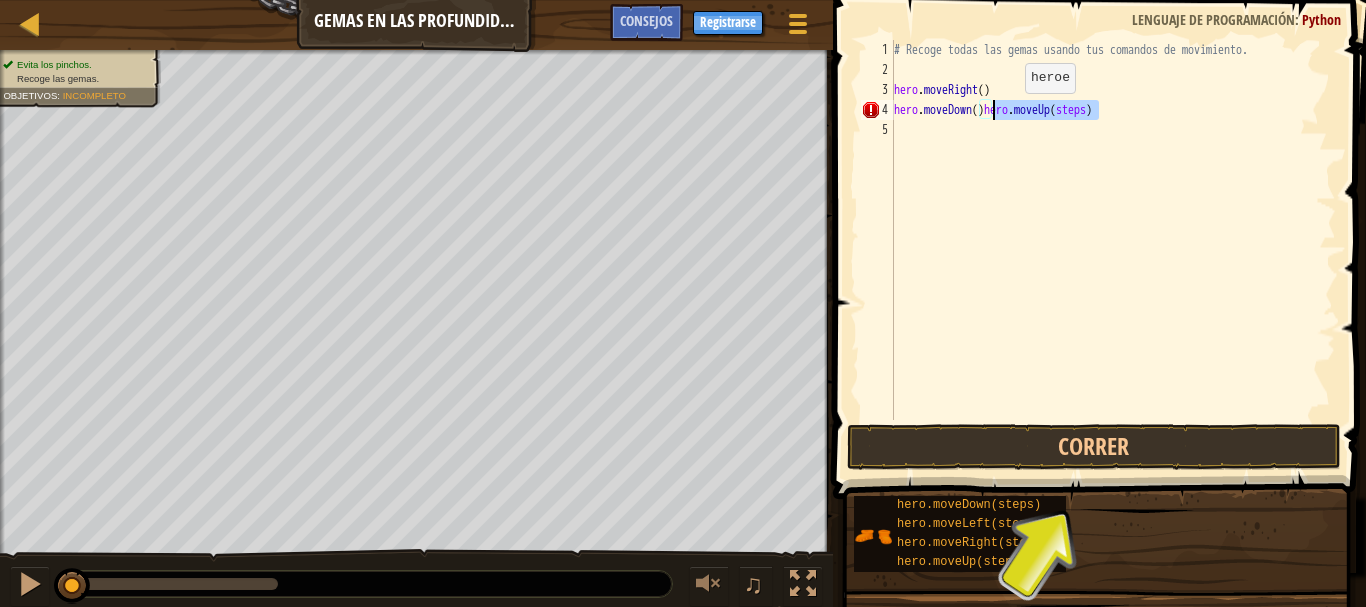 drag, startPoint x: 1097, startPoint y: 105, endPoint x: 991, endPoint y: 113, distance: 106.30146 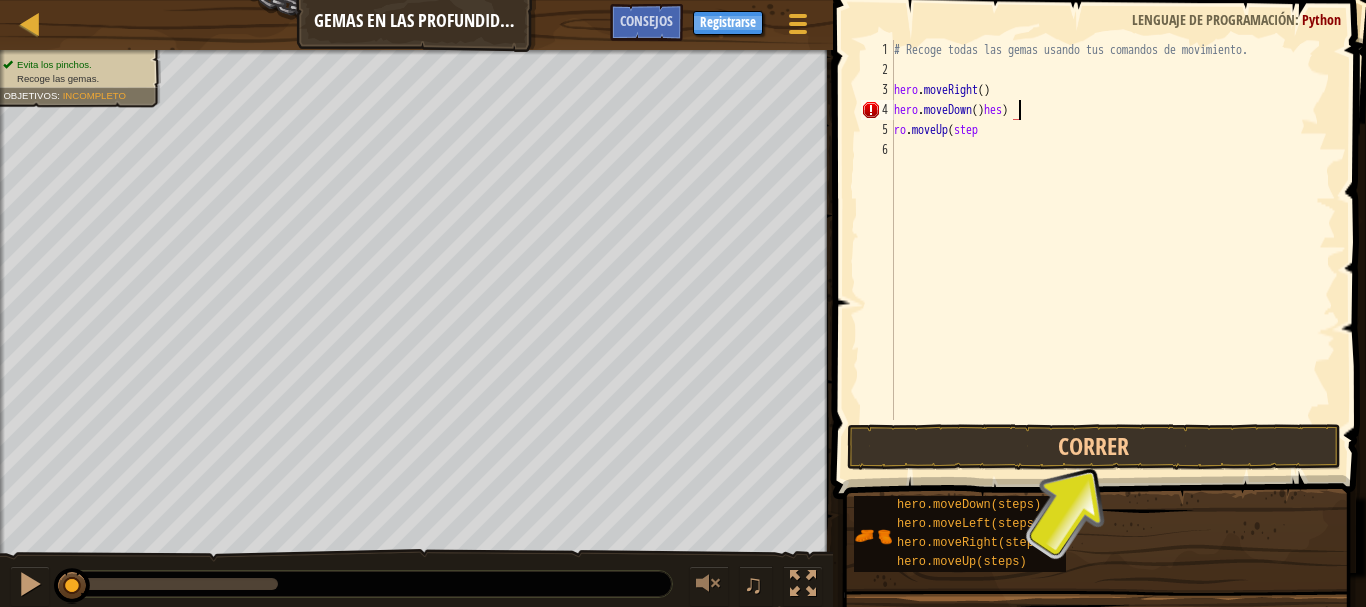 click on "# Recoge todas las gemas usando tus comandos de movimiento. hero . moveRight ( ) hero . moveDown ( ) hes ) ro . moveUp ( step" at bounding box center (1113, 250) 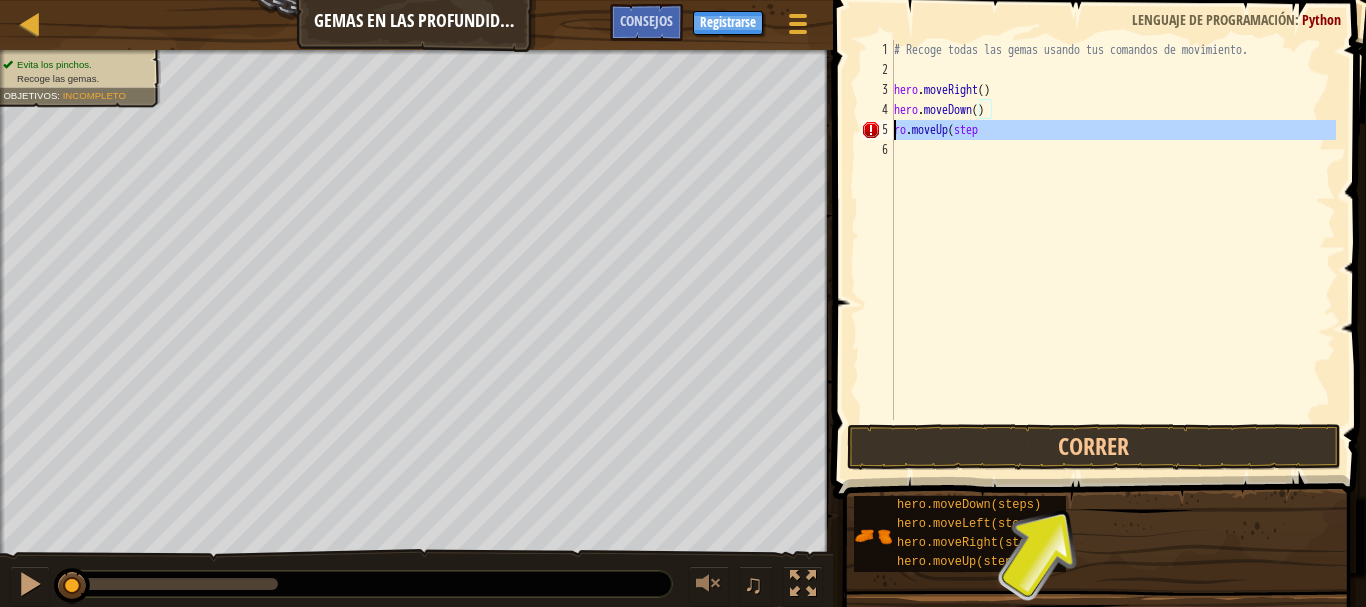click on "5" at bounding box center (877, 130) 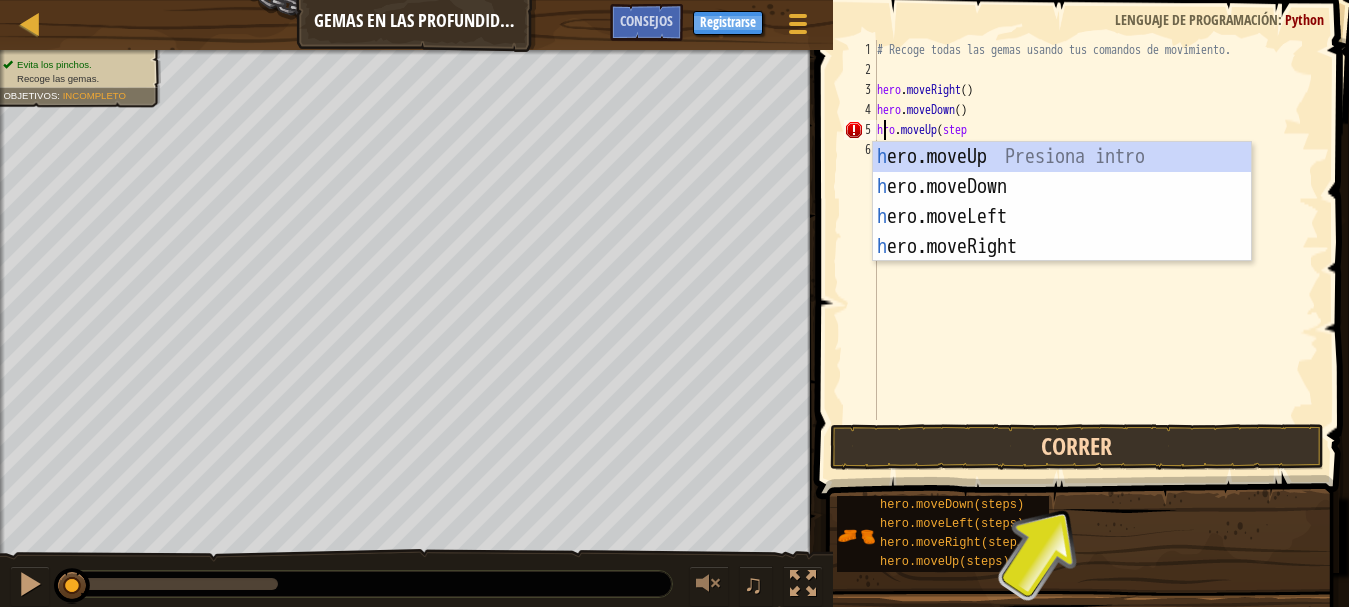 scroll, scrollTop: 9, scrollLeft: 1, axis: both 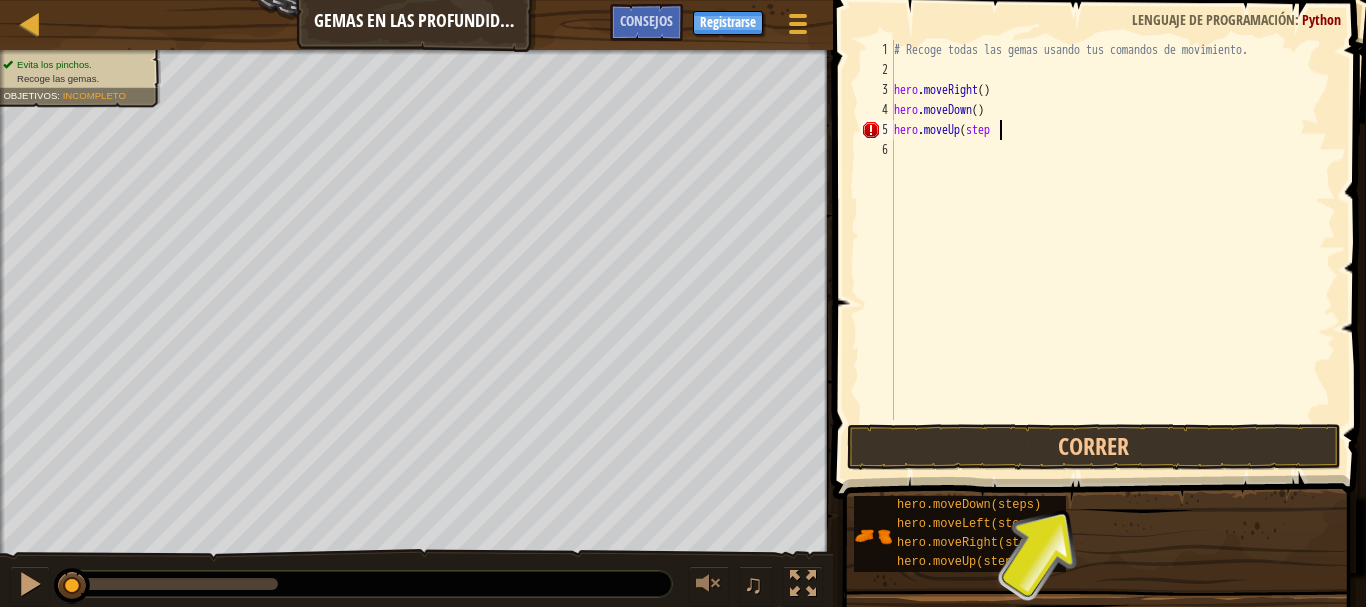 click on "# Recoge todas las gemas usando tus comandos de movimiento. hero . moveRight ( ) hero . moveDown ( ) hero . moveUp ( step" at bounding box center [1113, 250] 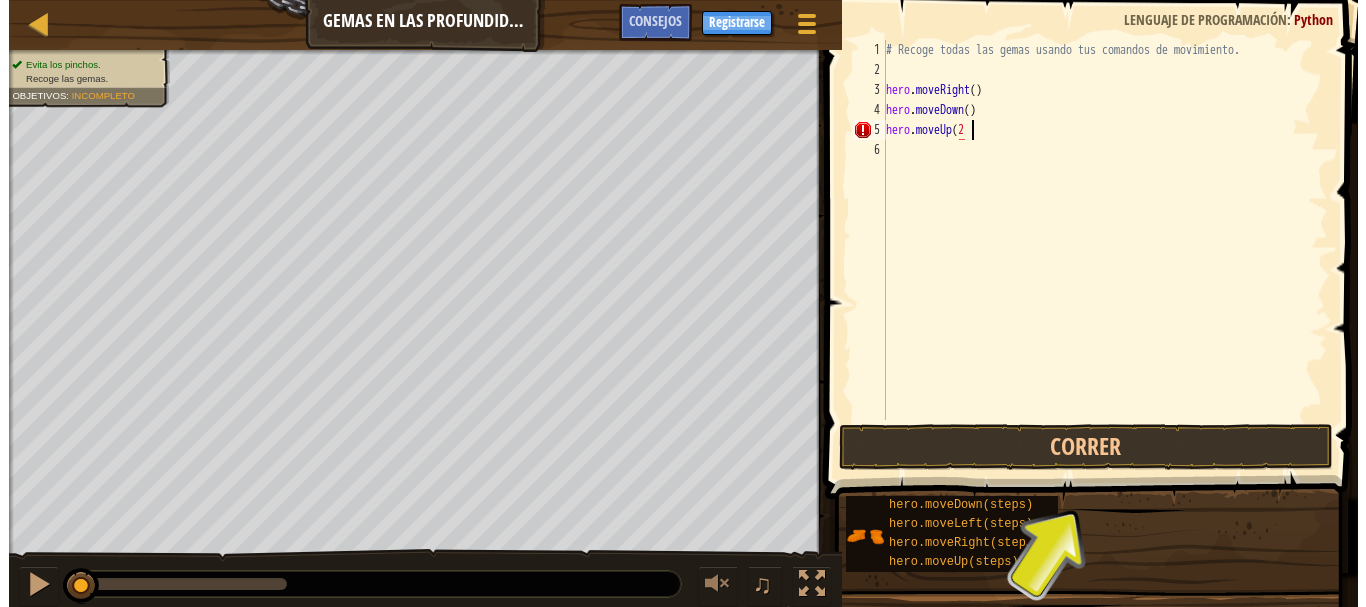 scroll, scrollTop: 9, scrollLeft: 6, axis: both 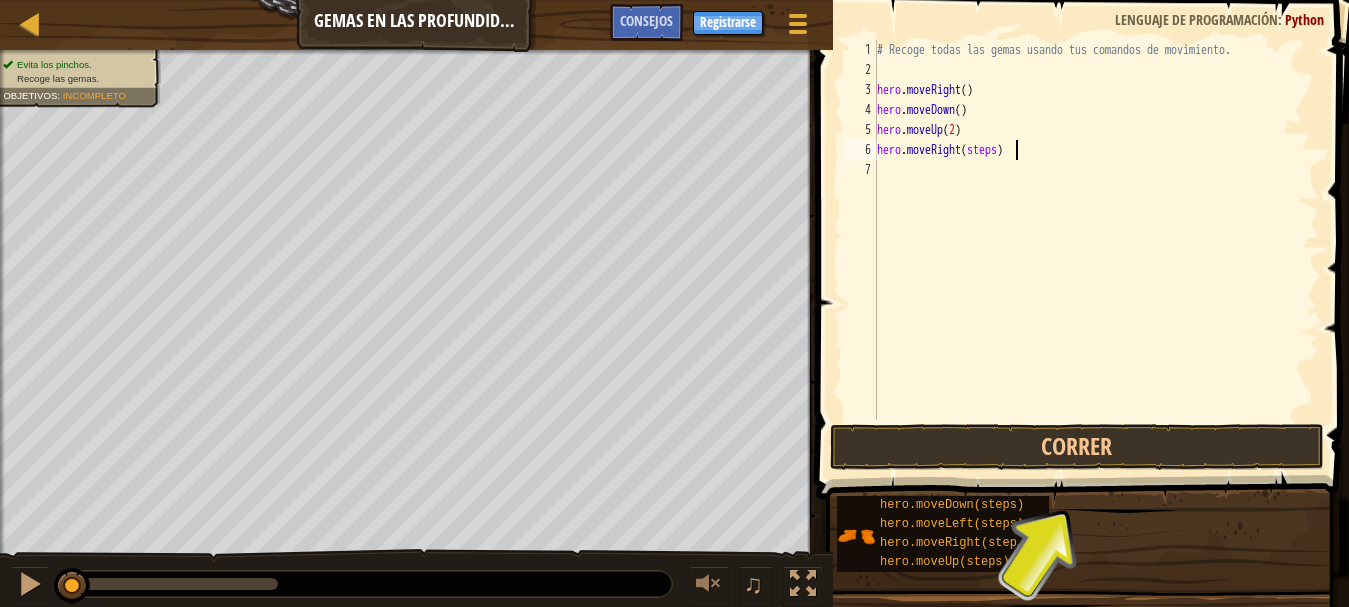 click on "# Recoge todas las gemas usando tus comandos de movimiento. hero . moveRight ( ) hero . moveDown ( ) hero . moveUp ( 2 ) hero . moveRight ( steps )" at bounding box center [1096, 250] 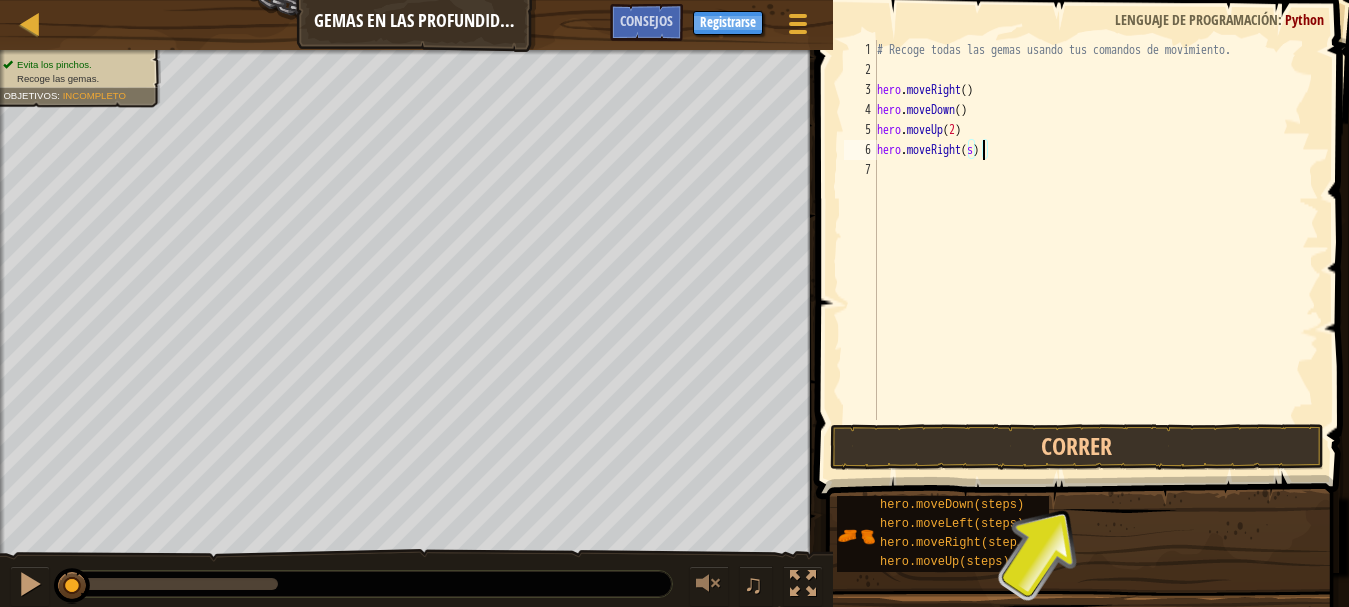 type on "hero.moveRight()" 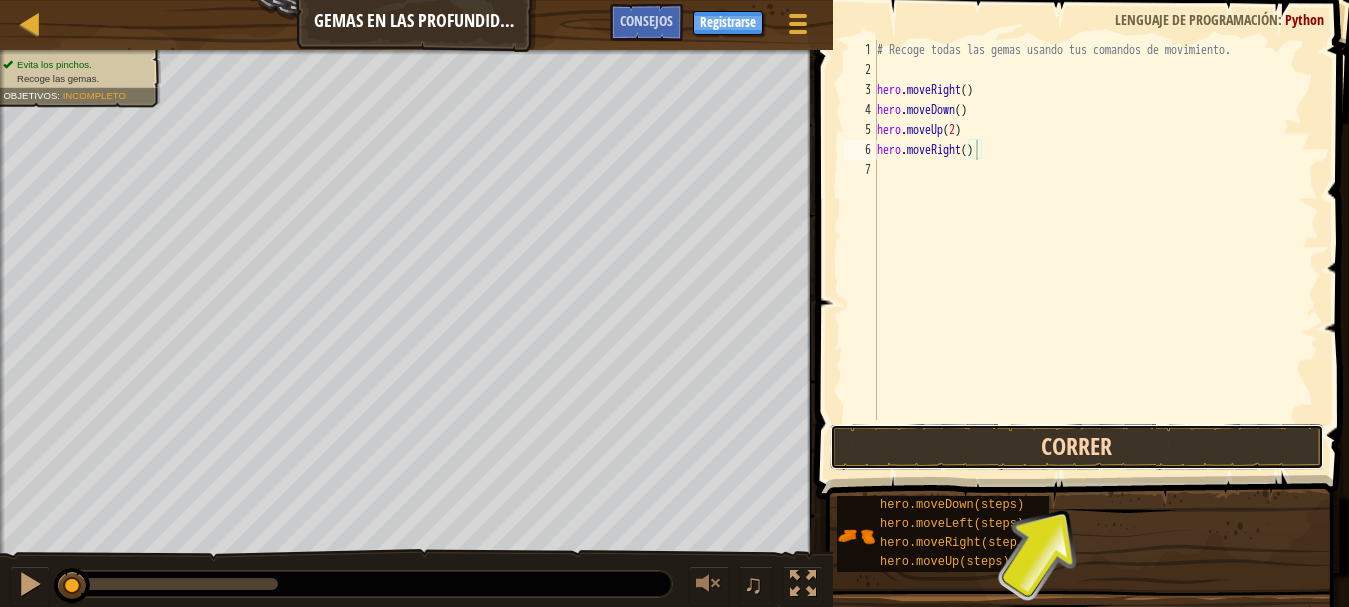 click on "Correr" at bounding box center (1077, 447) 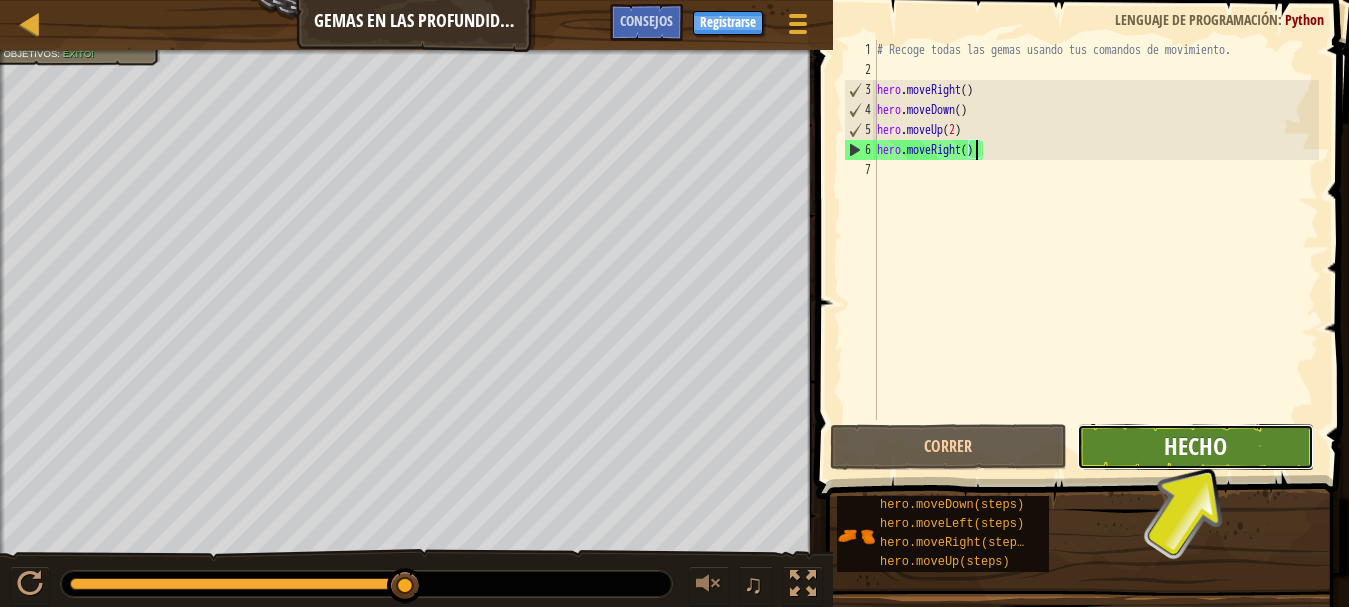 click on "Hecho" at bounding box center (1195, 447) 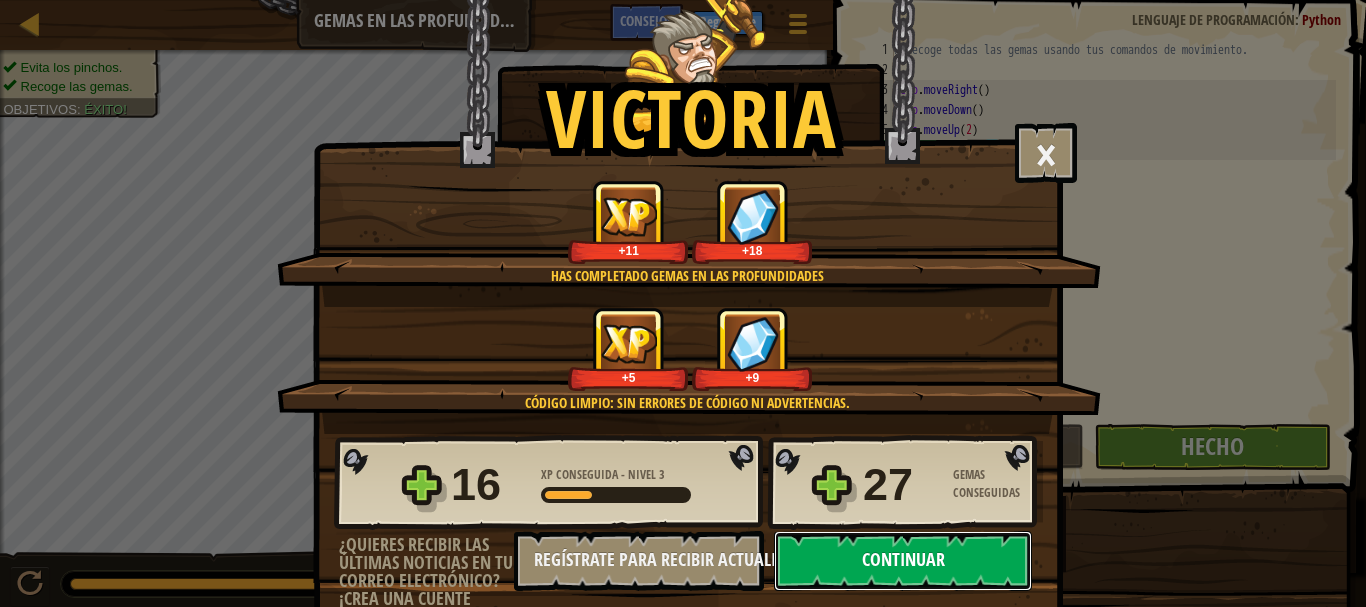 click on "Continuar" at bounding box center (903, 561) 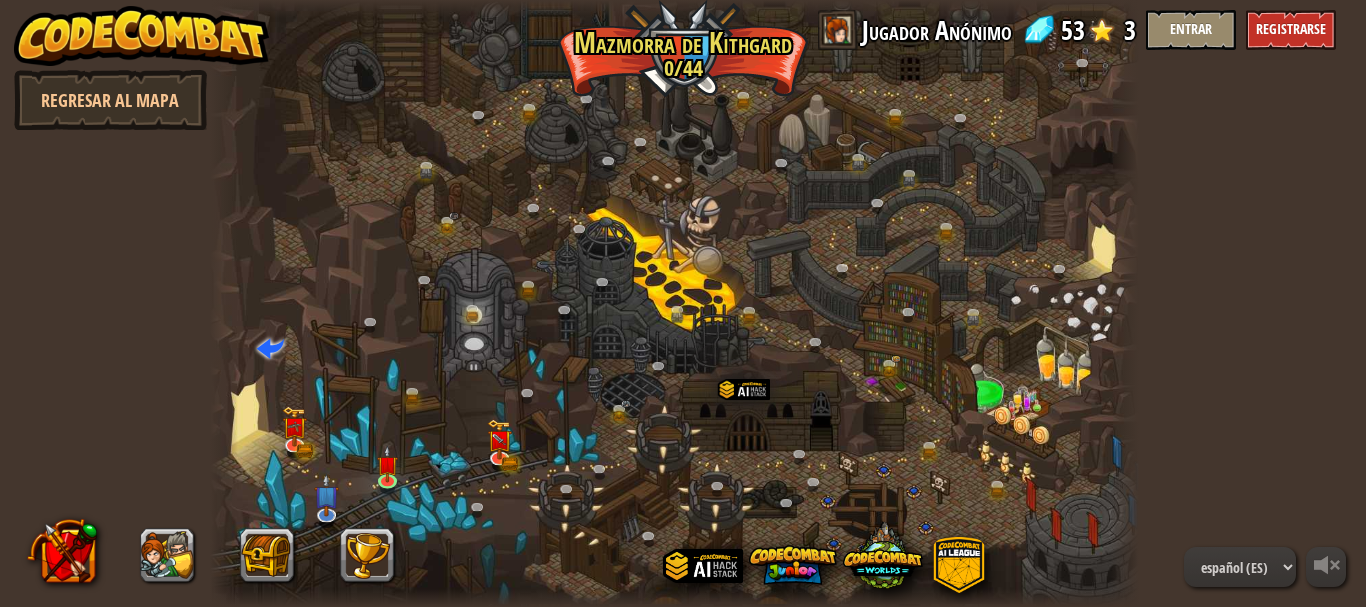 select on "es-ES" 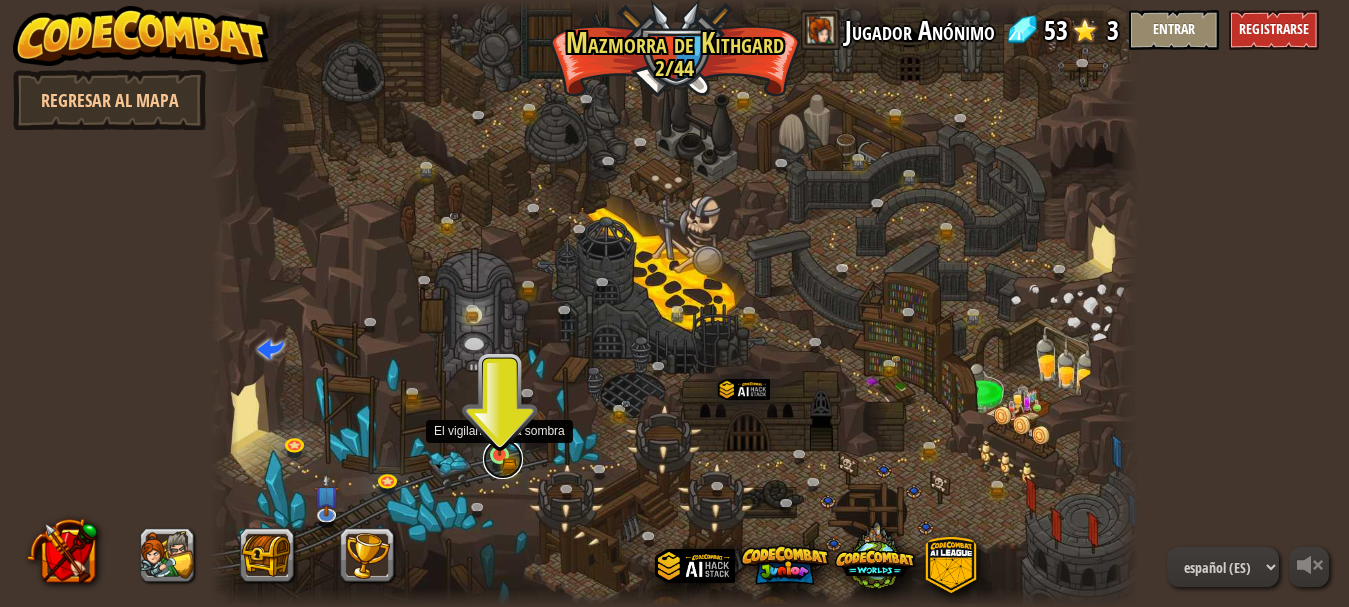 click at bounding box center [503, 459] 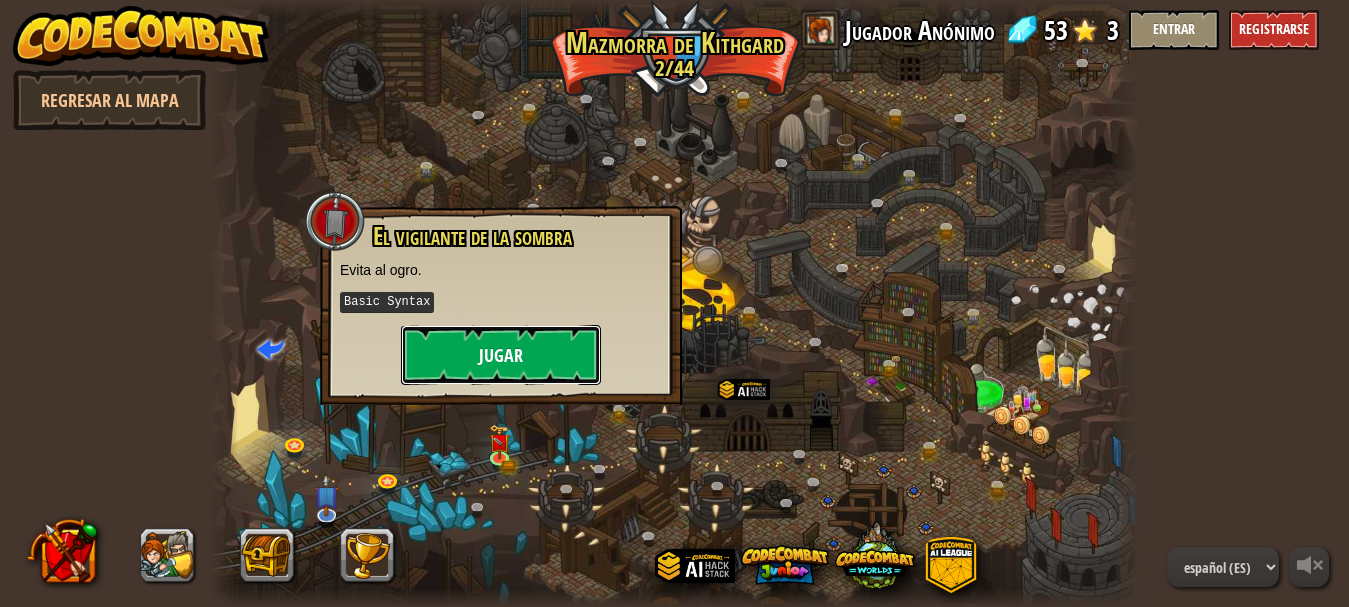 click on "Jugar" at bounding box center (501, 355) 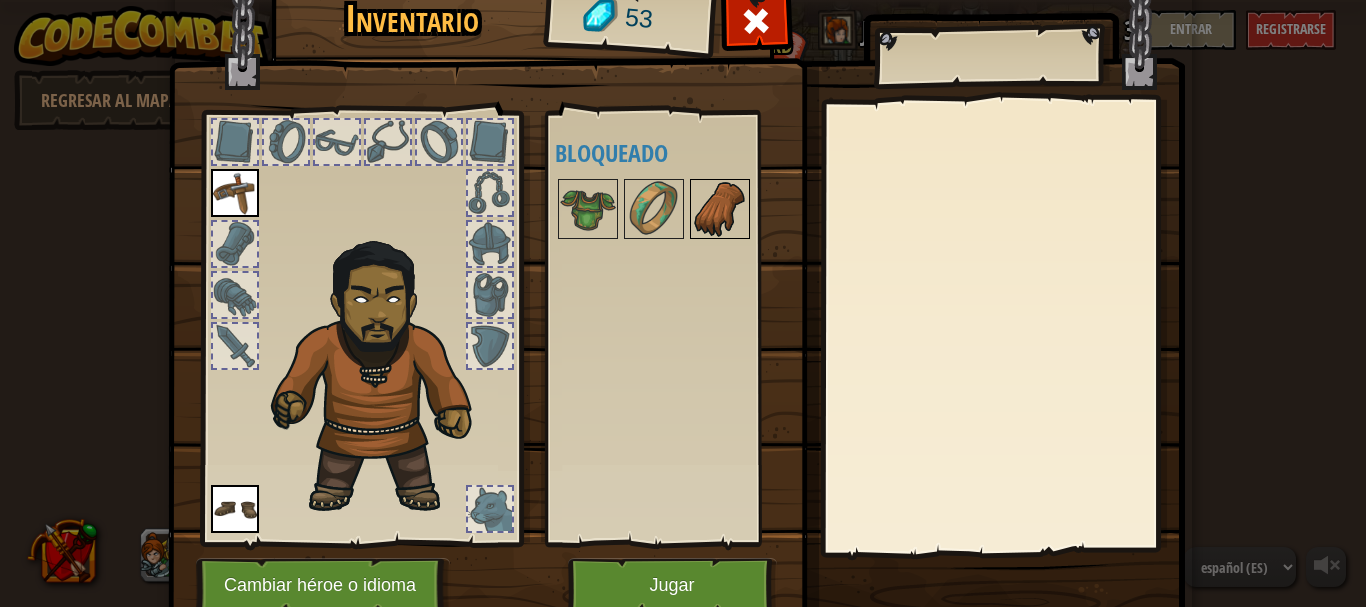click at bounding box center (720, 209) 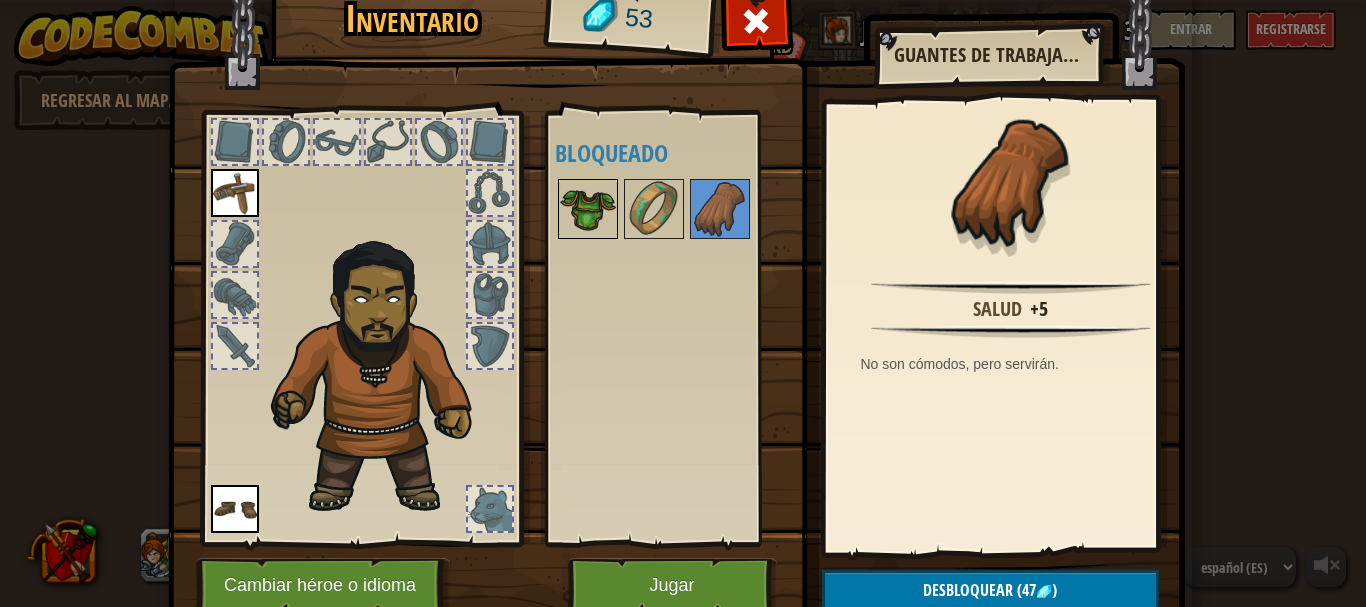 click at bounding box center [588, 209] 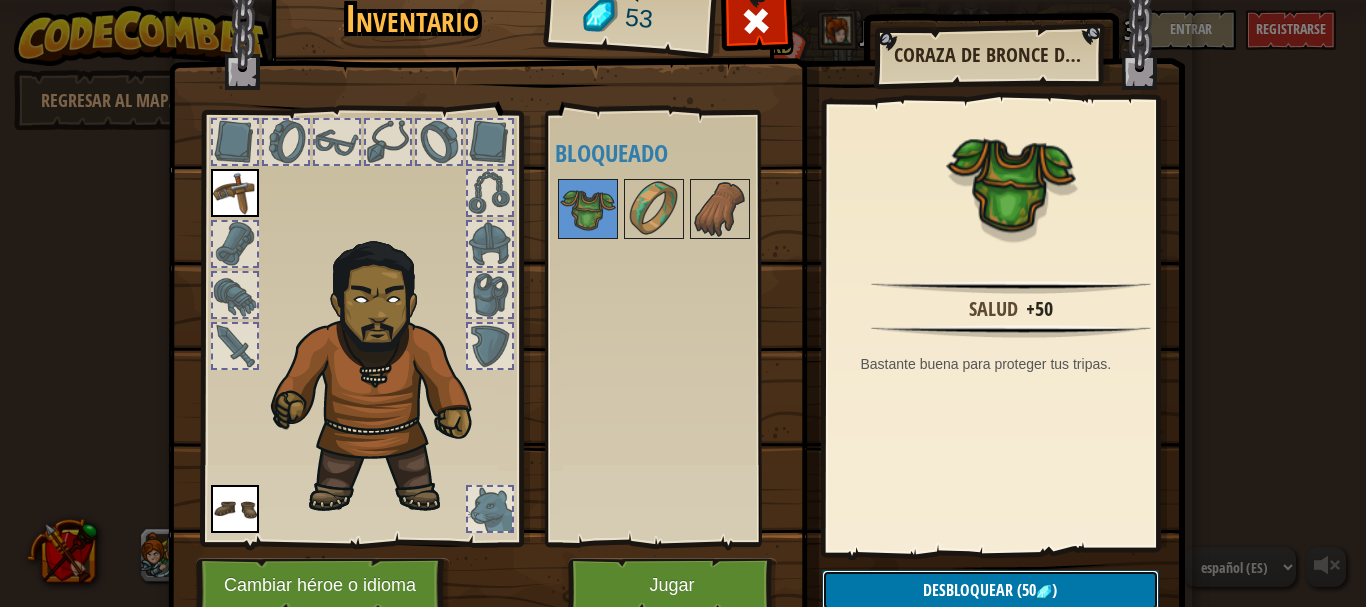 click on "Desbloquear" at bounding box center [968, 590] 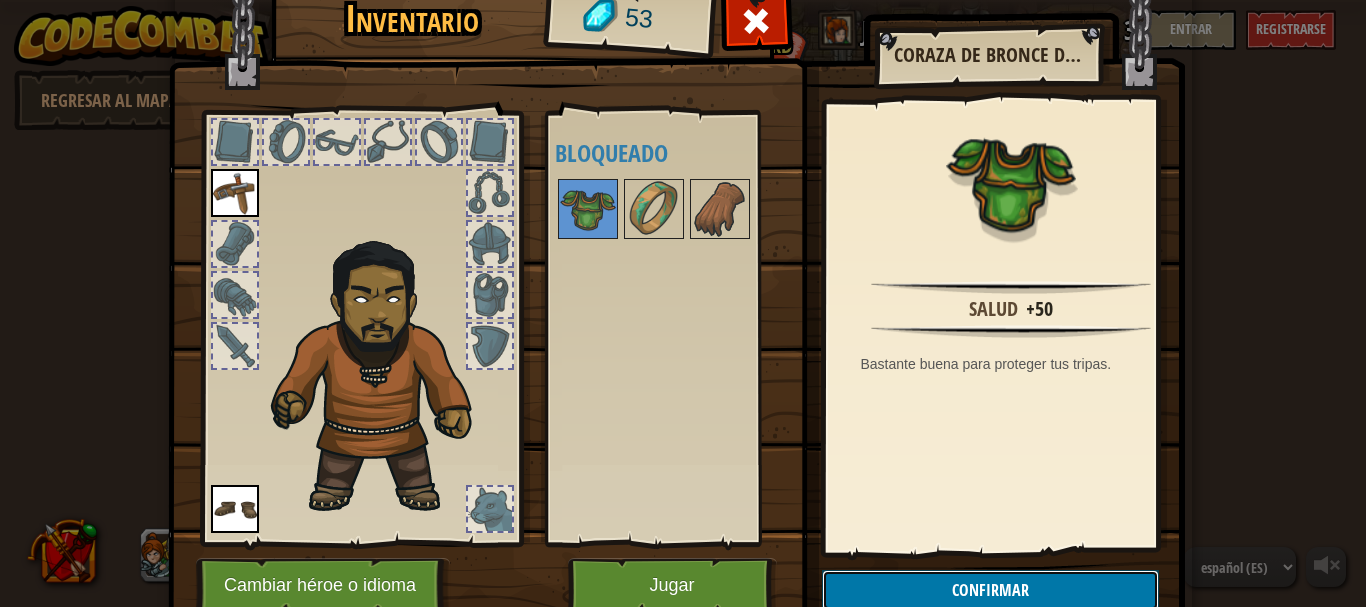 click on "Confirmar" at bounding box center [990, 590] 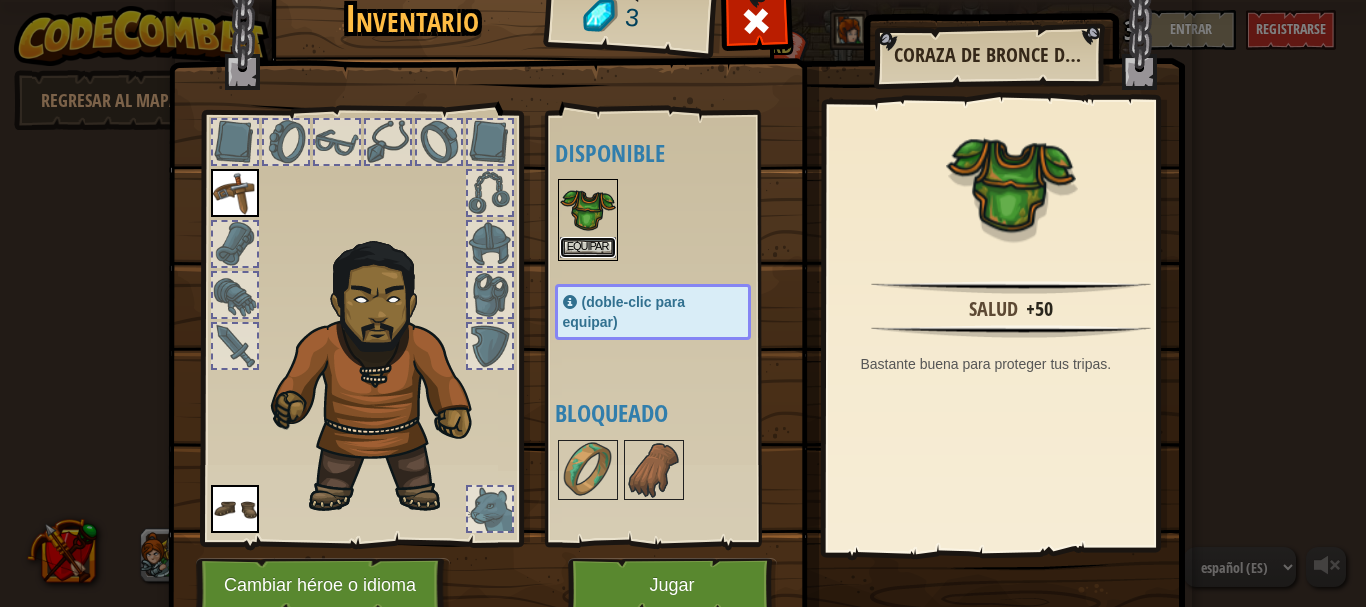 click on "Equipar" at bounding box center [588, 247] 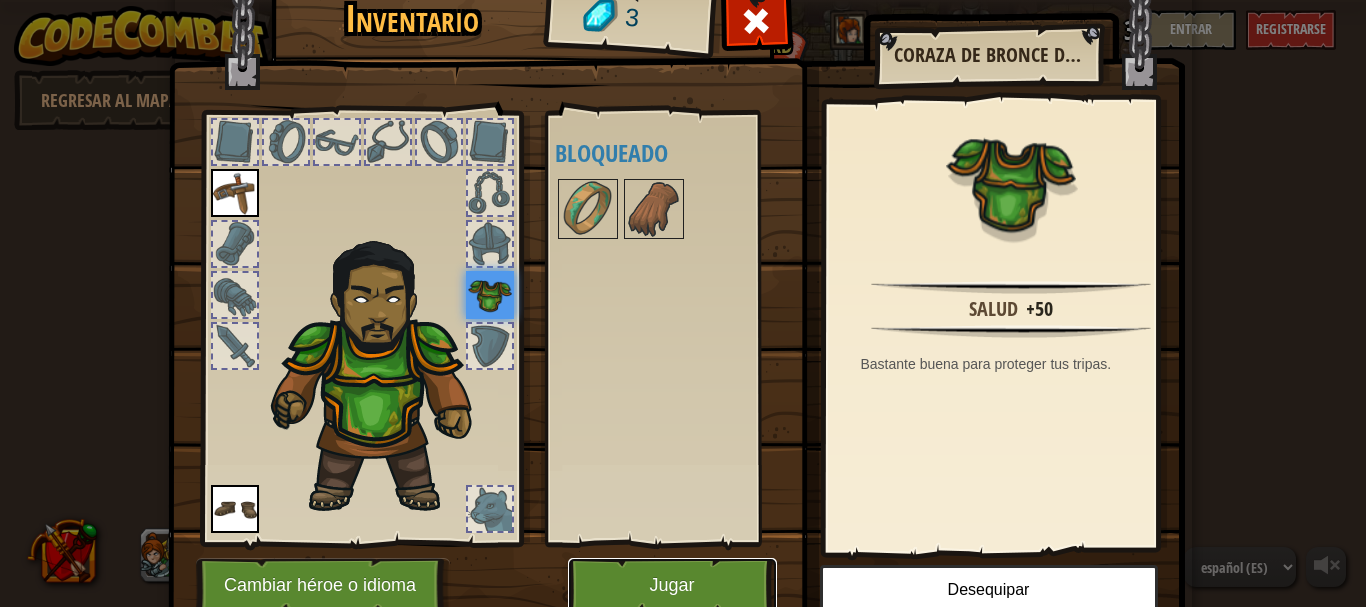 drag, startPoint x: 636, startPoint y: 560, endPoint x: 689, endPoint y: 133, distance: 430.27664 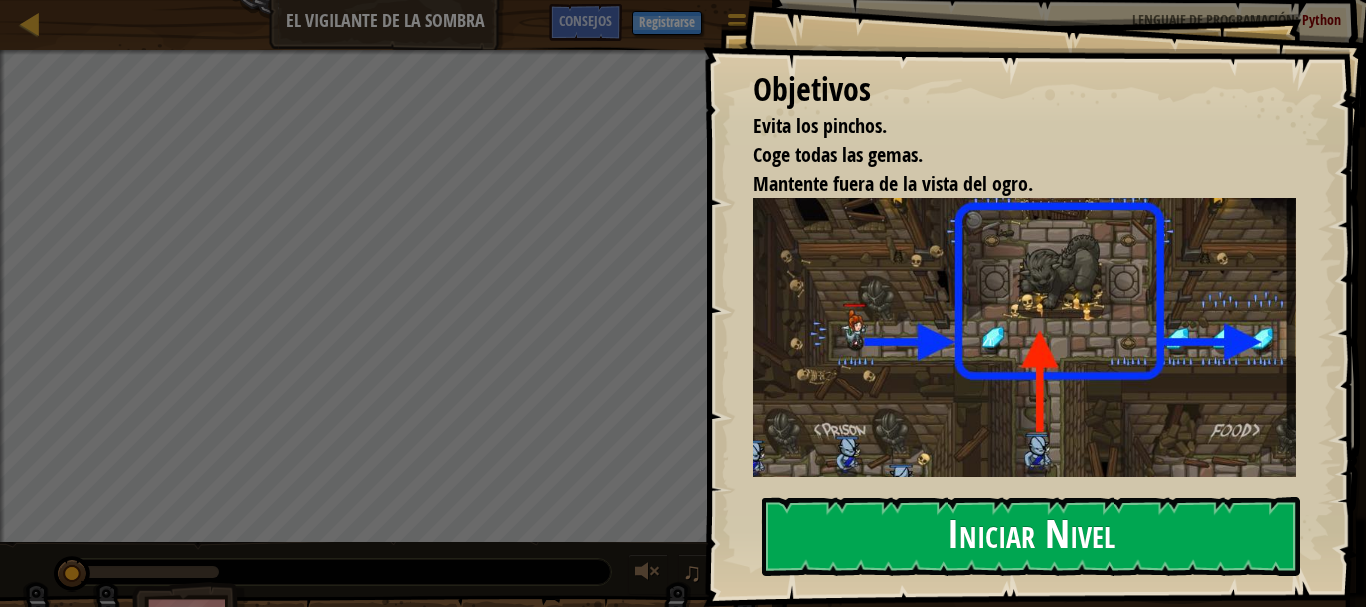 click on "Iniciar Nivel" at bounding box center [1031, 536] 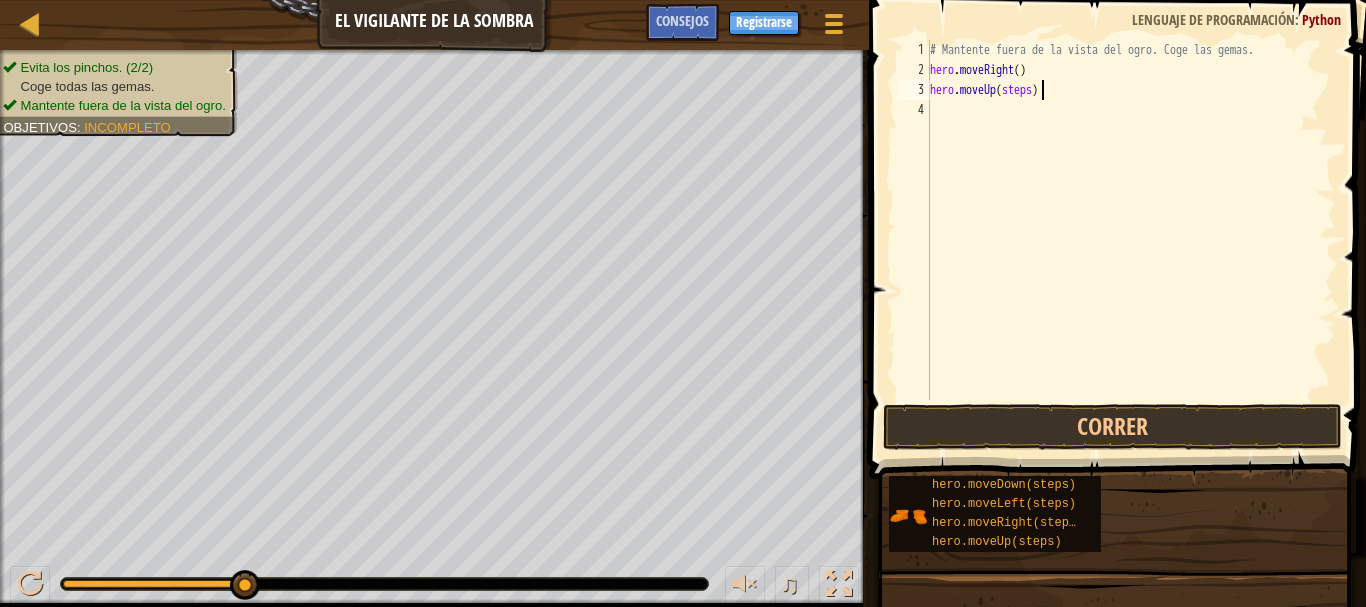 click on "# Mantente fuera de la vista del ogro. Coge las gemas. hero . moveRight ( ) hero . moveUp ( steps )" at bounding box center (1131, 240) 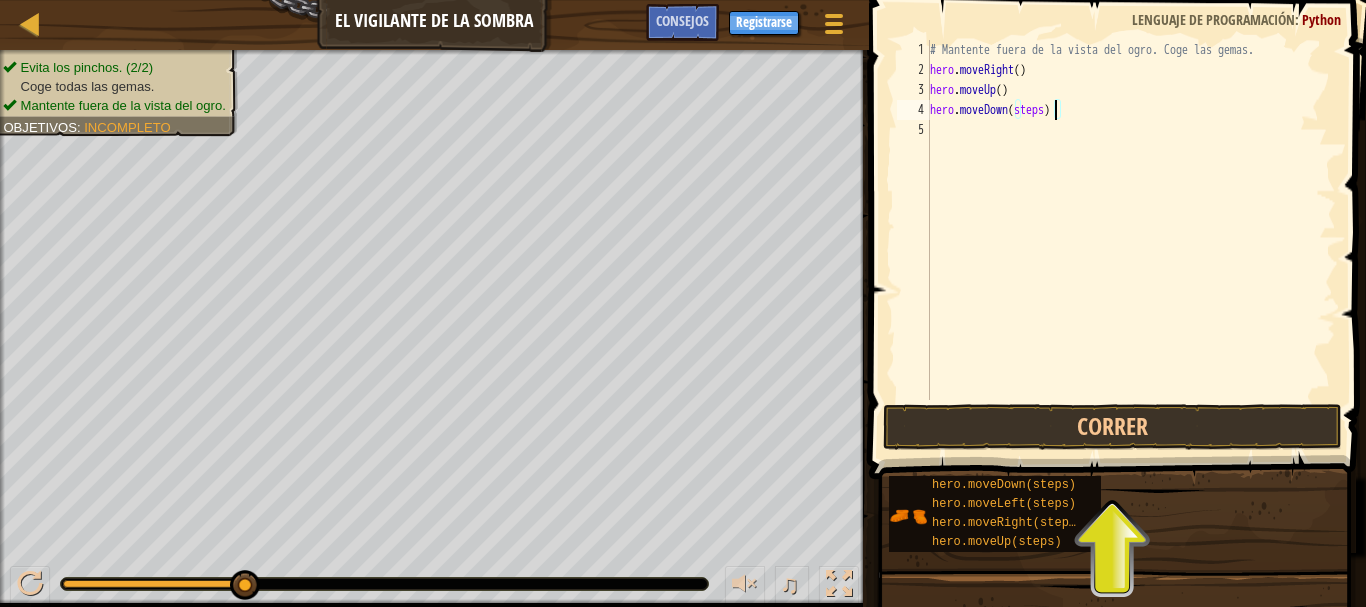 click on "# Mantente fuera de la vista del ogro. Coge las gemas. hero . moveRight ( ) hero . moveUp ( ) hero . moveDown ( steps )" at bounding box center [1131, 240] 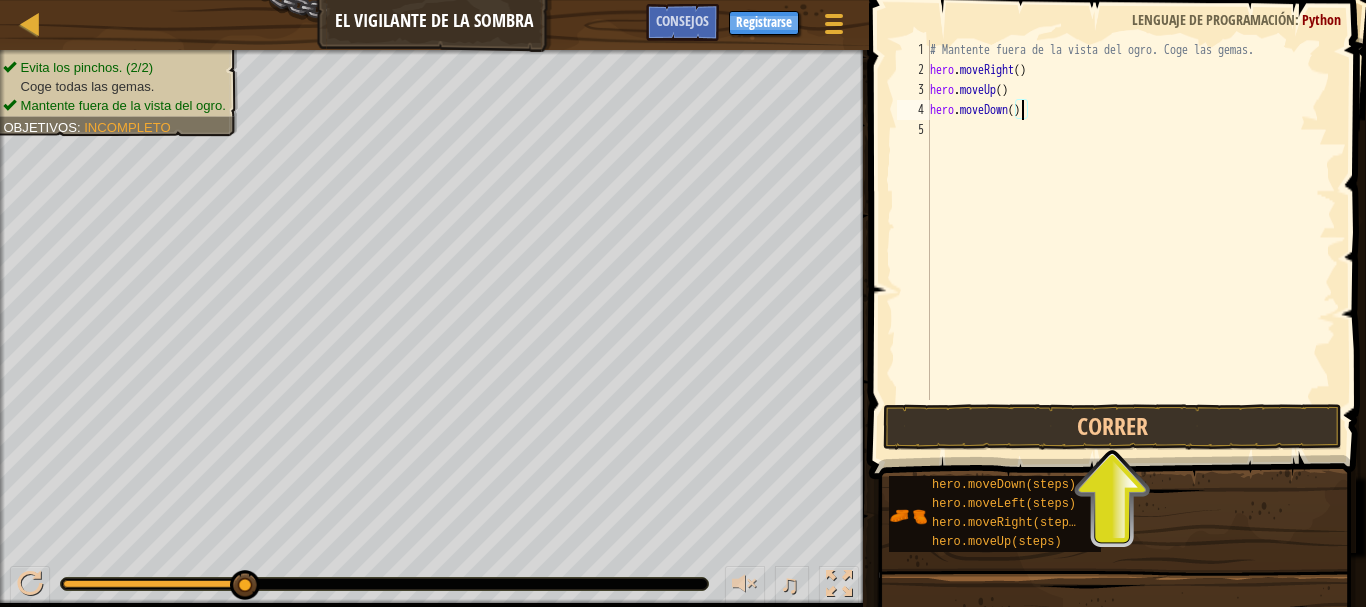 type on "hero.moveUp()" 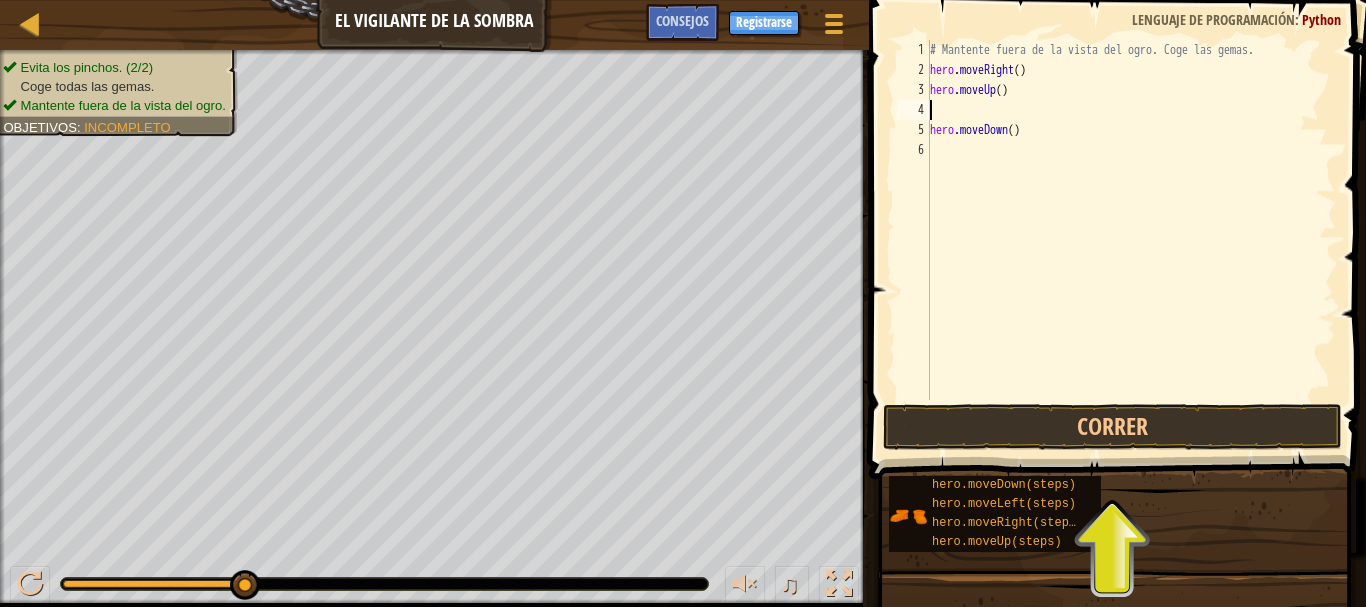 type on "h" 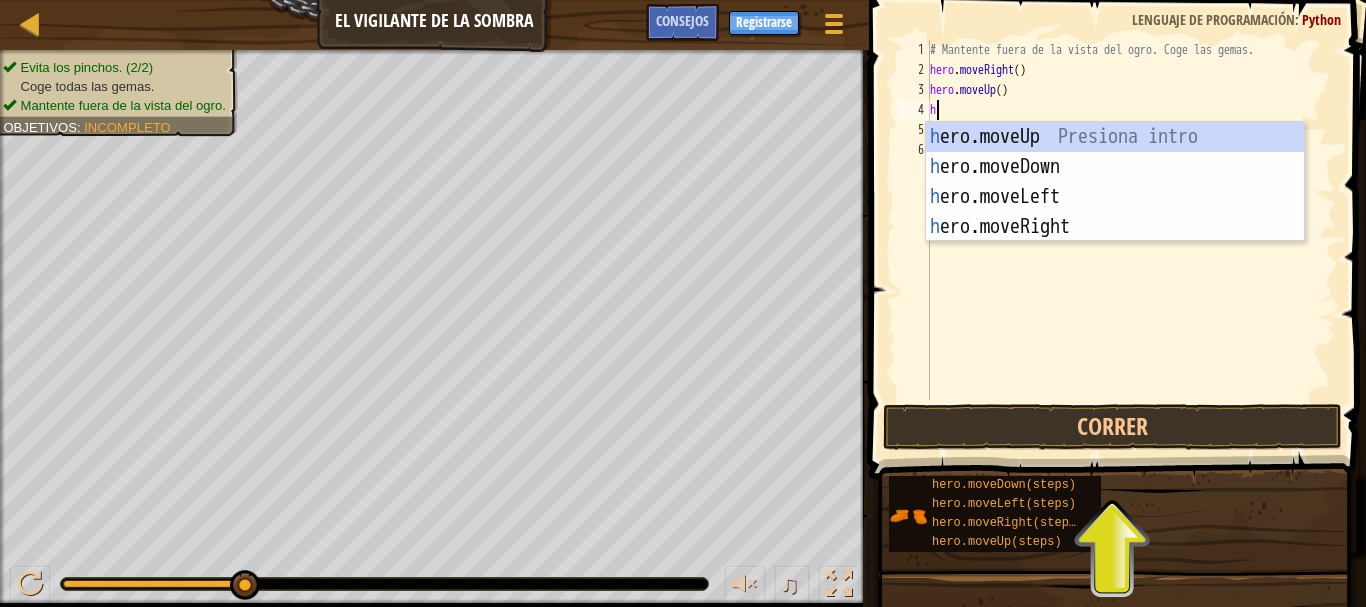 scroll, scrollTop: 9, scrollLeft: 0, axis: vertical 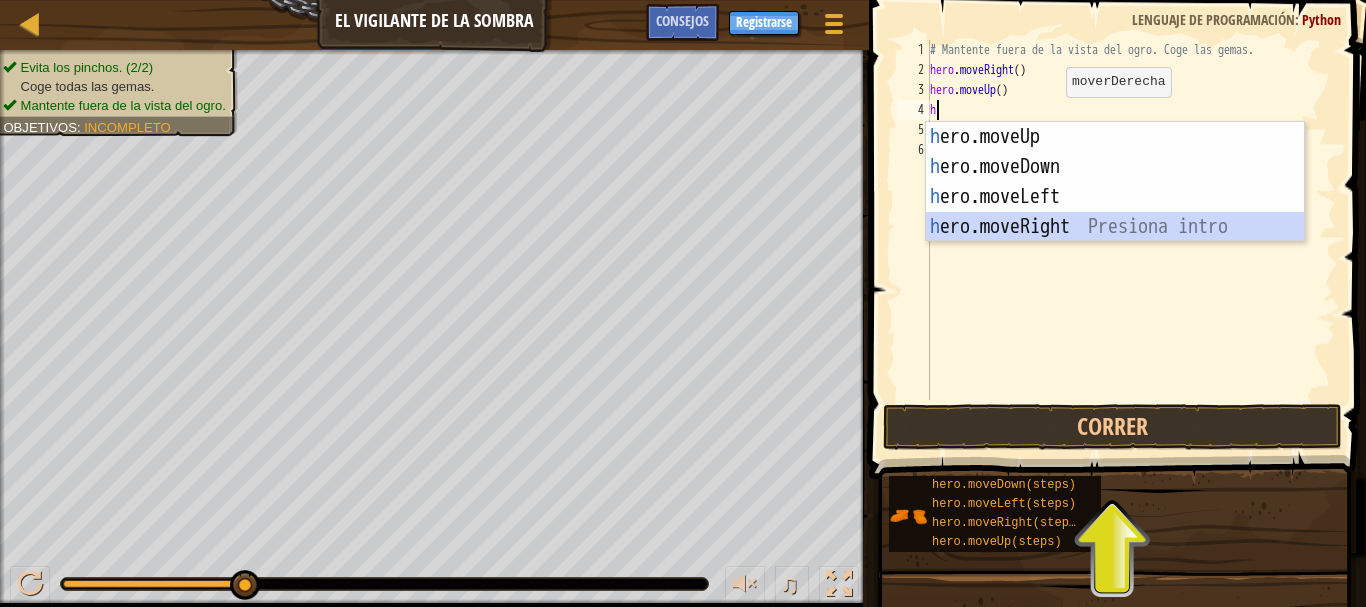 click on "h ero.moveUp Presiona intro h ero.moveDown Presiona intro h ero.moveLeft Presiona intro h ero.moveRight Presiona intro" at bounding box center (1115, 212) 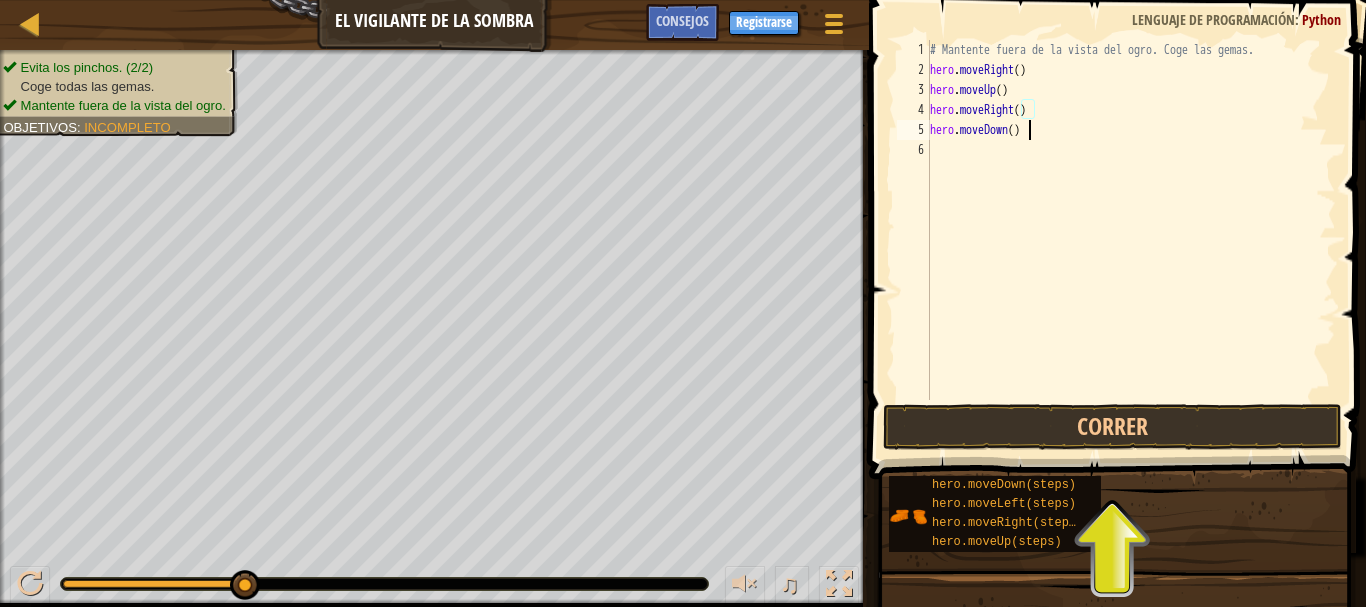 click on "# Mantente fuera de la vista del ogro. Coge las gemas. hero . moveRight ( ) hero . moveUp ( ) hero . moveRight ( ) hero . moveDown ( )" at bounding box center [1131, 240] 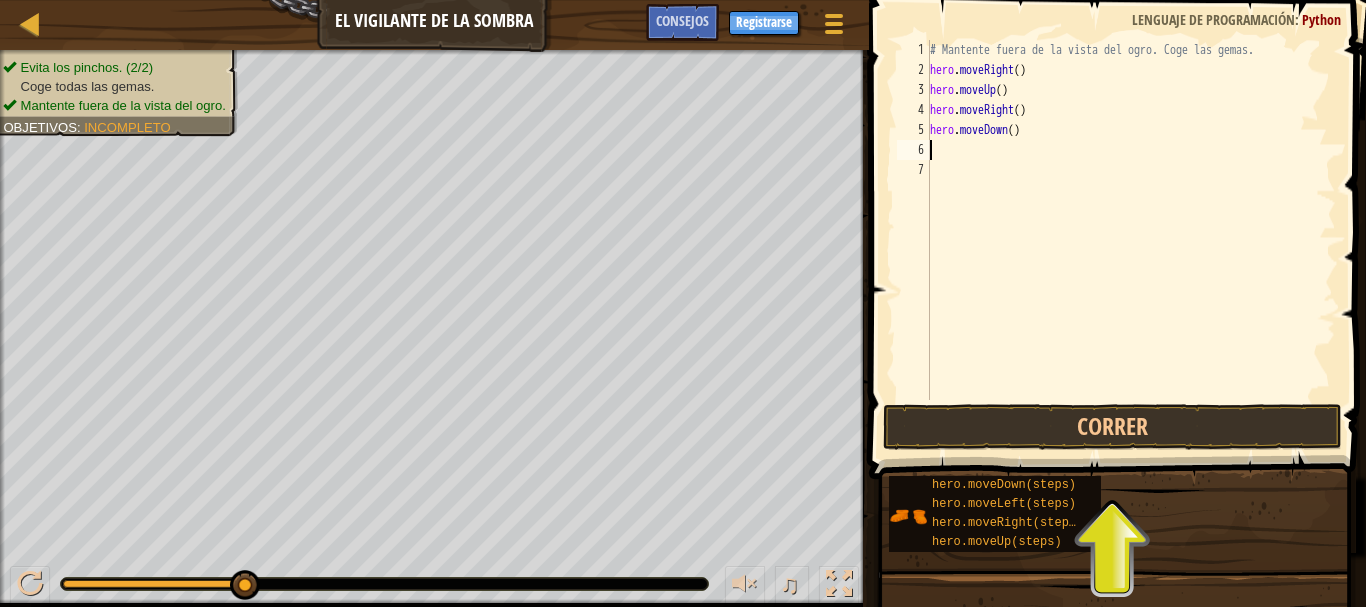 type on "h" 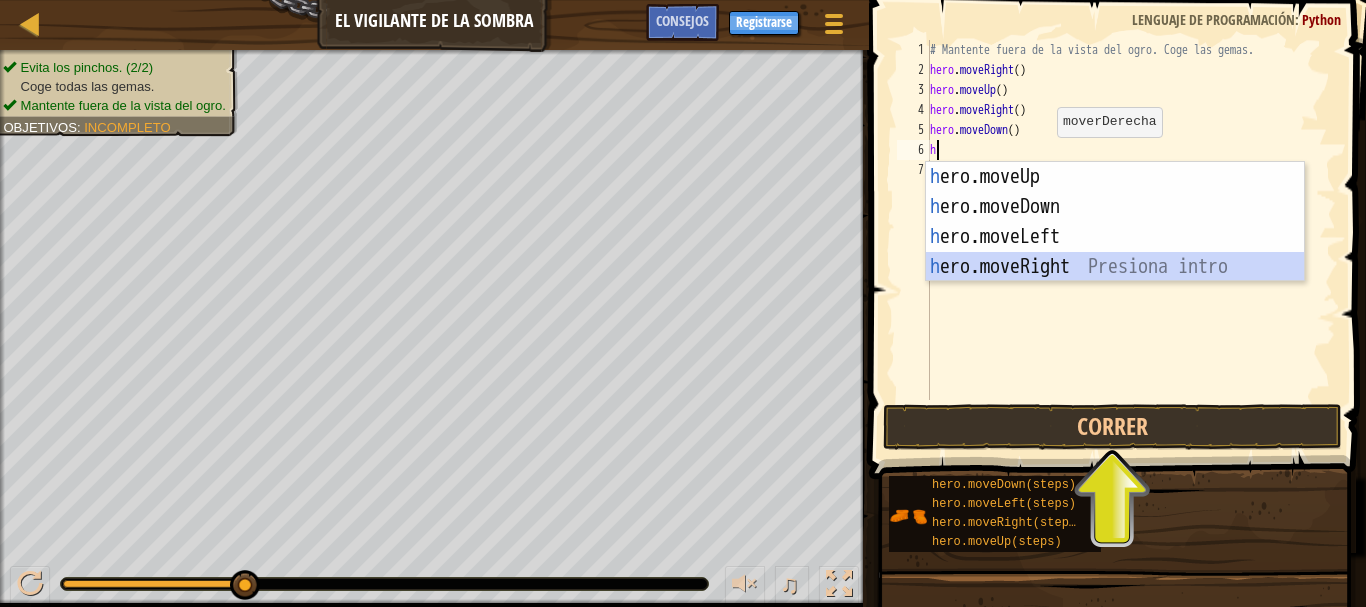 click on "h ero.moveUp Presiona intro h ero.moveDown Presiona intro h ero.moveLeft Presiona intro h ero.moveRight Presiona intro" at bounding box center [1115, 252] 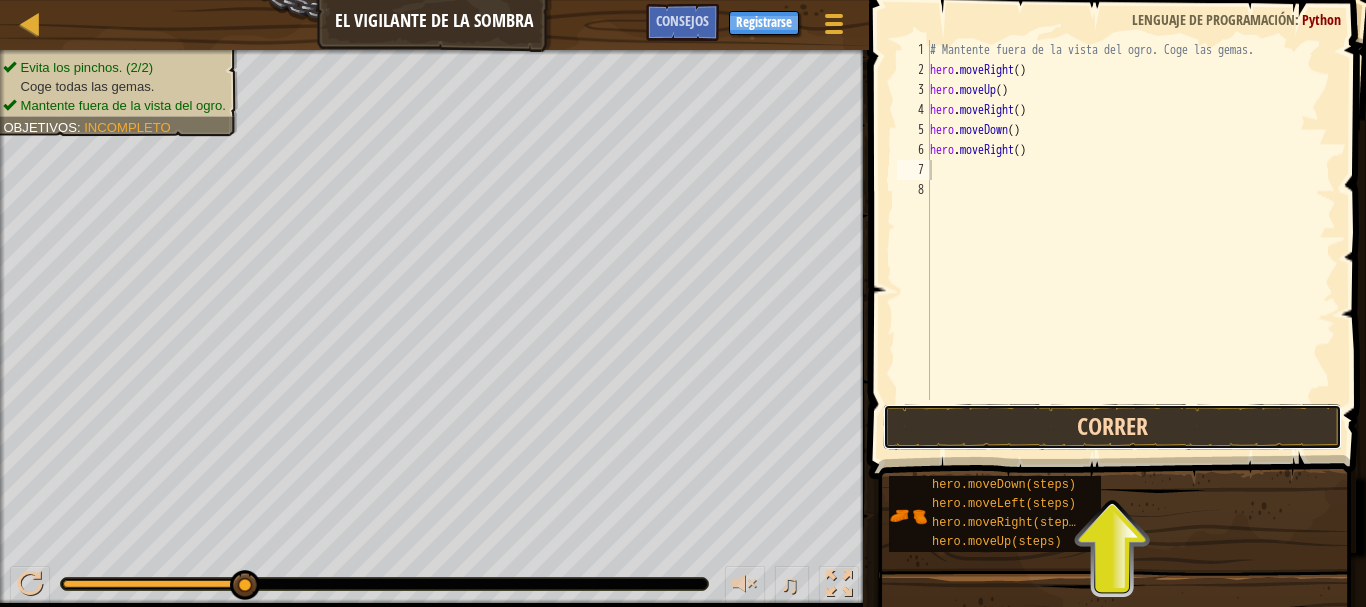 click on "Correr" at bounding box center (1112, 427) 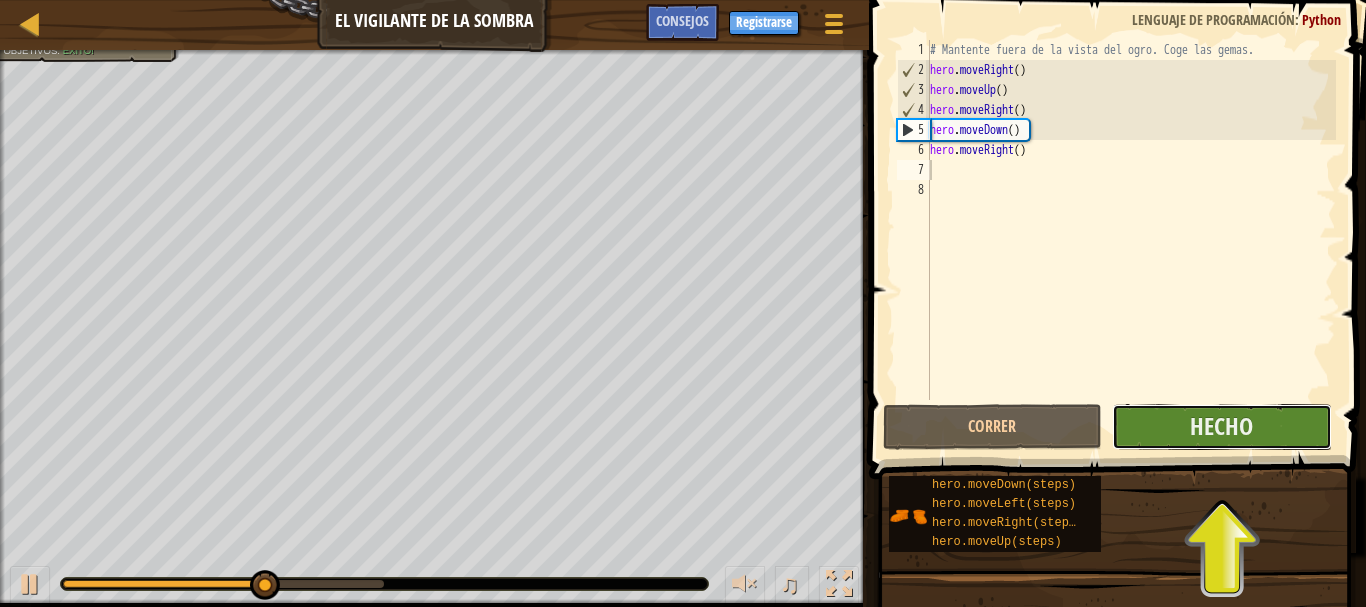click on "Hecho" at bounding box center (1221, 427) 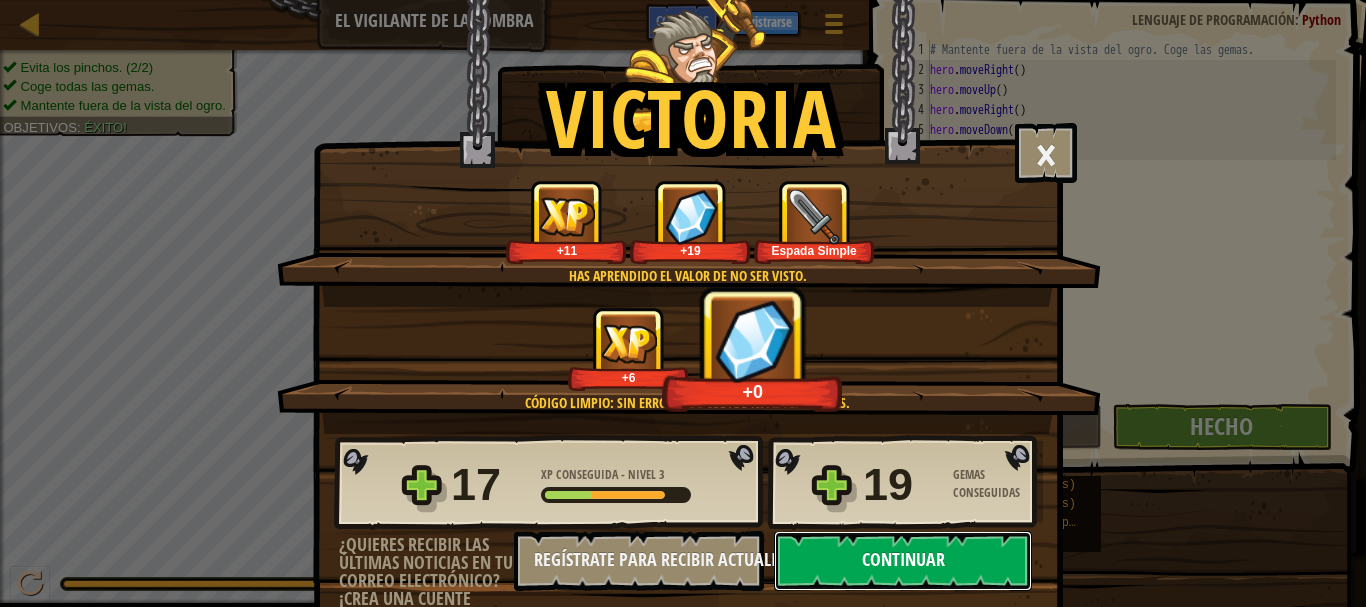 click on "Continuar" at bounding box center (903, 561) 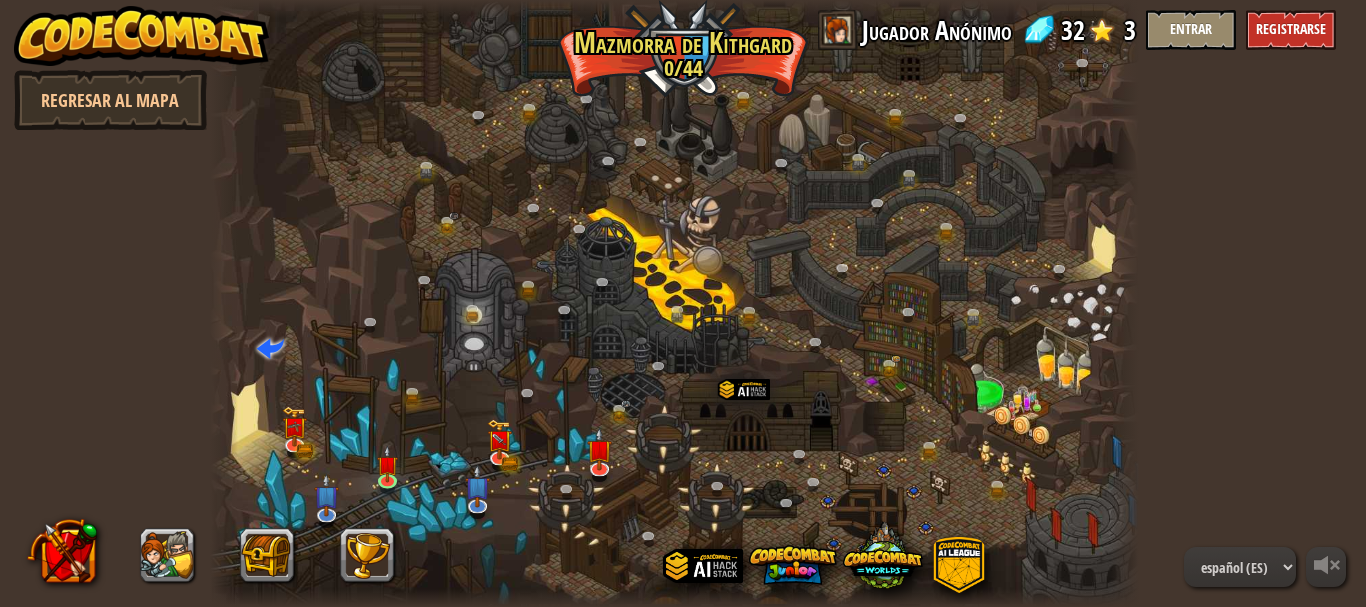 select on "es-ES" 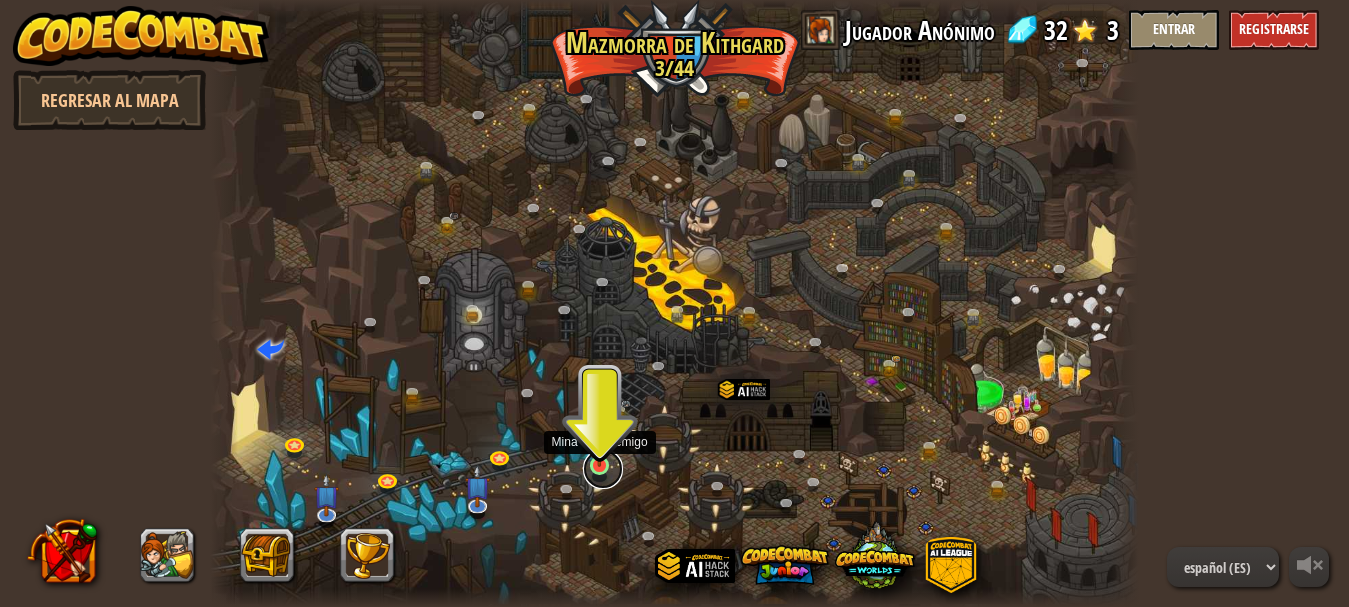 click at bounding box center [603, 469] 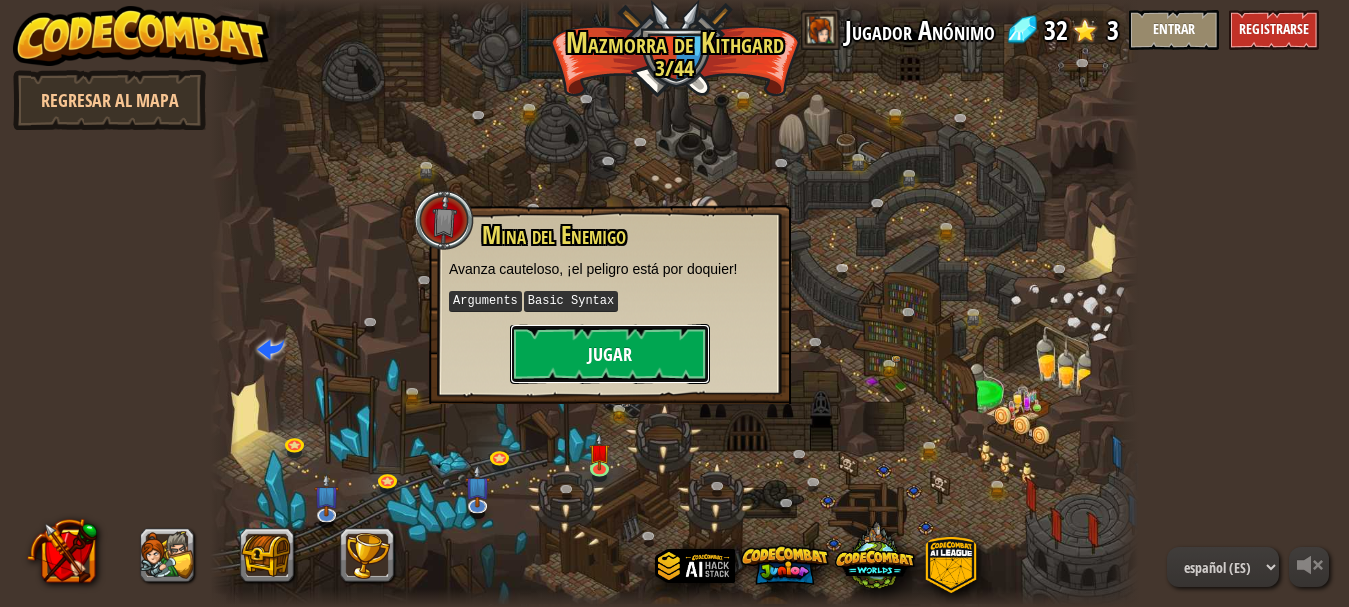 click on "Jugar" at bounding box center (610, 354) 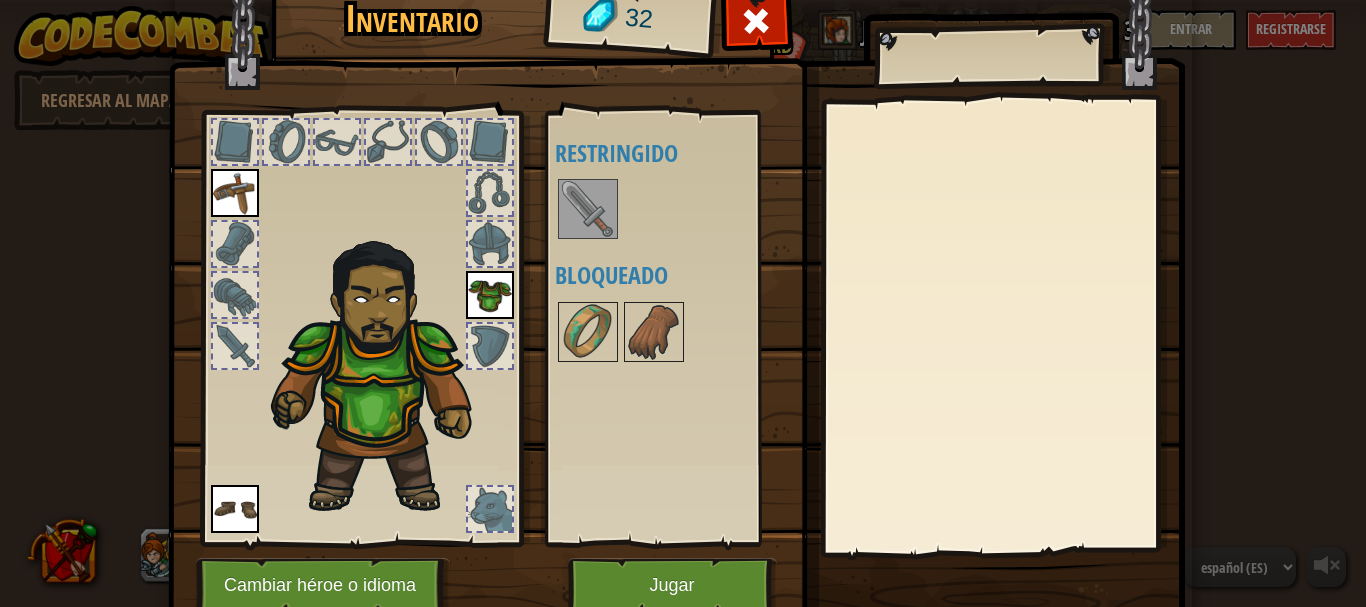 click at bounding box center (588, 209) 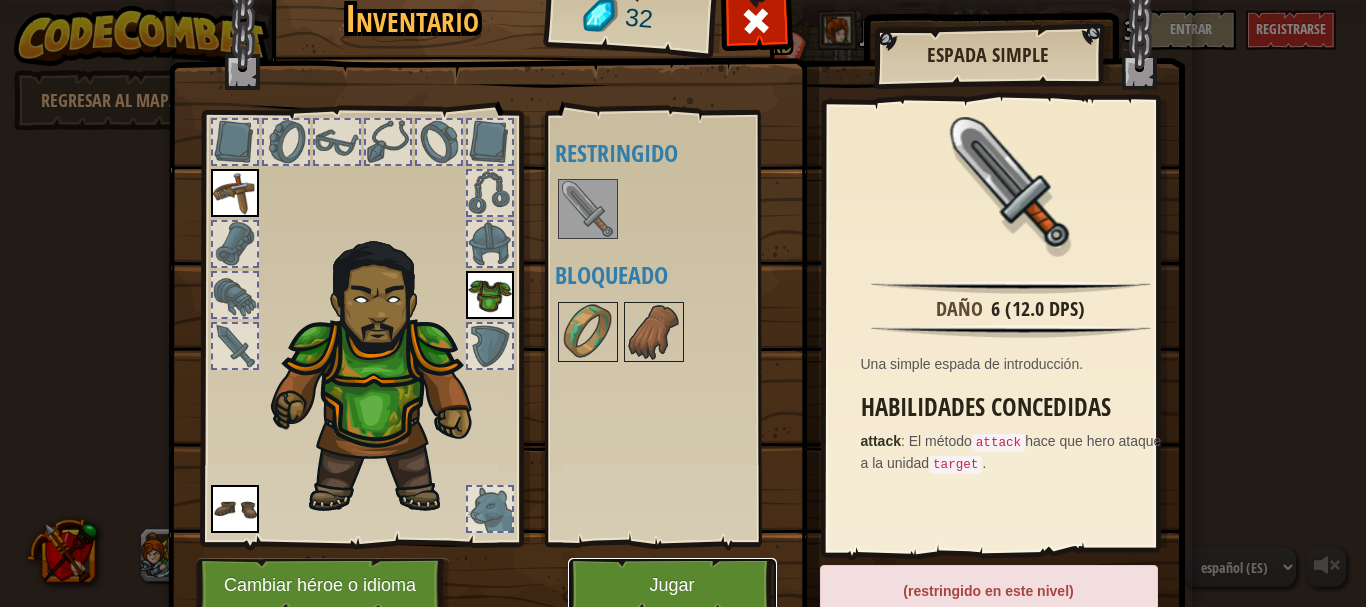 click on "Jugar" at bounding box center [672, 585] 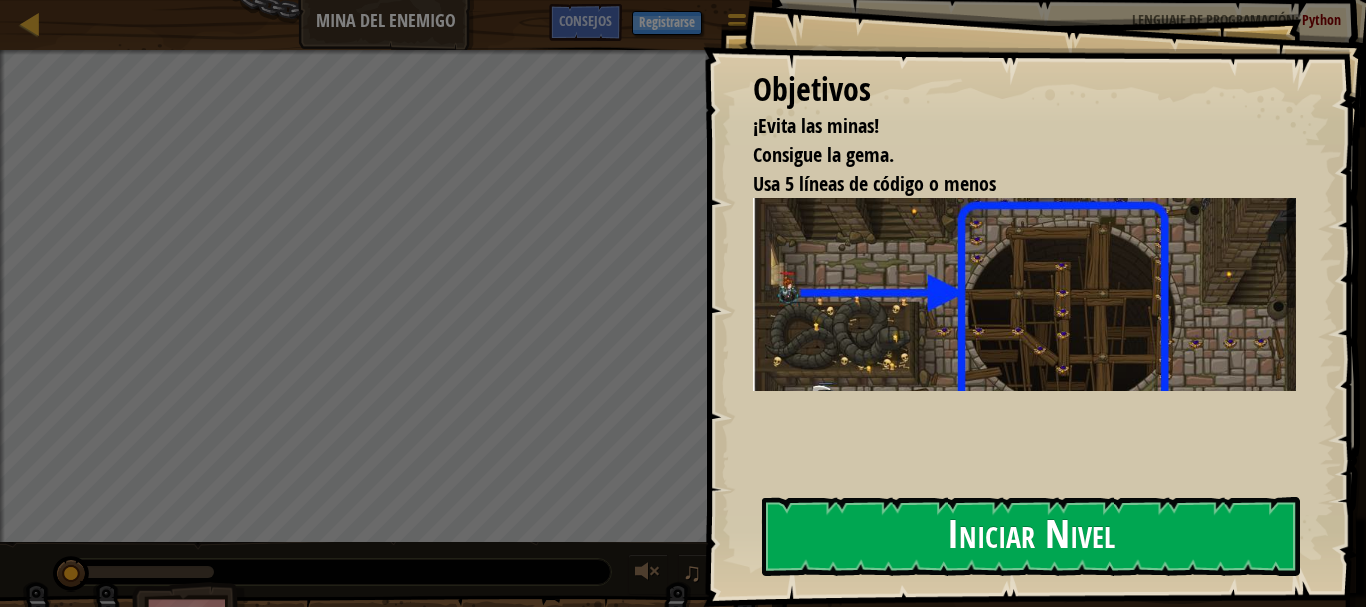 click on "Iniciar Nivel" at bounding box center [1031, 536] 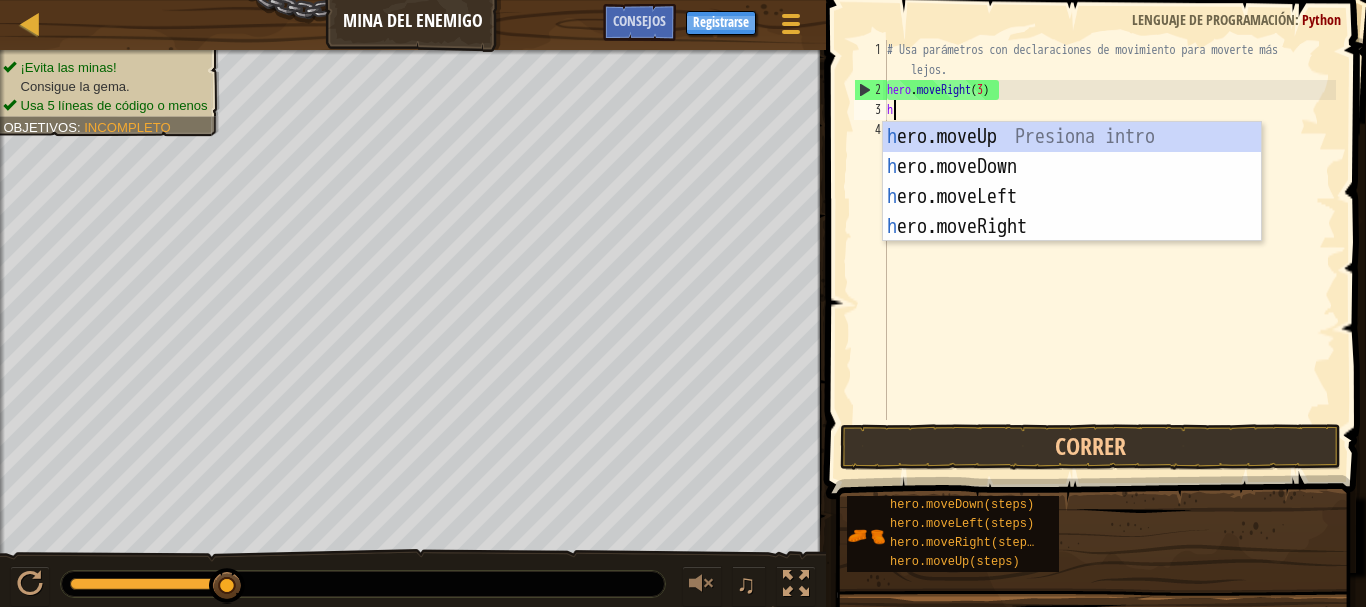 scroll, scrollTop: 9, scrollLeft: 0, axis: vertical 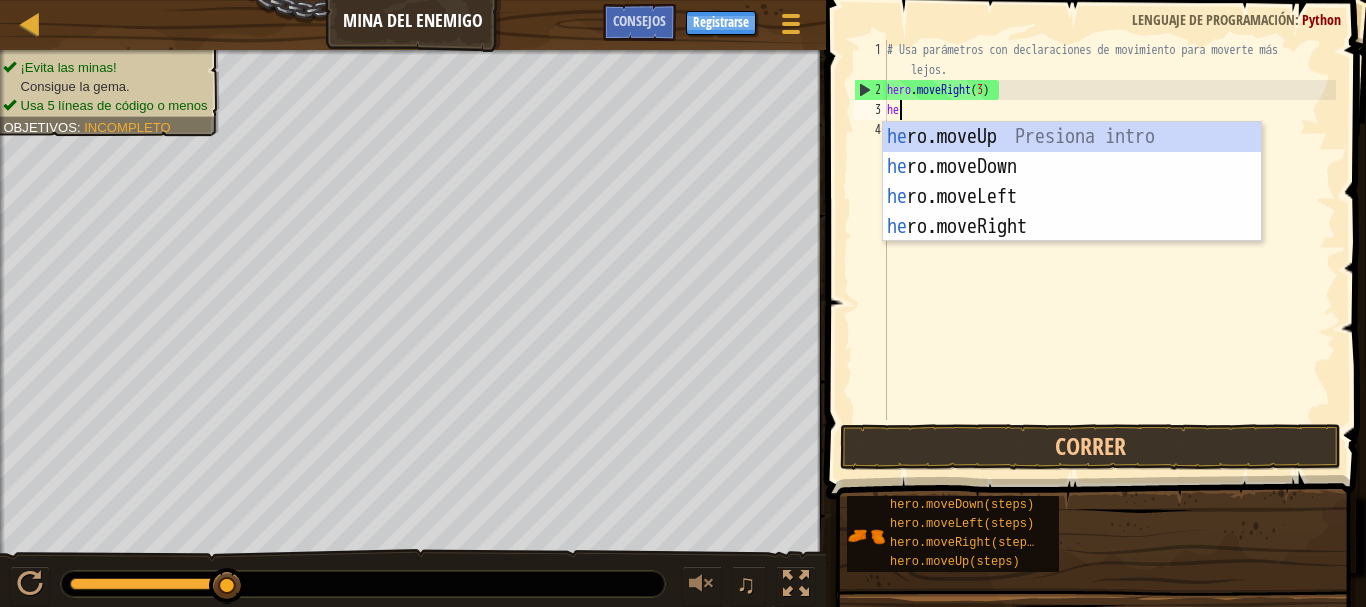 type on "her" 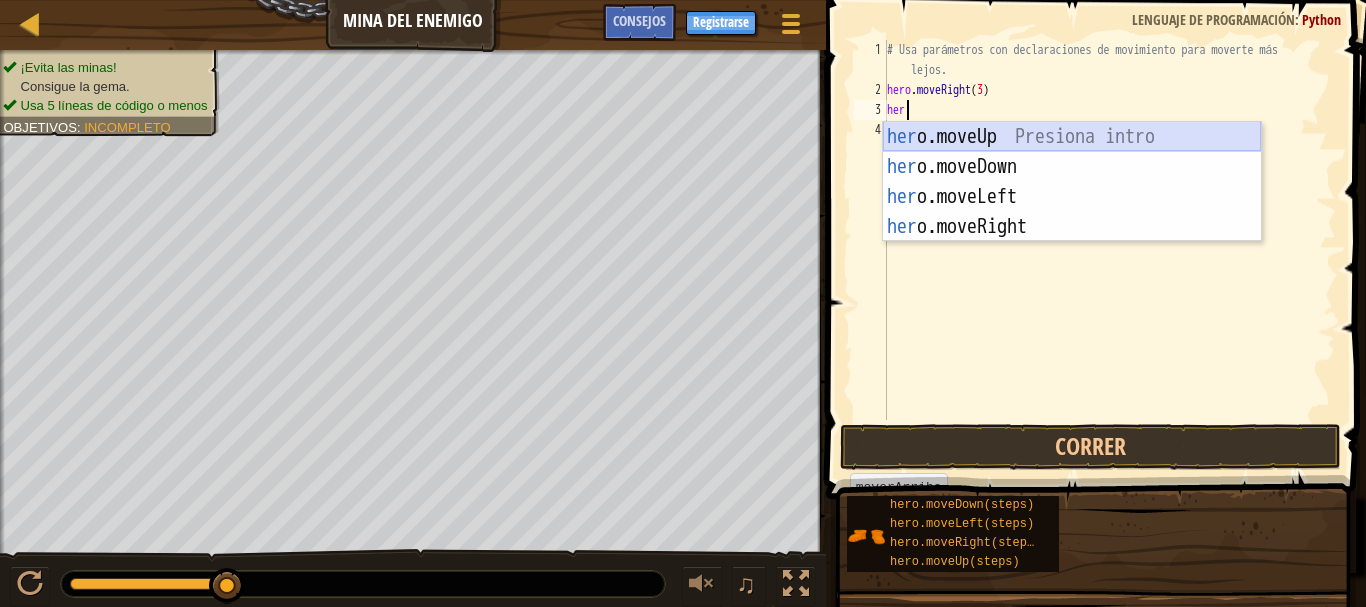 click on "her o.moveUp Presiona intro her o.moveDown Presiona intro her o.moveLeft Presiona intro her o.moveRight Presiona intro" at bounding box center [1072, 212] 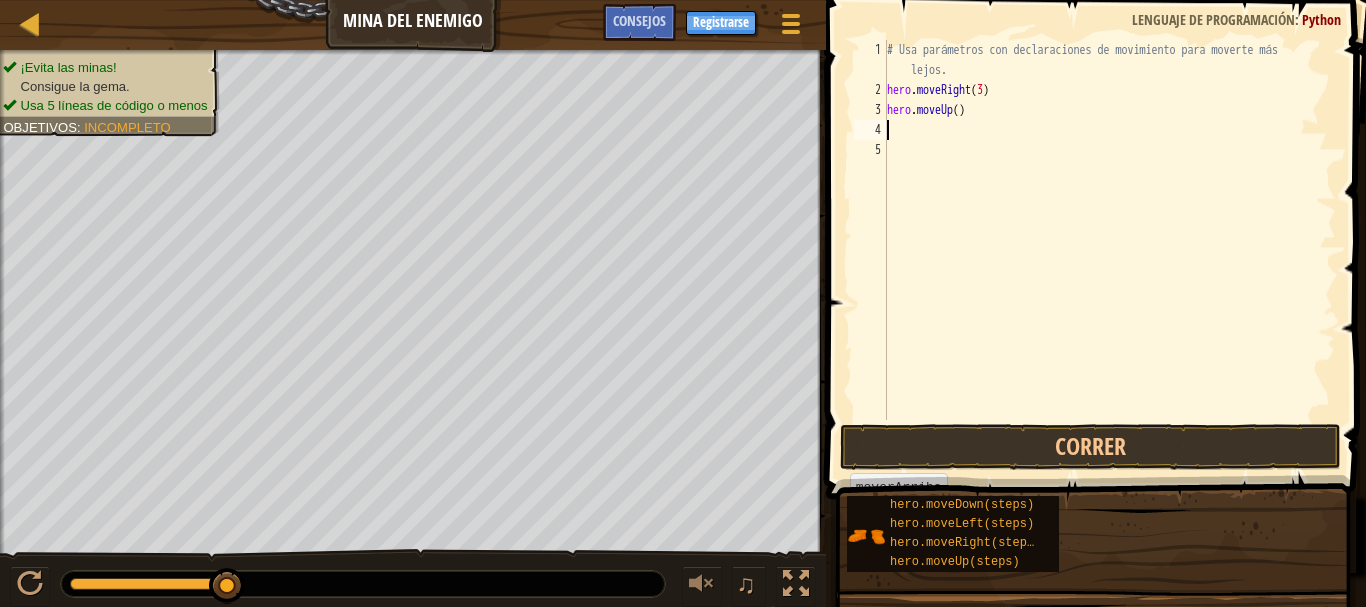 type on "h" 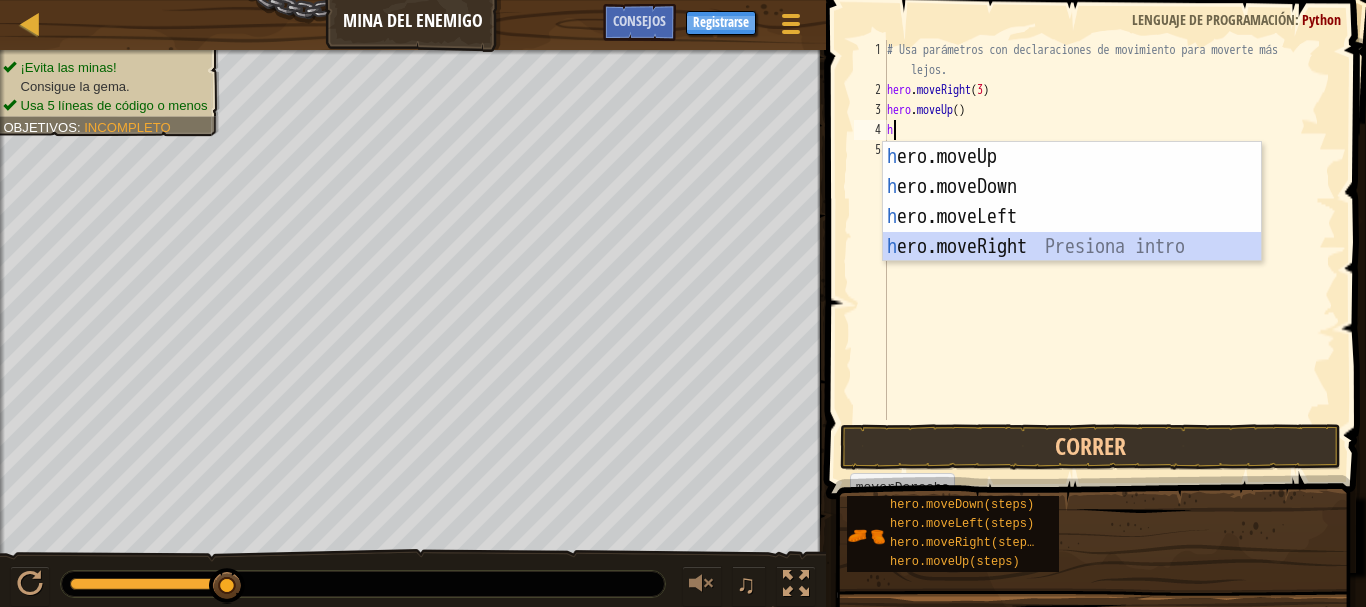 click on "h ero.moveUp Presiona intro h ero.moveDown Presiona intro h ero.moveLeft Presiona intro h ero.moveRight Presiona intro" at bounding box center (1072, 232) 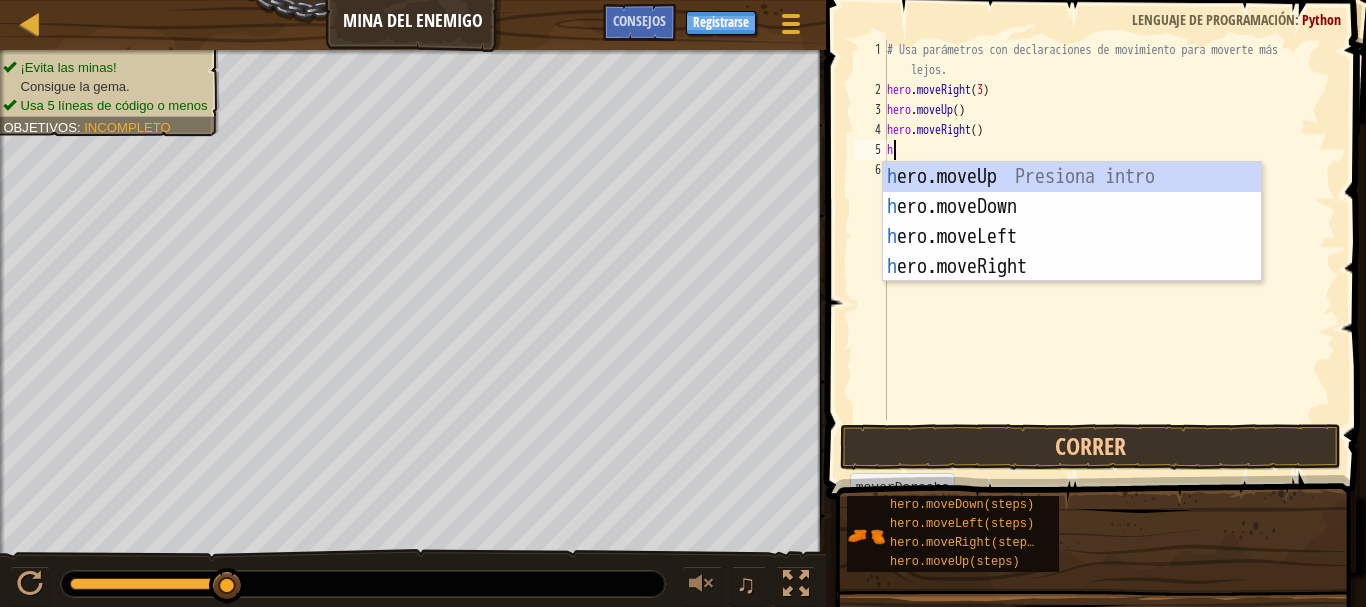 type on "he" 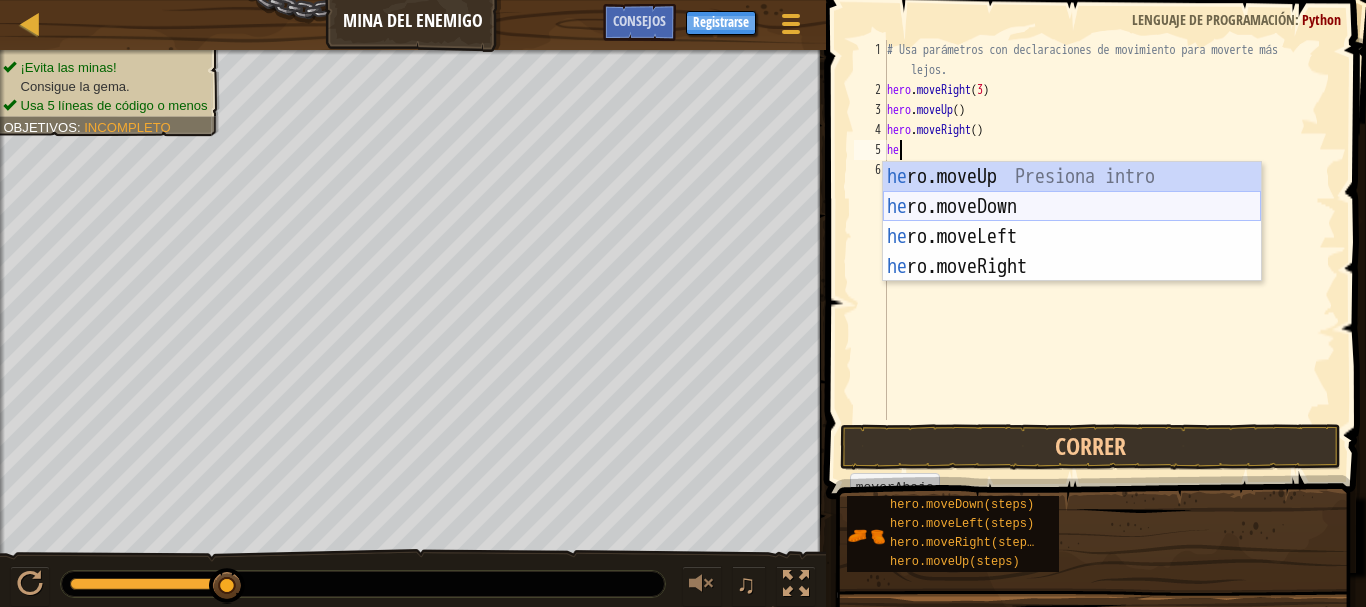 click on "he ro.moveUp Presiona intro he ro.moveDown Presiona intro he ro.moveLeft Presiona intro he ro.moveRight Presiona intro" at bounding box center [1072, 252] 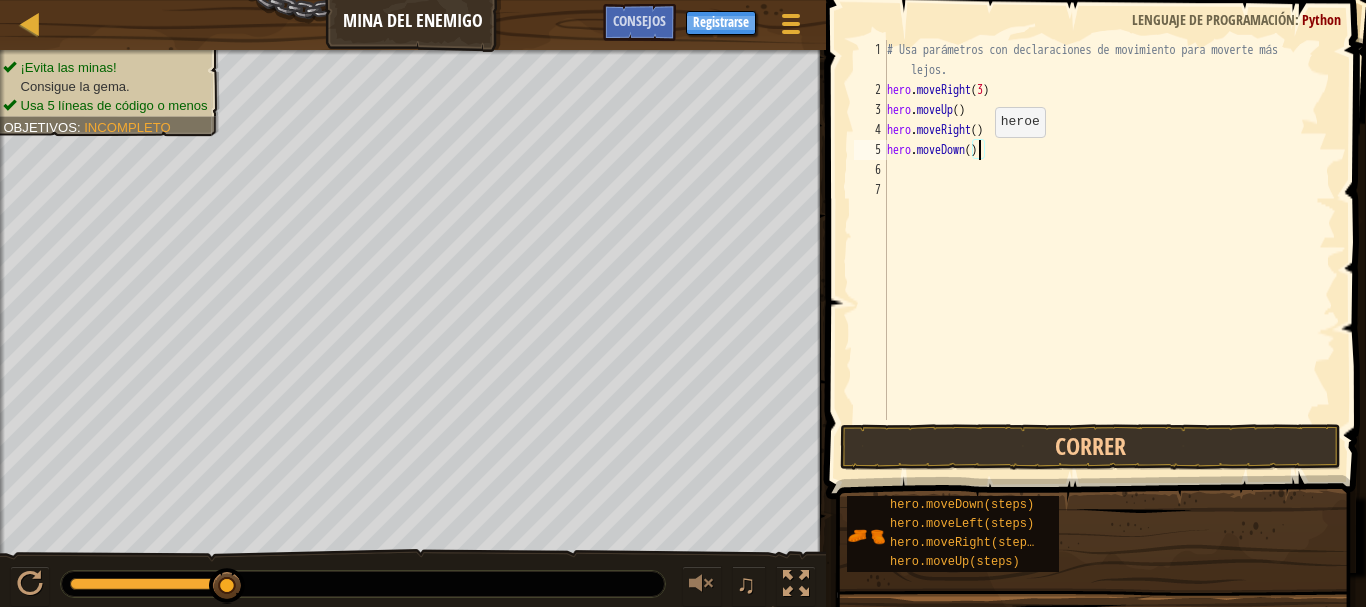 click on "# Usa parámetros con declaraciones de movimiento para moverte más       lejos. hero . moveRight ( 3 ) hero . moveUp ( ) hero . moveRight ( ) hero . moveDown ( )" at bounding box center (1109, 260) 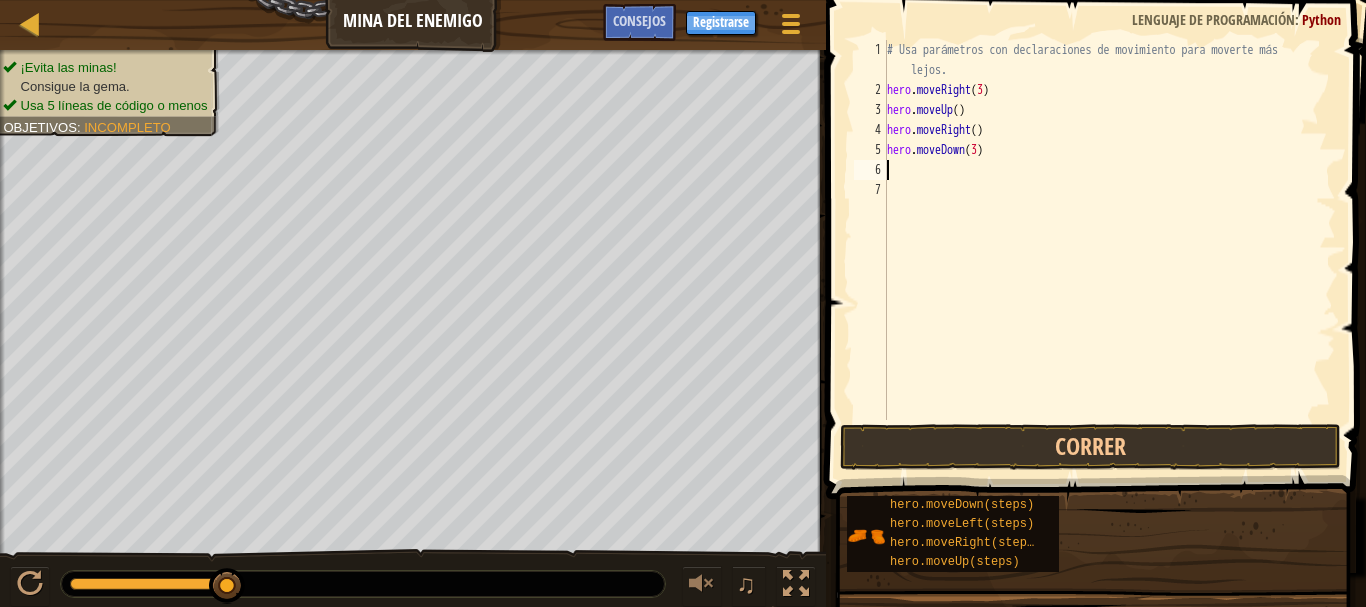 click on "# Usa parámetros con declaraciones de movimiento para moverte más       lejos. hero . moveRight ( 3 ) hero . moveUp ( ) hero . moveRight ( ) hero . moveDown ( 3 )" at bounding box center [1109, 260] 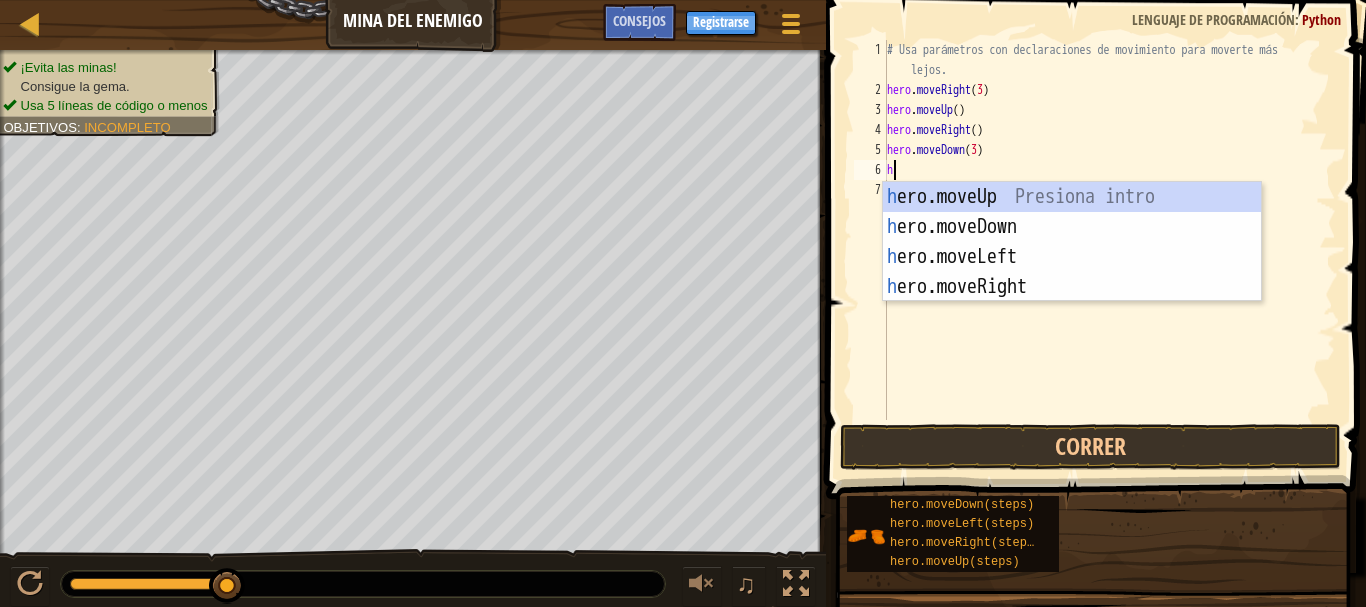type on "he" 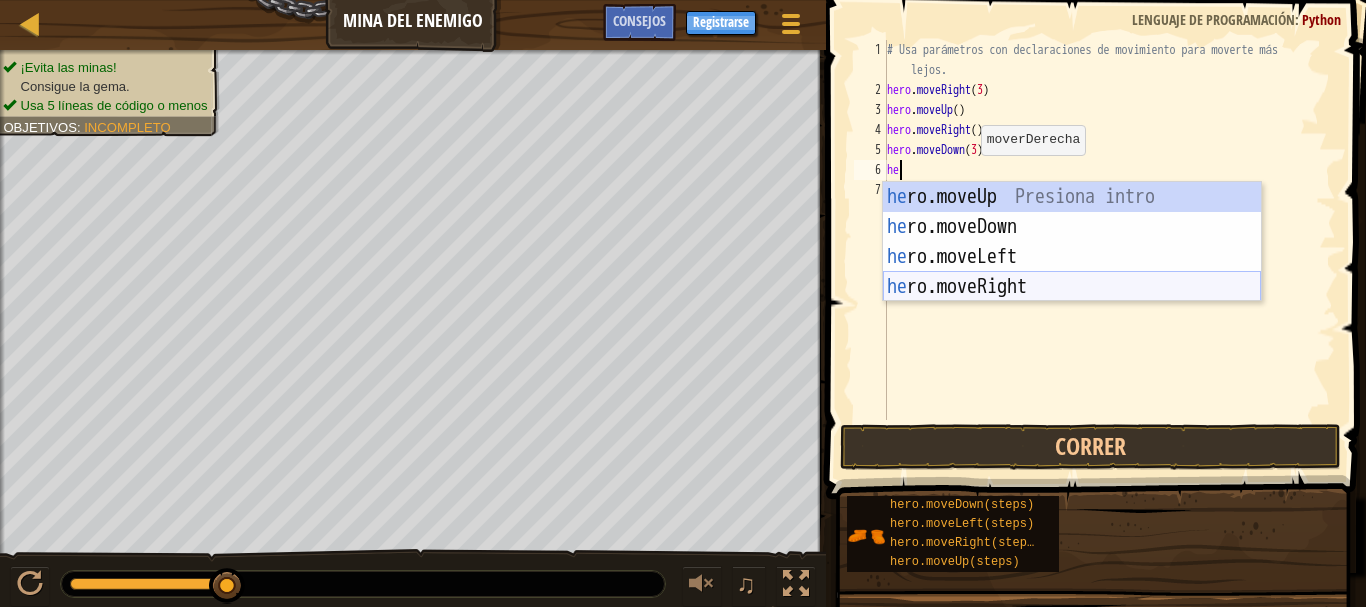 click on "he ro.moveUp Presiona intro he ro.moveDown Presiona intro he ro.moveLeft Presiona intro he ro.moveRight Presiona intro" at bounding box center [1072, 272] 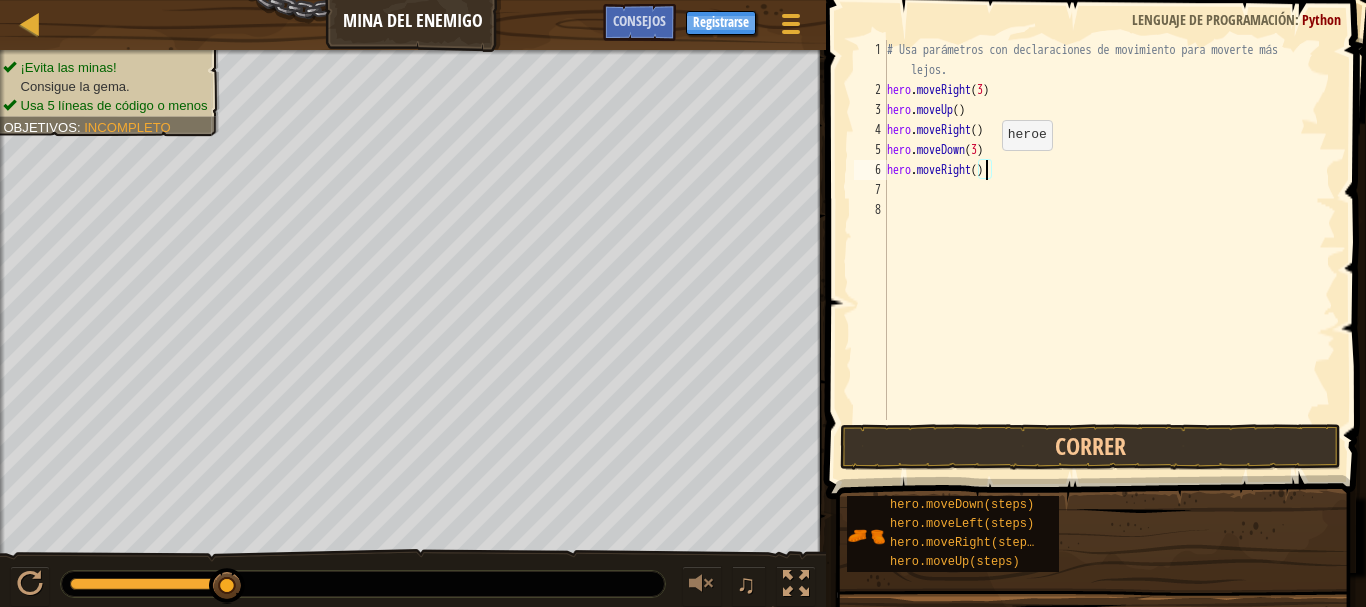 click on "# Usa parámetros con declaraciones de movimiento para moverte más       lejos. hero . moveRight ( 3 ) hero . moveUp ( ) hero . moveRight ( ) hero . moveDown ( 3 ) hero . moveRight ( )" at bounding box center [1109, 260] 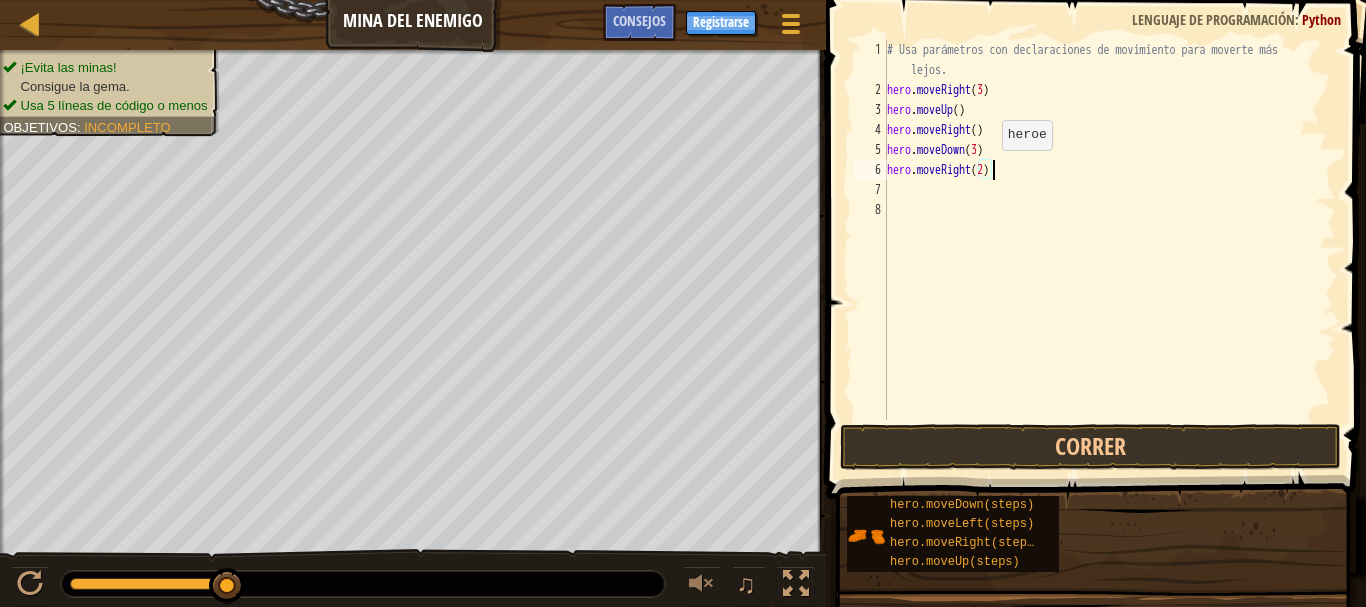 scroll, scrollTop: 9, scrollLeft: 8, axis: both 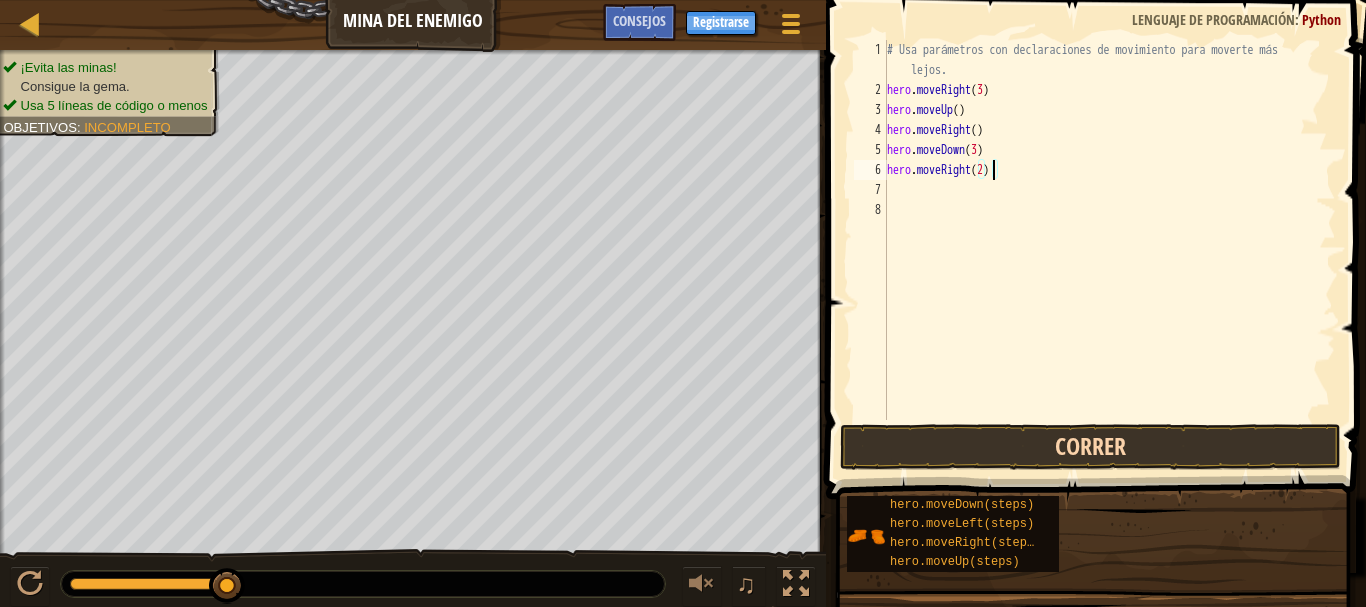 type on "hero.moveRight(2)" 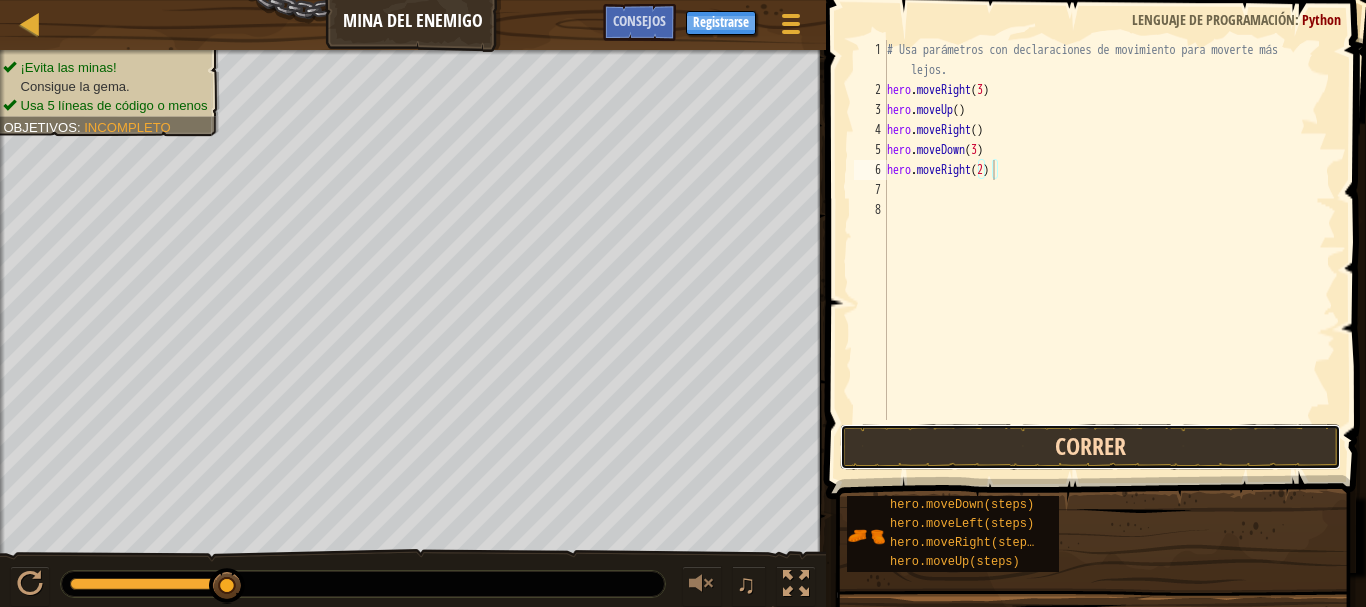 click on "Correr" at bounding box center (1090, 447) 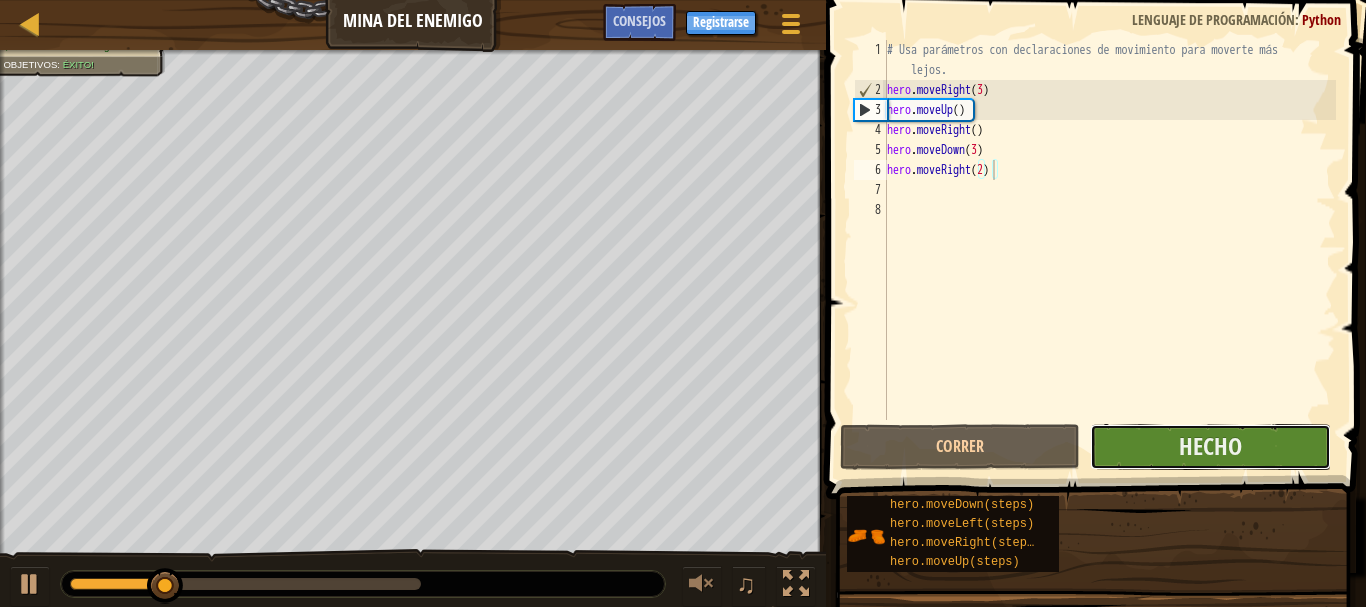 click on "Hecho" at bounding box center [1210, 447] 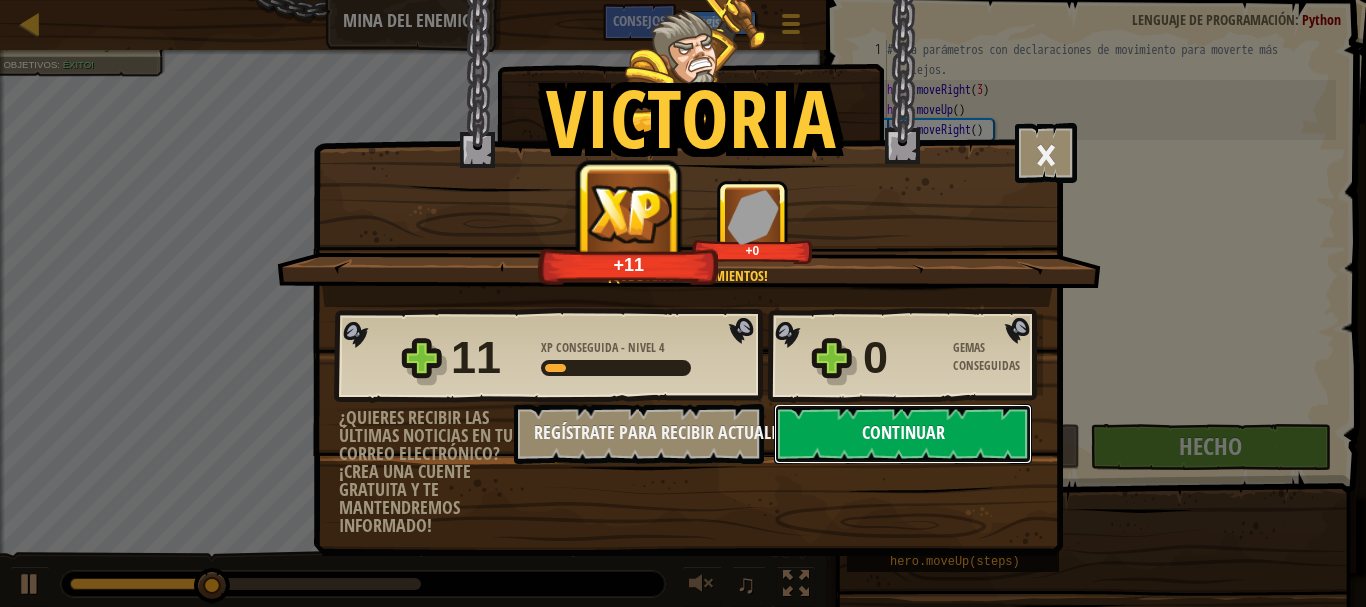 click on "Continuar" at bounding box center (903, 434) 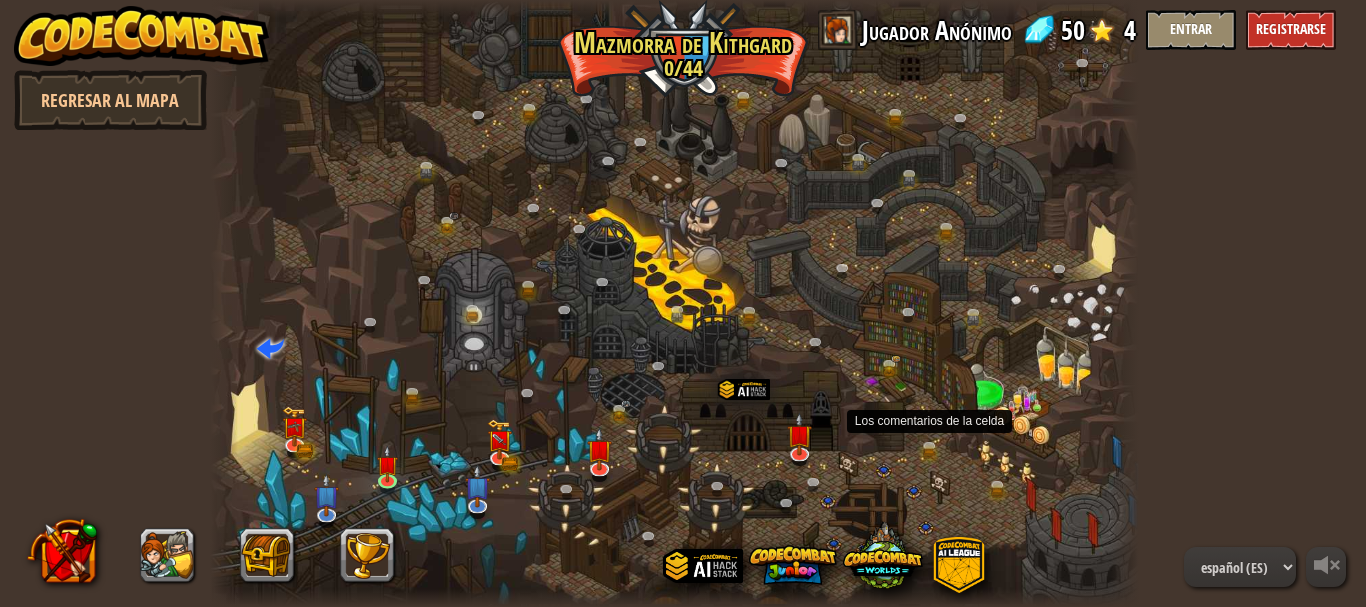 select on "es-ES" 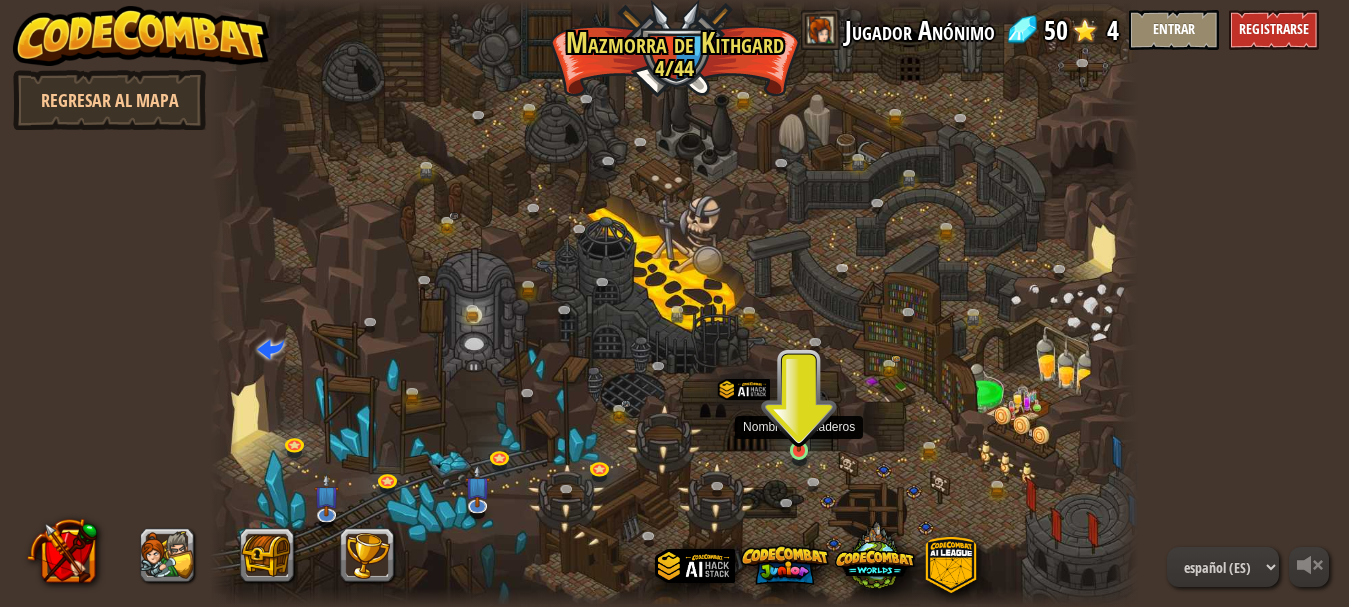 click at bounding box center (798, 427) 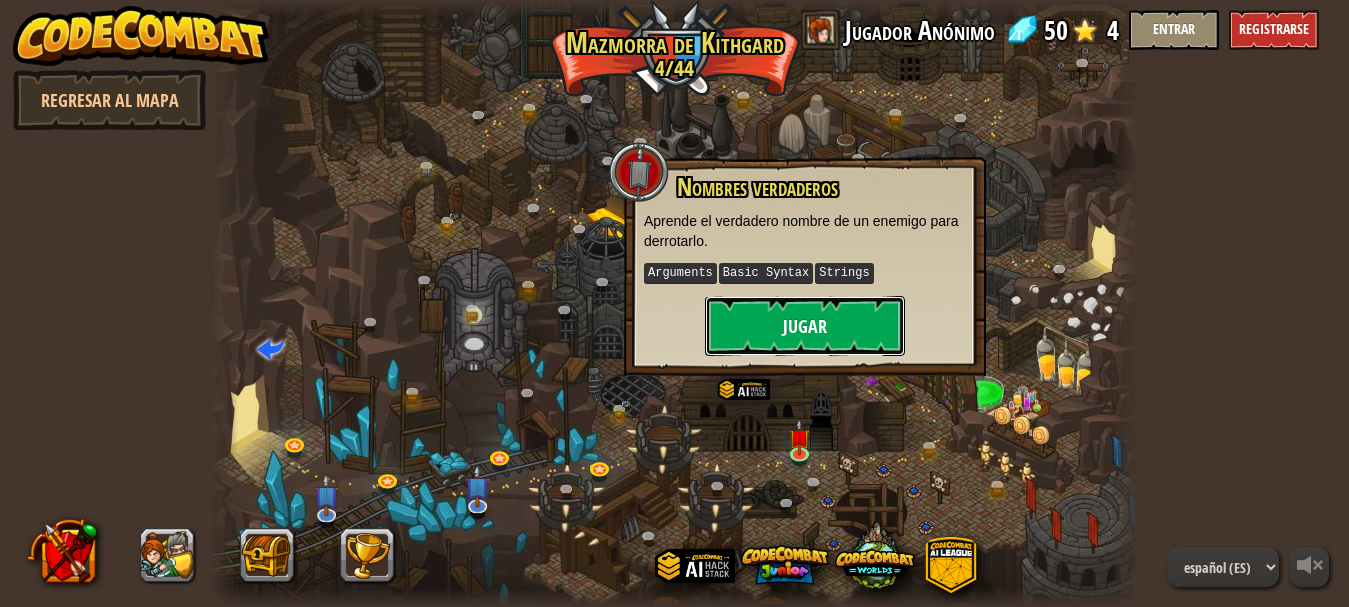 click on "Jugar" at bounding box center [805, 326] 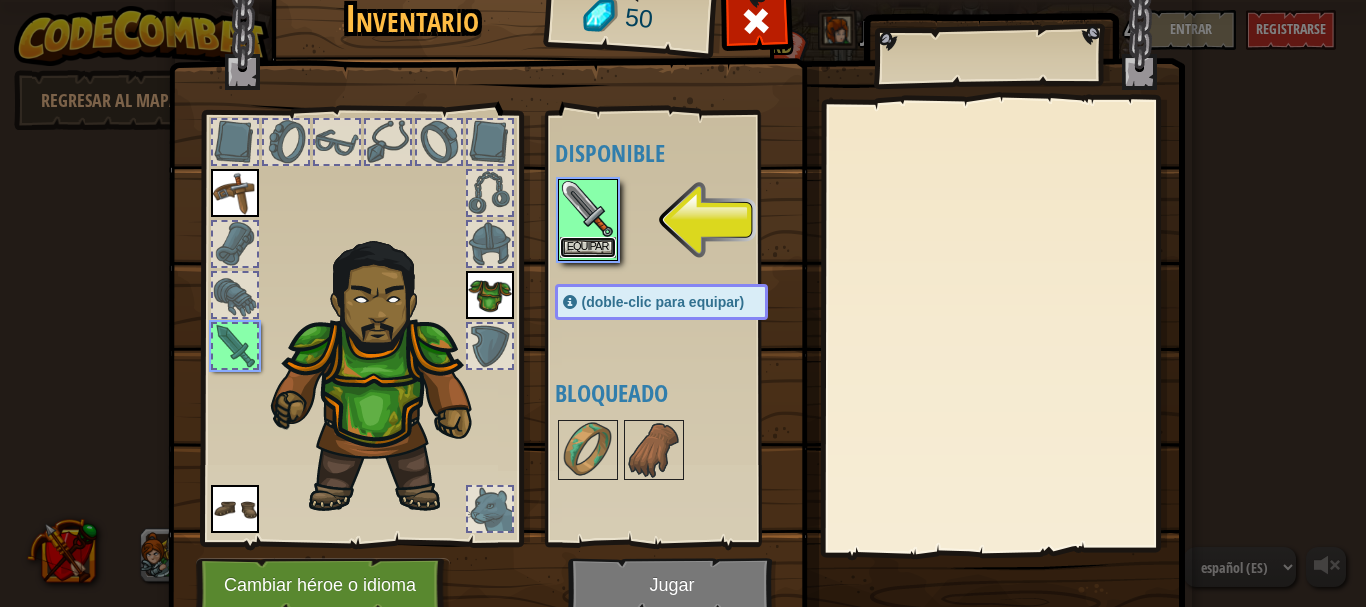 click on "Equipar" at bounding box center (588, 247) 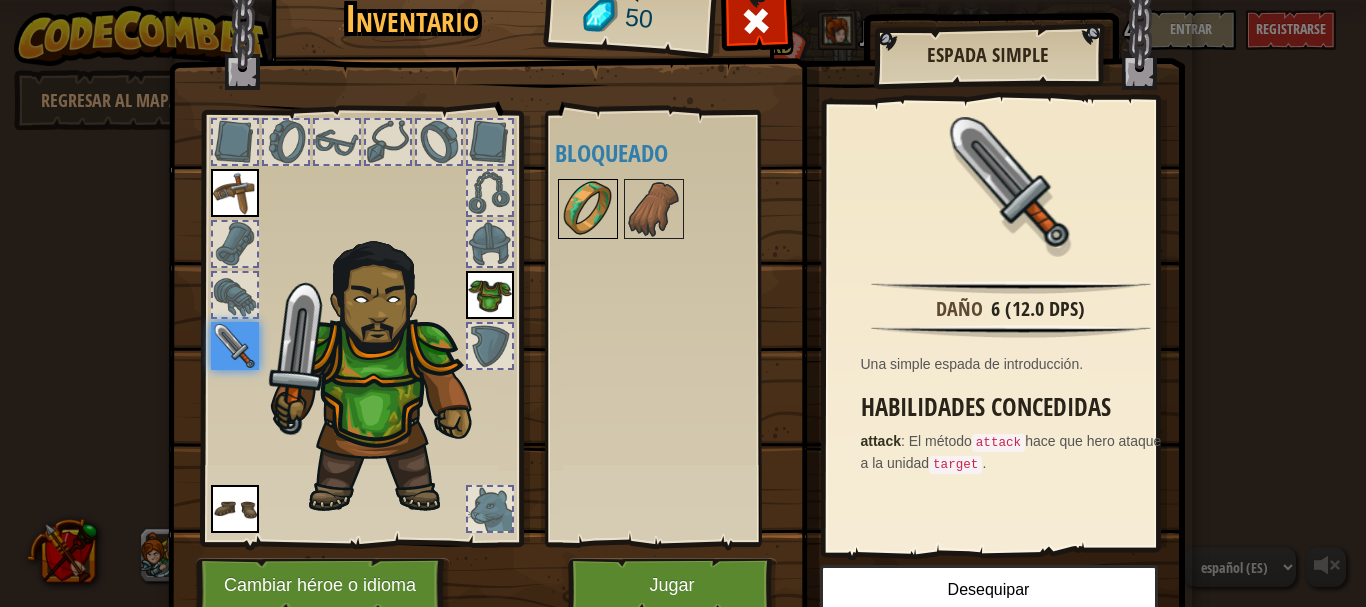 click at bounding box center (588, 209) 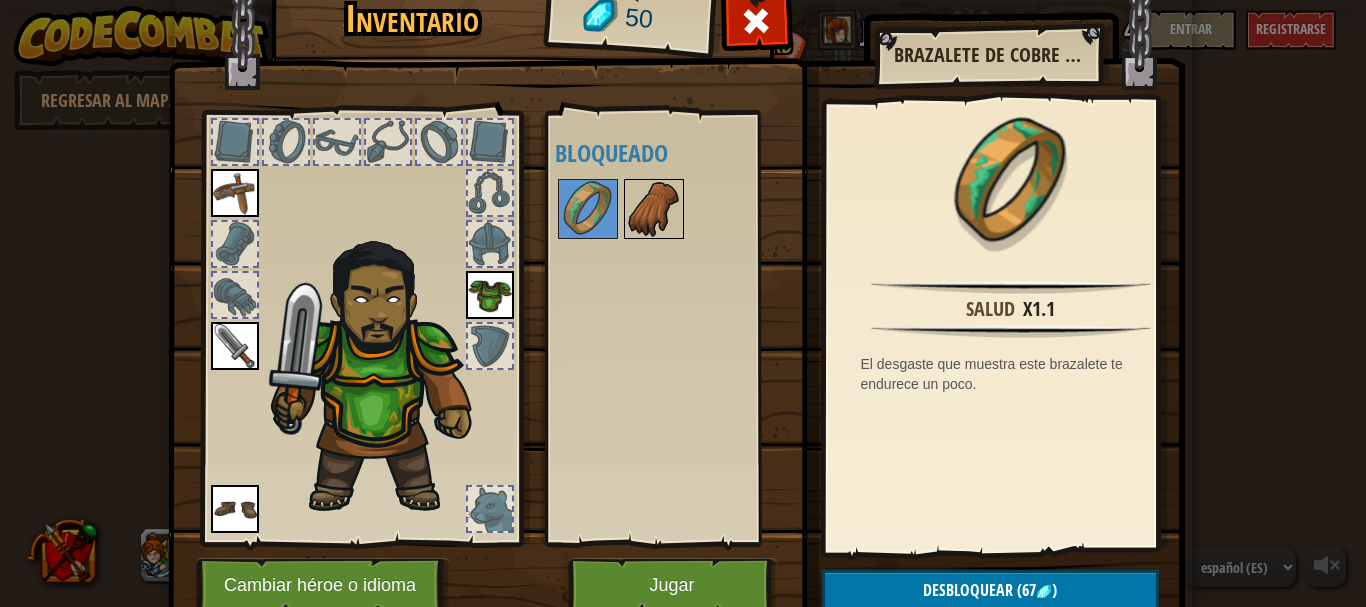 click at bounding box center (654, 209) 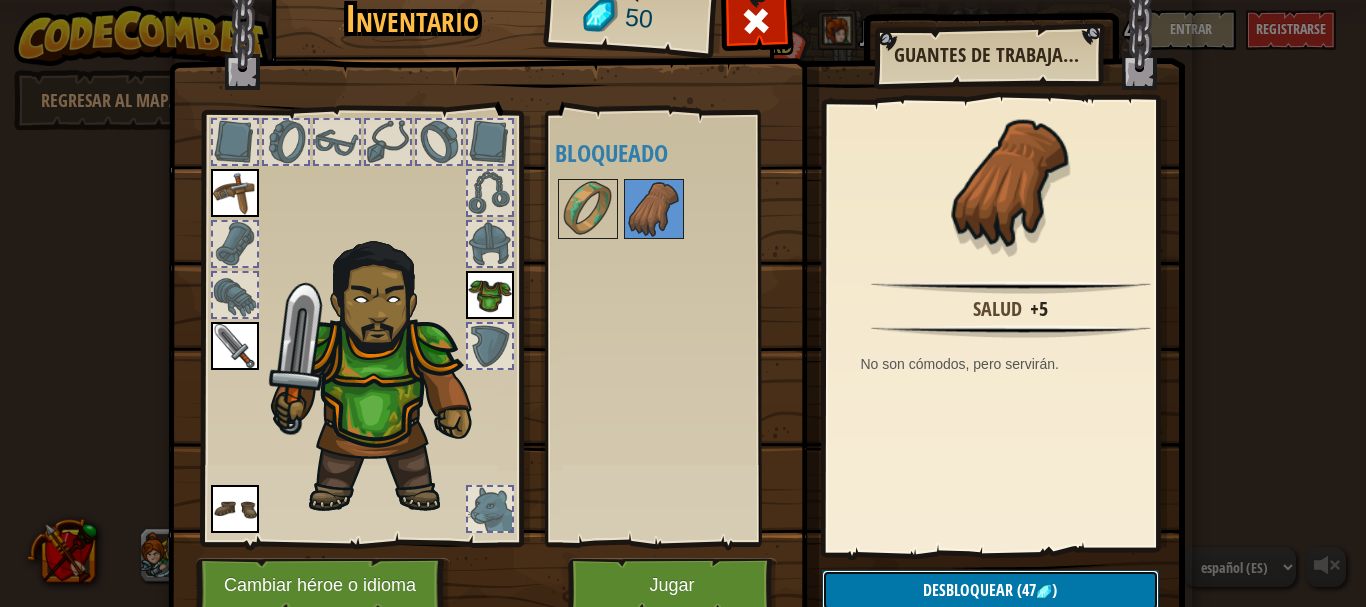 click on "Desbloquear (47 )" at bounding box center (990, 590) 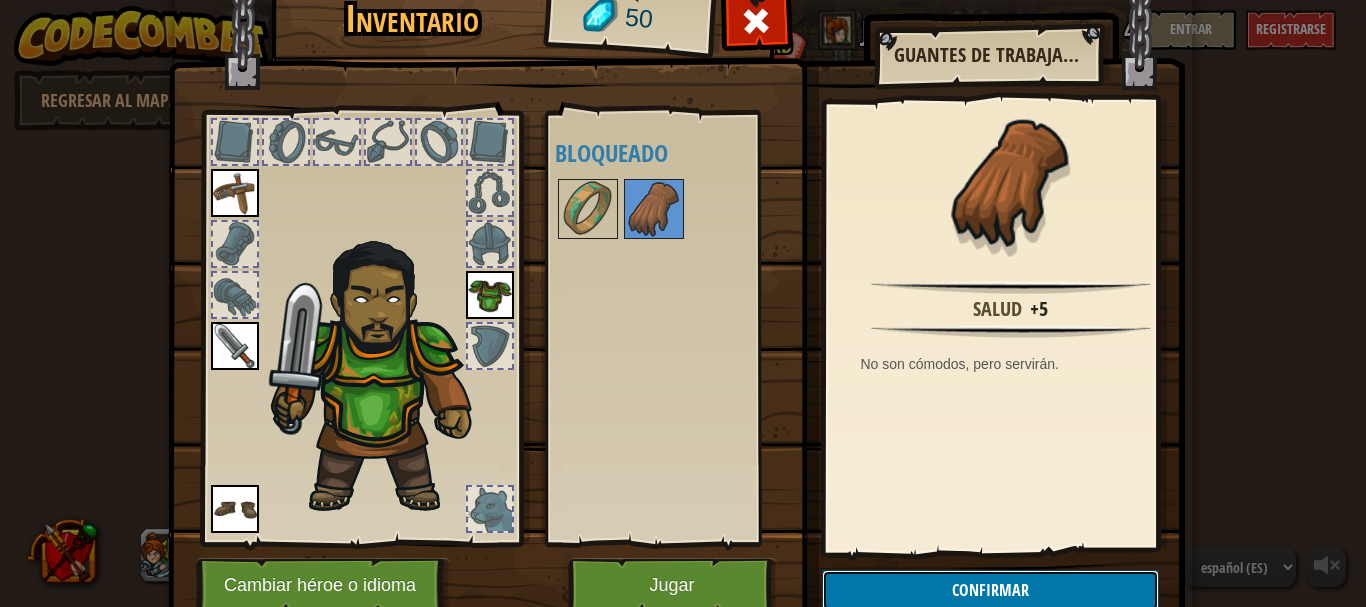 click on "Confirmar" at bounding box center [990, 590] 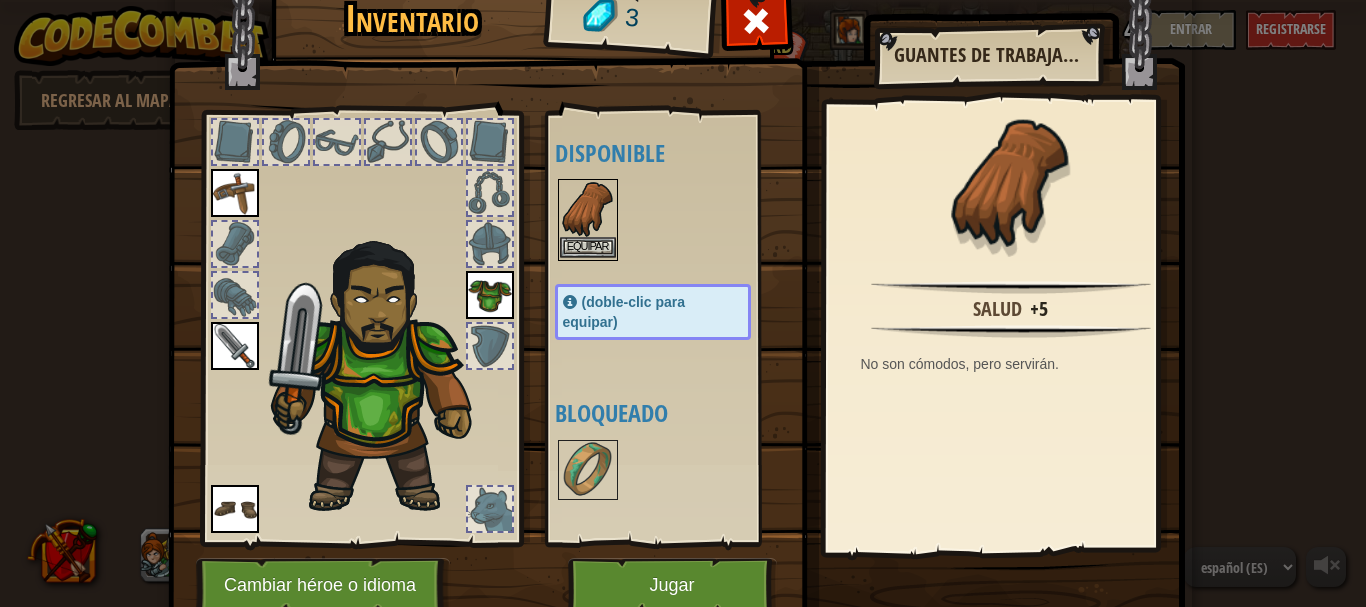 click on "Equipar" at bounding box center (588, 220) 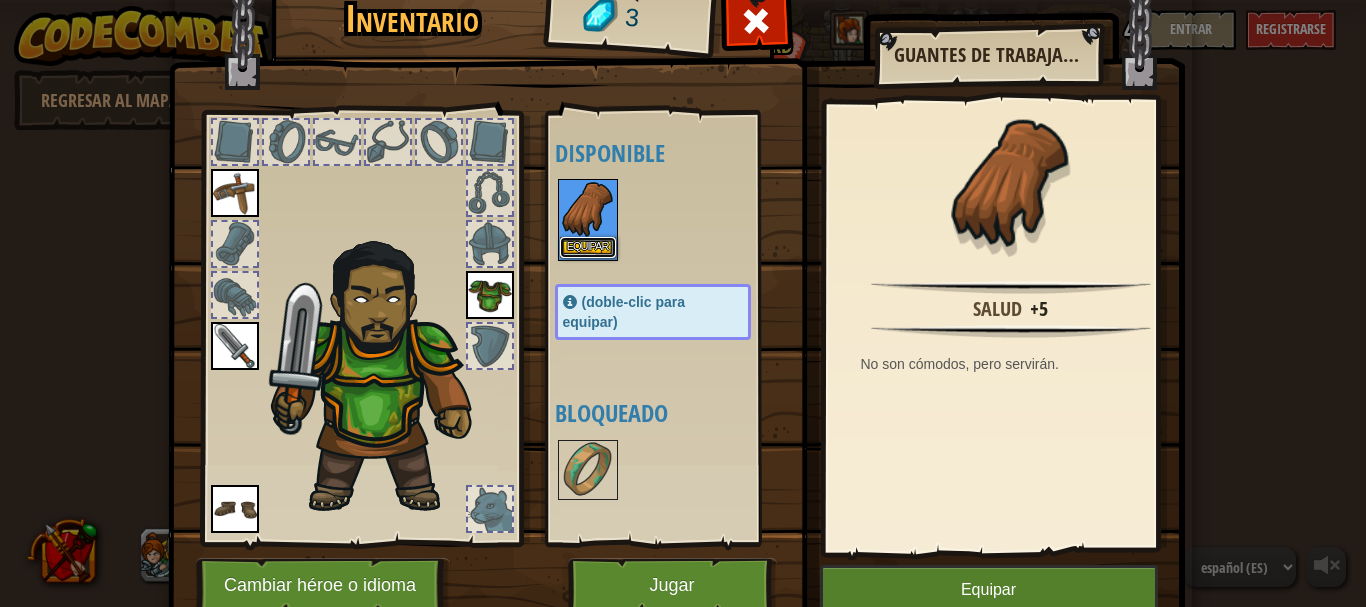 click on "Equipar" at bounding box center (588, 247) 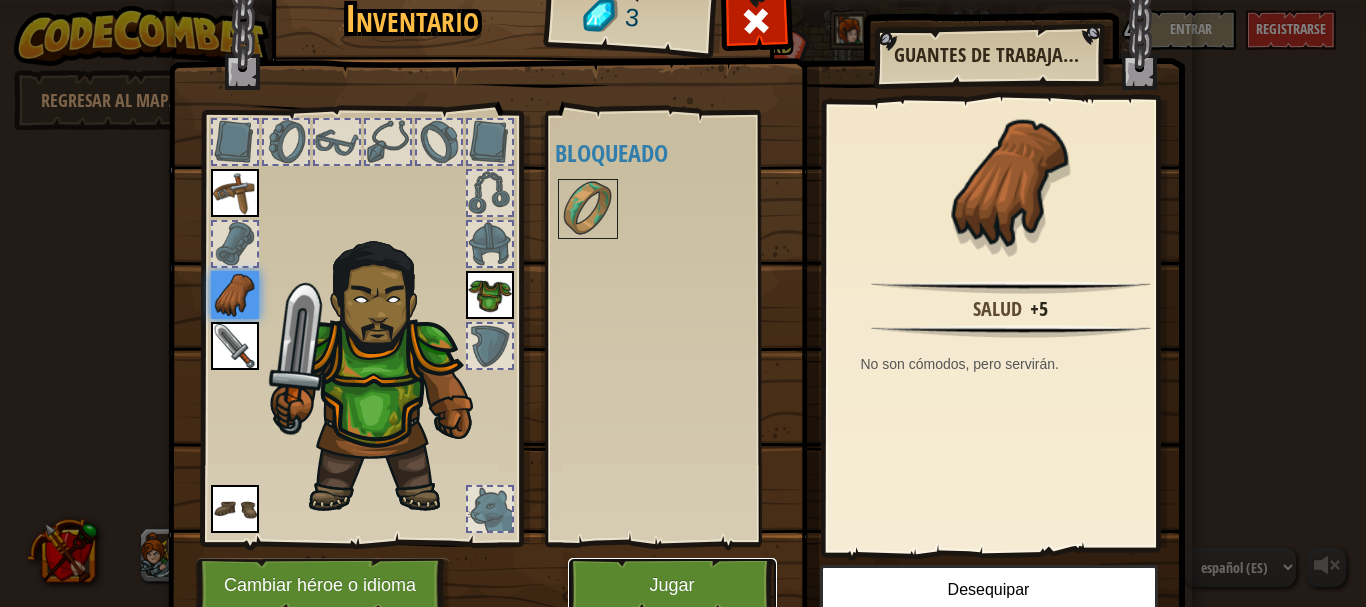 click on "Jugar" at bounding box center (672, 585) 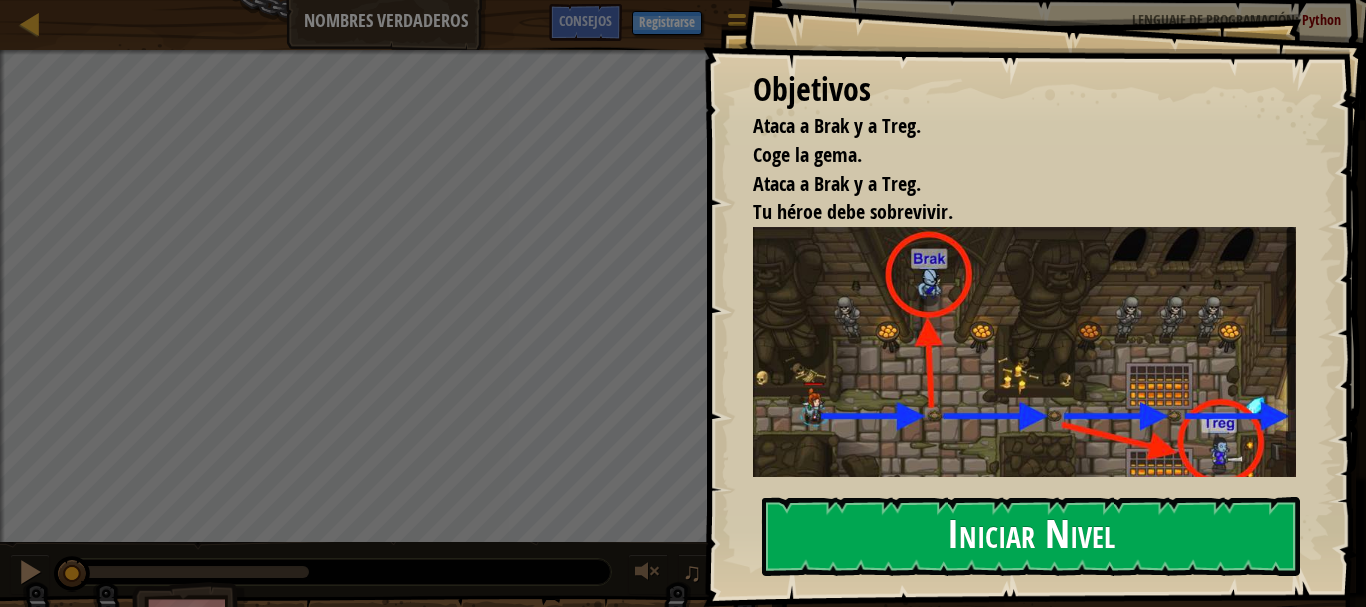 click on "Iniciar Nivel" at bounding box center (1031, 536) 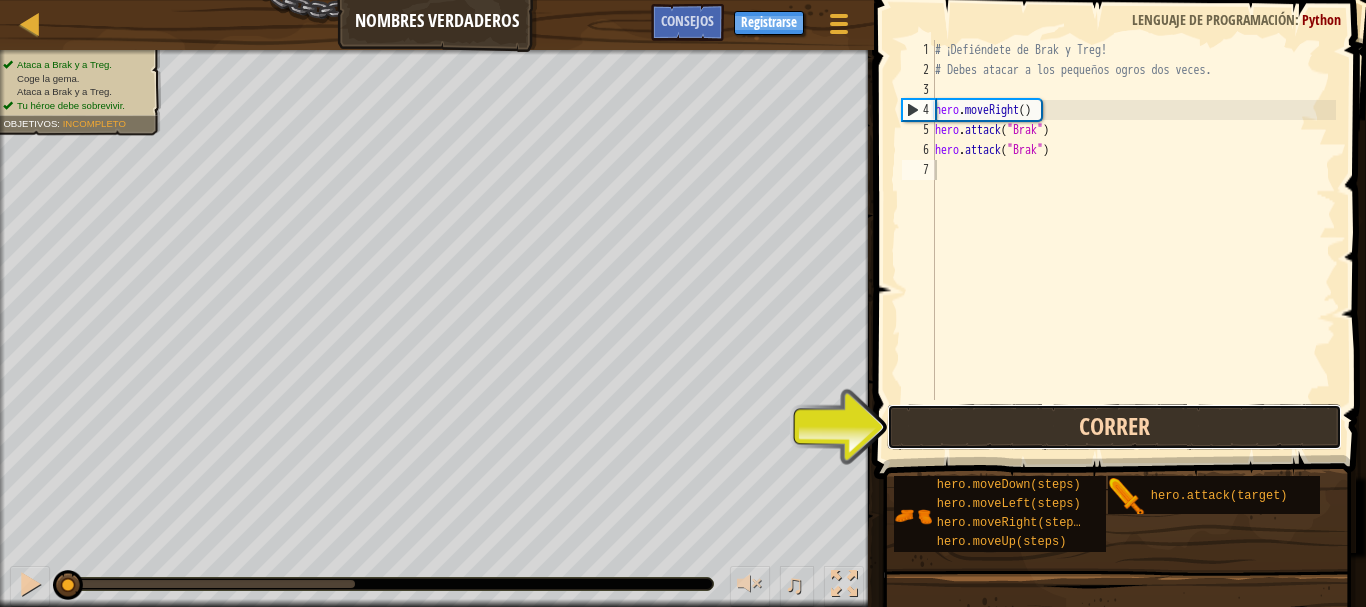 click on "Correr" at bounding box center (1114, 427) 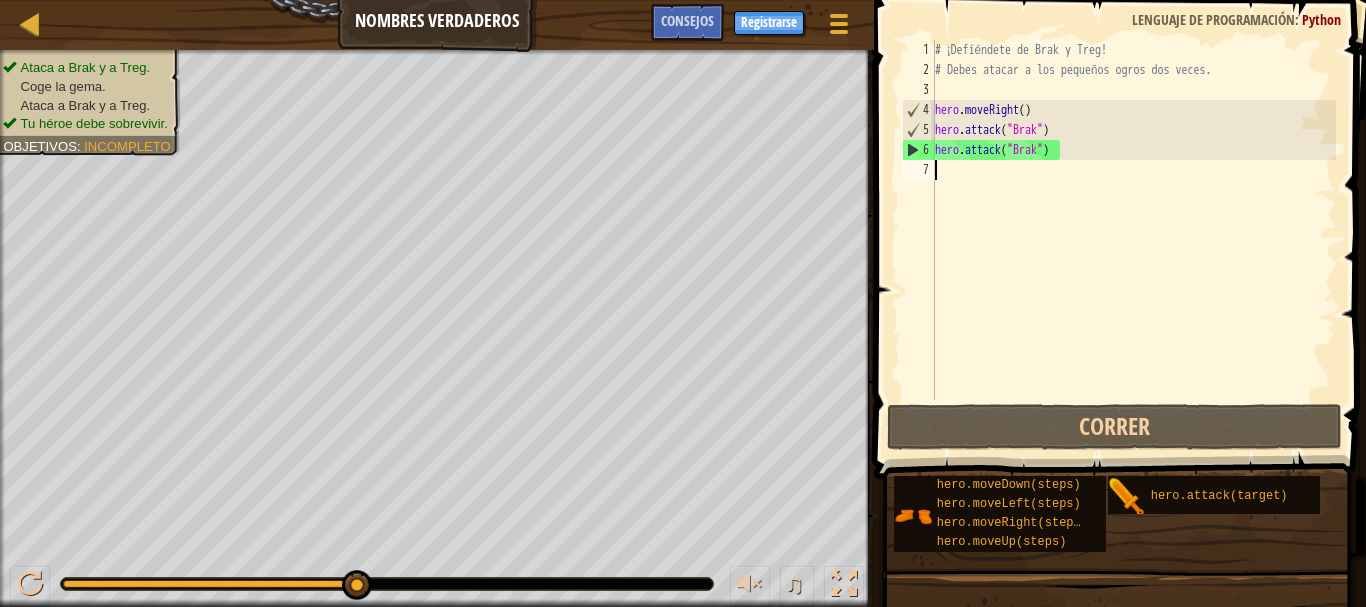 click on "# ¡Defiéndete de Brak y Treg! # Debes atacar a los pequeños ogros dos veces. hero . moveRight ( ) hero . attack ( "Brak" ) hero . attack ( "Brak" )" at bounding box center [1133, 240] 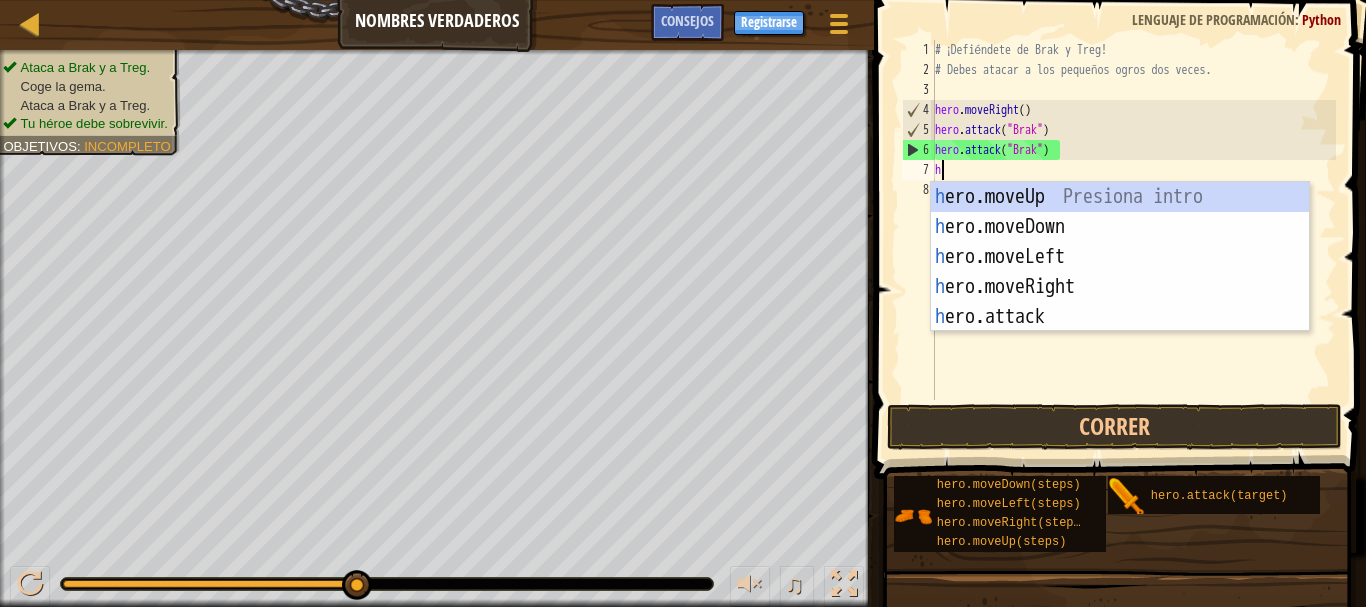 scroll, scrollTop: 9, scrollLeft: 0, axis: vertical 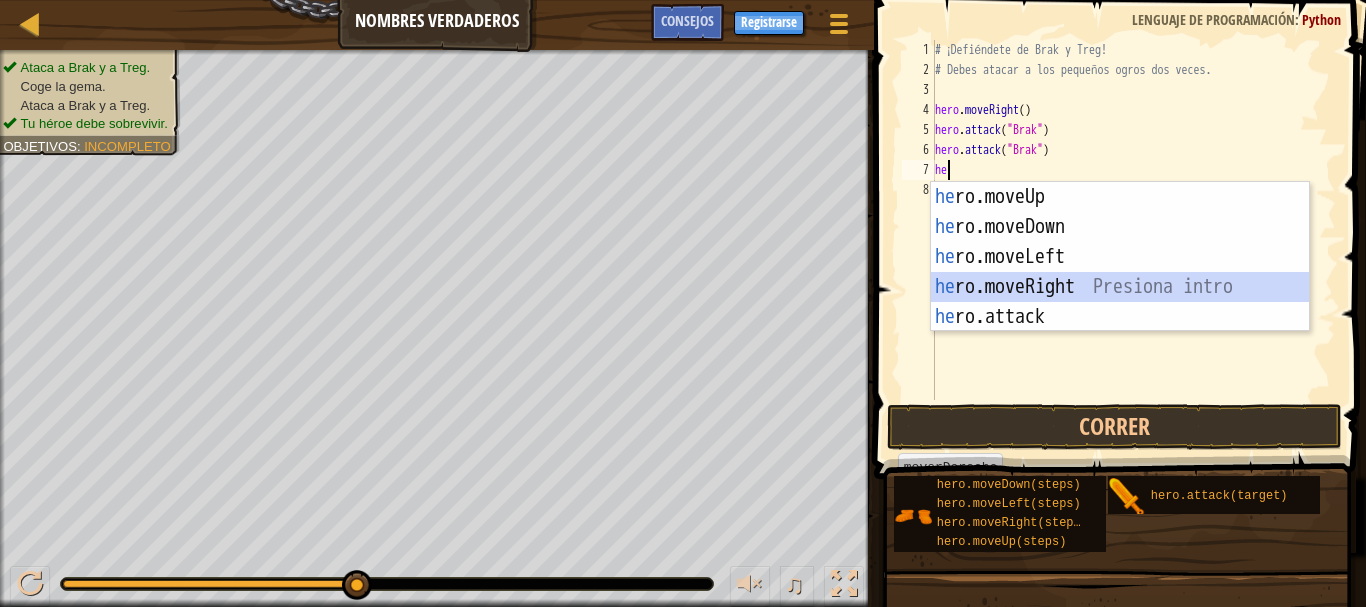 click on "he ro.moveUp Presiona intro he ro.moveDown Presiona intro he ro.moveLeft Presiona intro he ro.moveRight Presiona intro he ro.attack Presiona intro" at bounding box center (1120, 287) 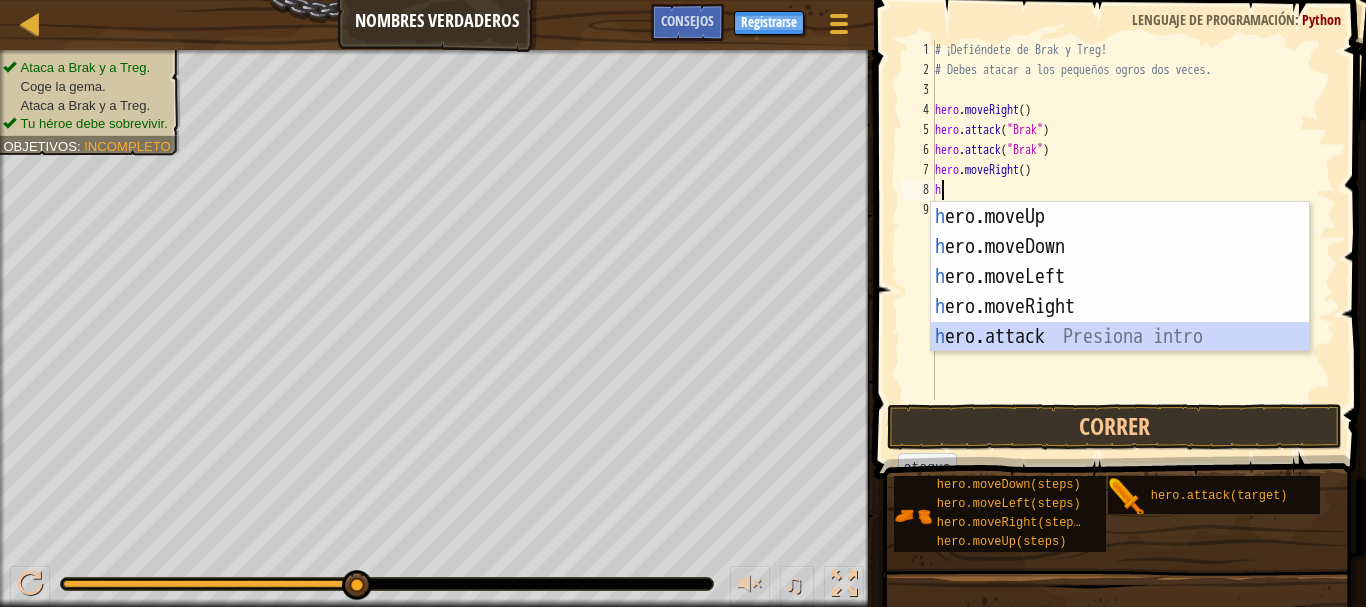 click on "h ero.moveUp Presiona intro h ero.moveDown Presiona intro h ero.moveLeft Presiona intro h ero.moveRight Presiona intro h ero.attack Presiona intro" at bounding box center (1120, 307) 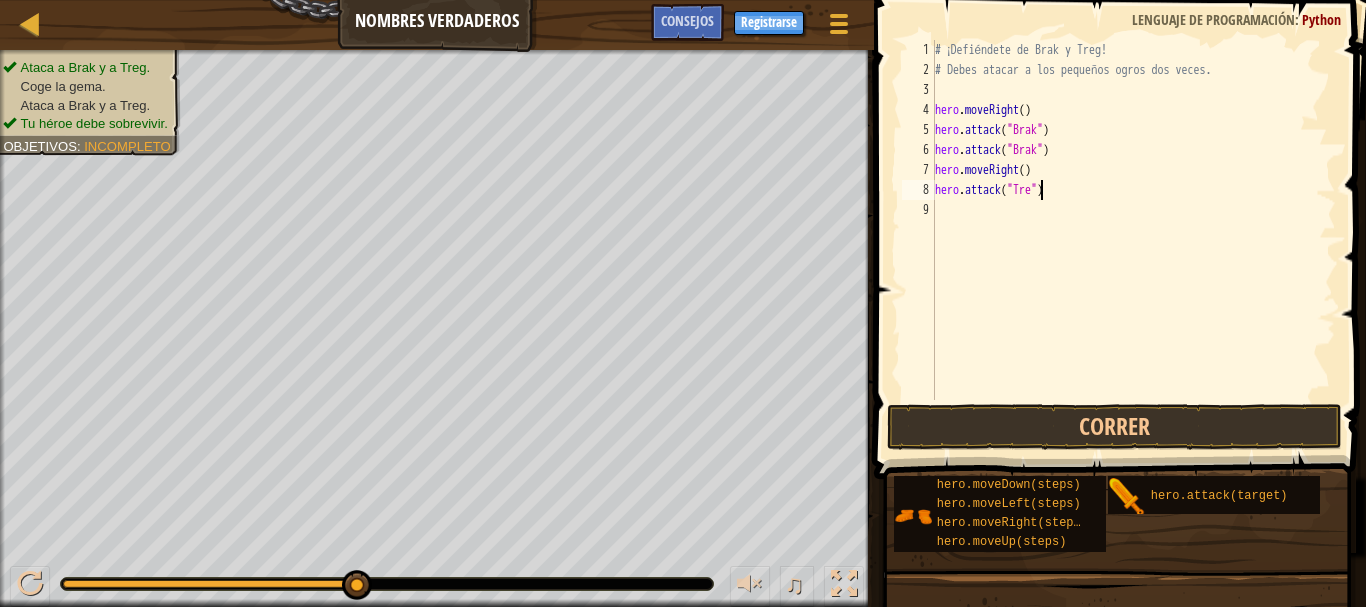 type on "hero.attack("Treg")" 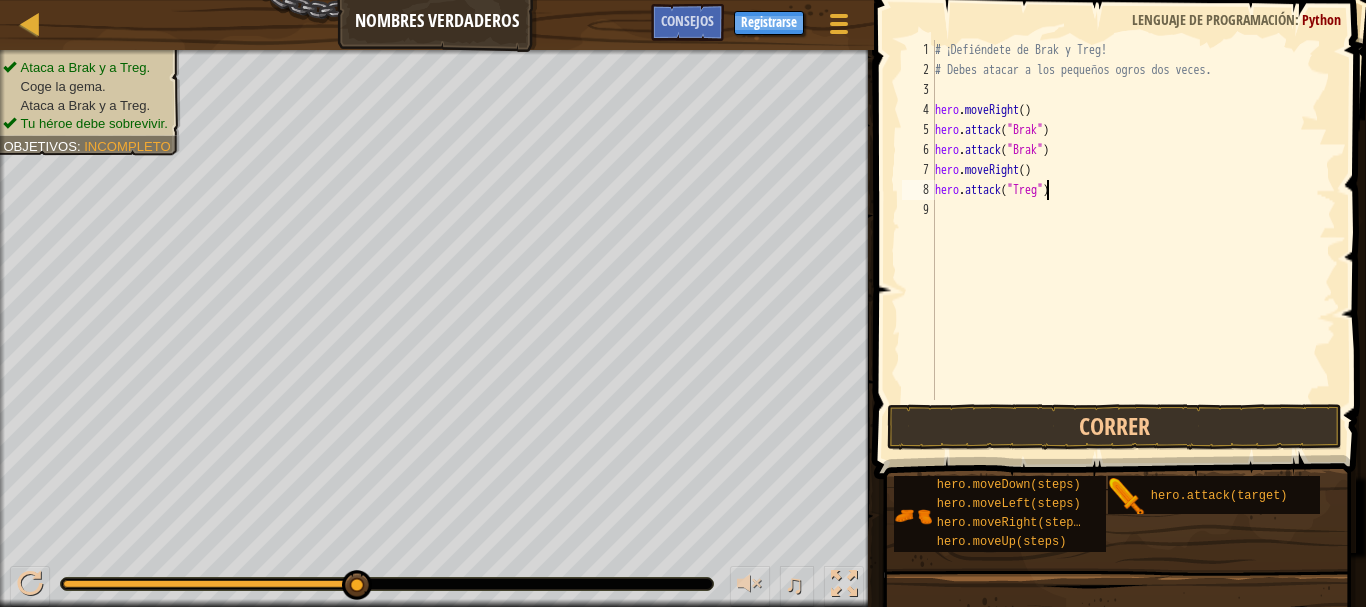 scroll, scrollTop: 9, scrollLeft: 9, axis: both 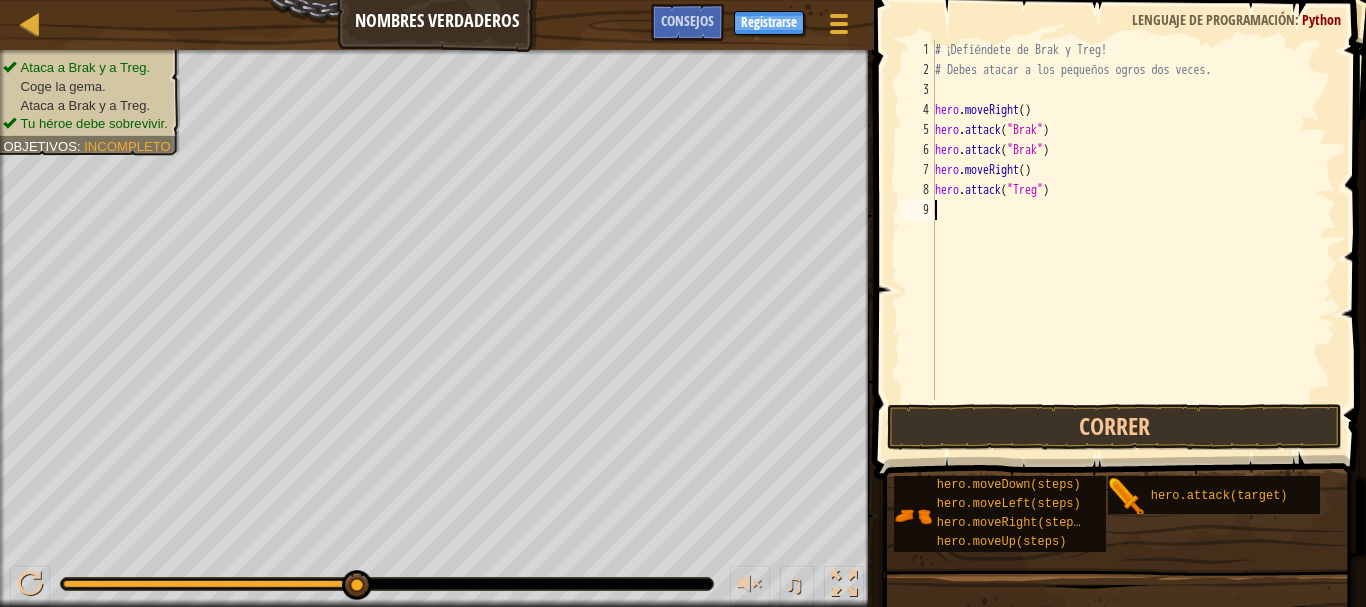 click on "# ¡Defiéndete de Brak y Treg! # Debes atacar a los pequeños ogros dos veces. hero . moveRight ( ) hero . attack ( "Brak" ) hero . attack ( "Brak" ) hero . moveRight ( ) hero . attack ( "Treg" )" at bounding box center [1133, 240] 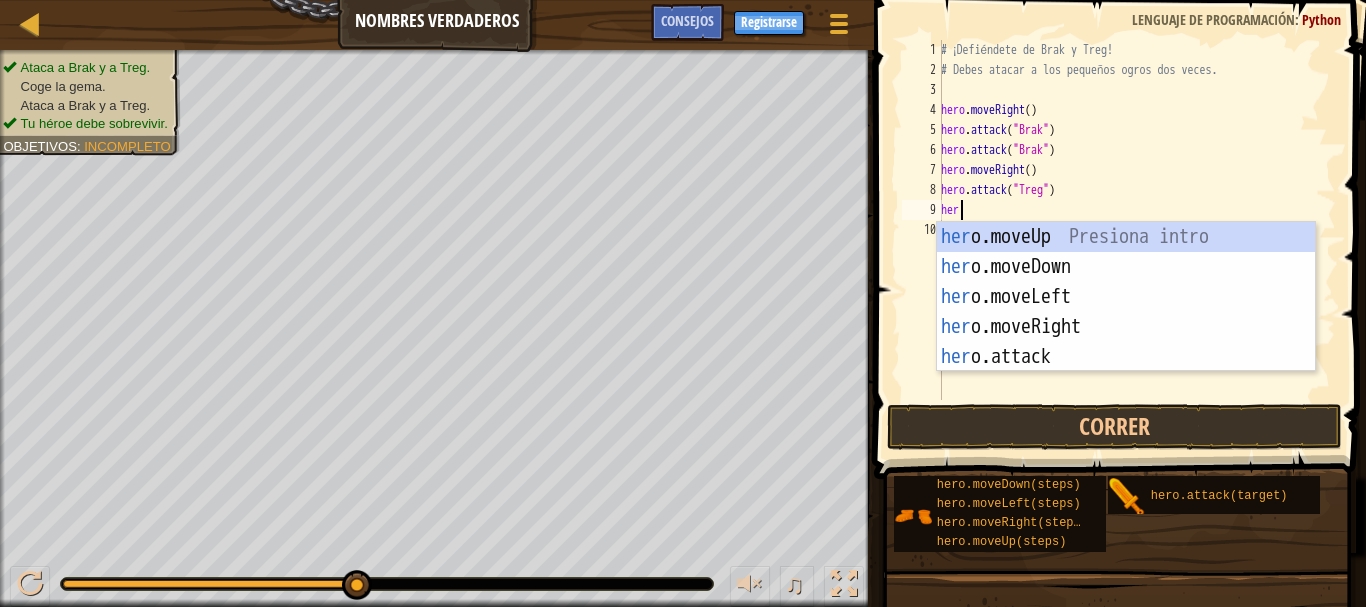 scroll, scrollTop: 9, scrollLeft: 1, axis: both 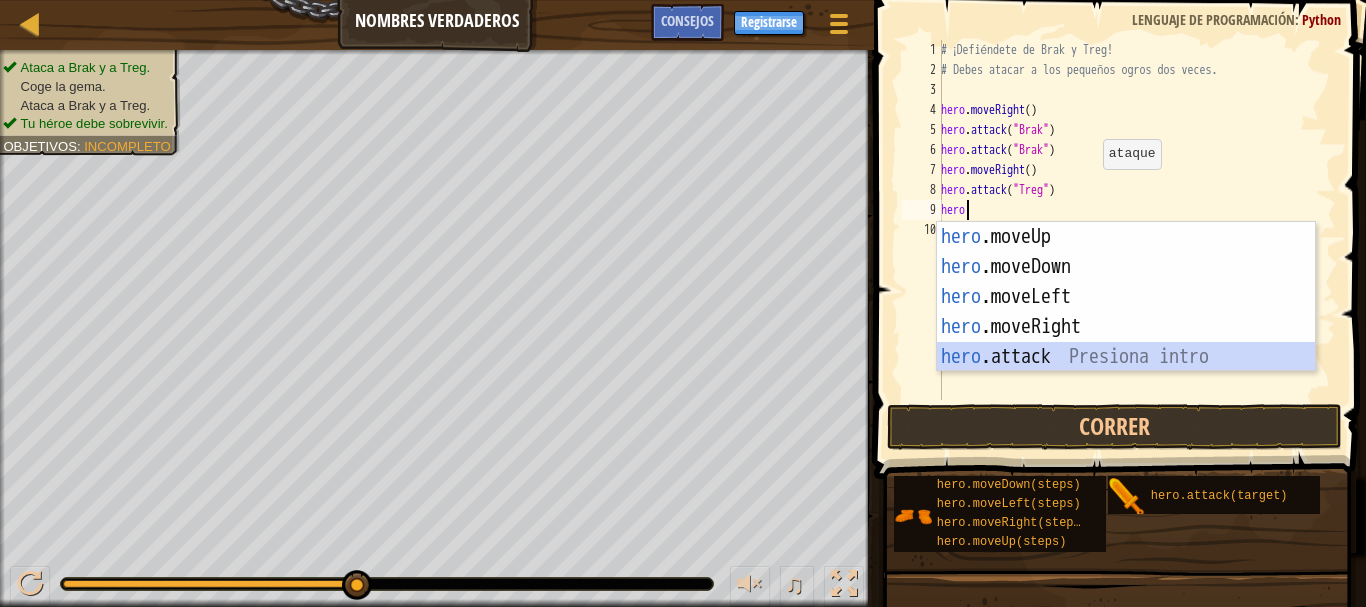 click on "hero .moveUp Presiona intro hero .moveDown Presiona intro hero .moveLeft Presiona intro hero .moveRight Presiona intro hero .attack Presiona intro" at bounding box center [1126, 327] 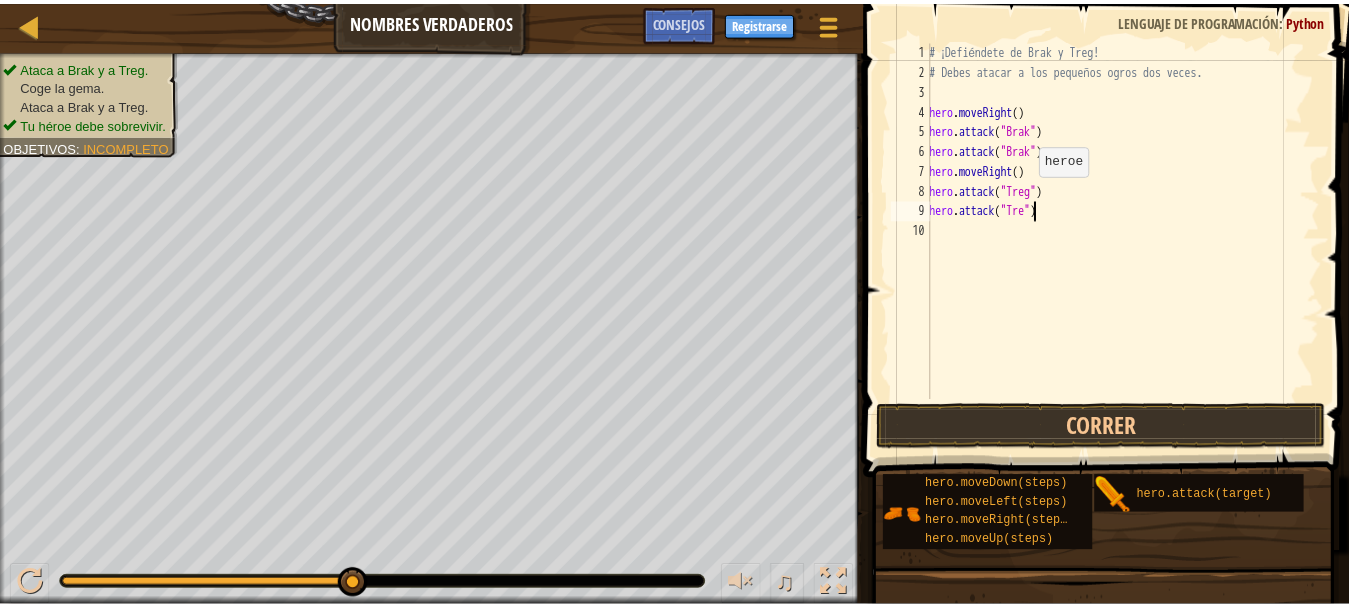 scroll, scrollTop: 9, scrollLeft: 9, axis: both 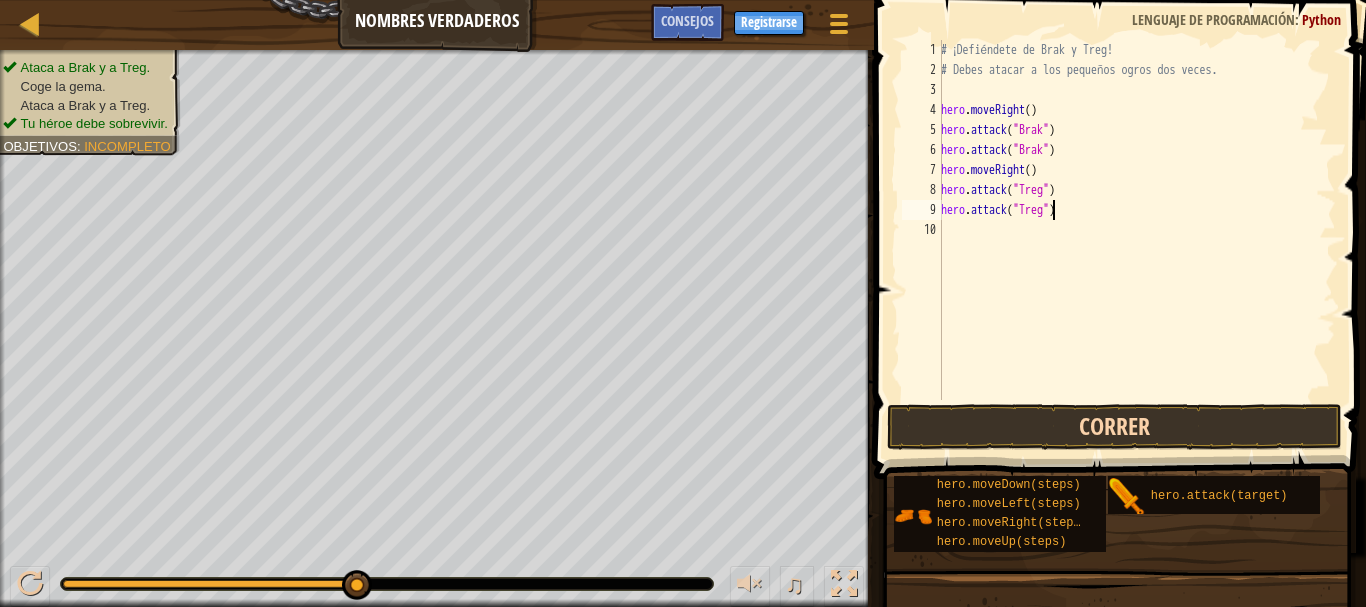 type on "hero.attack("Treg")" 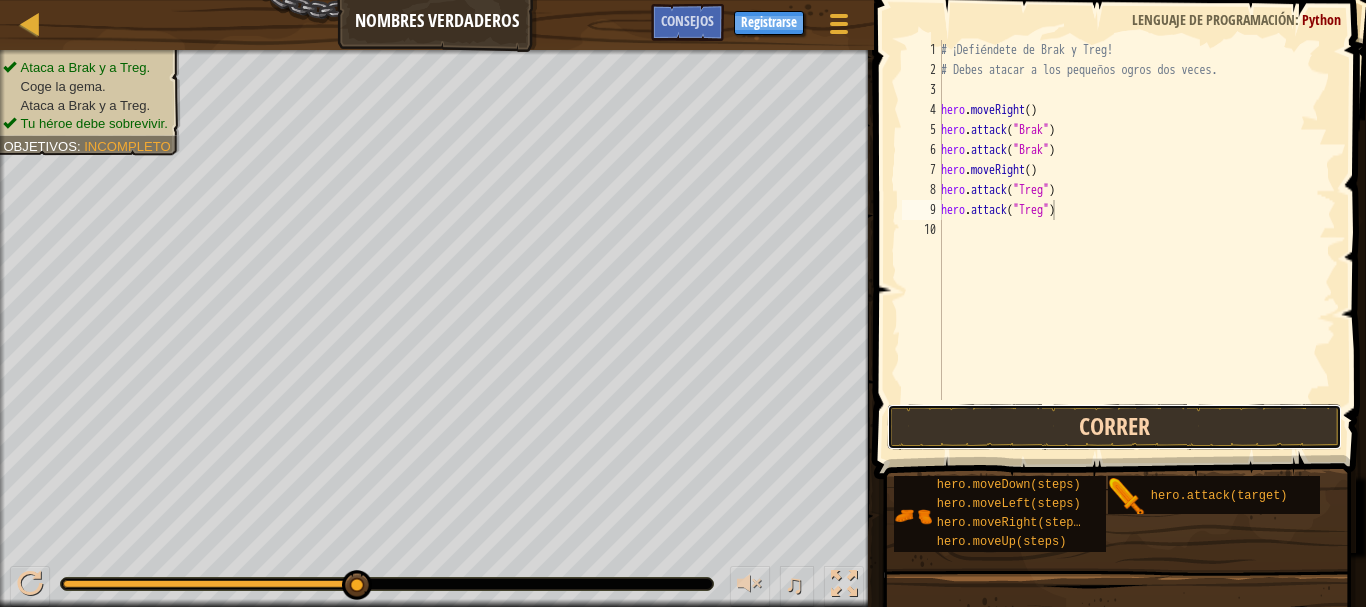 click on "Correr" at bounding box center (1114, 427) 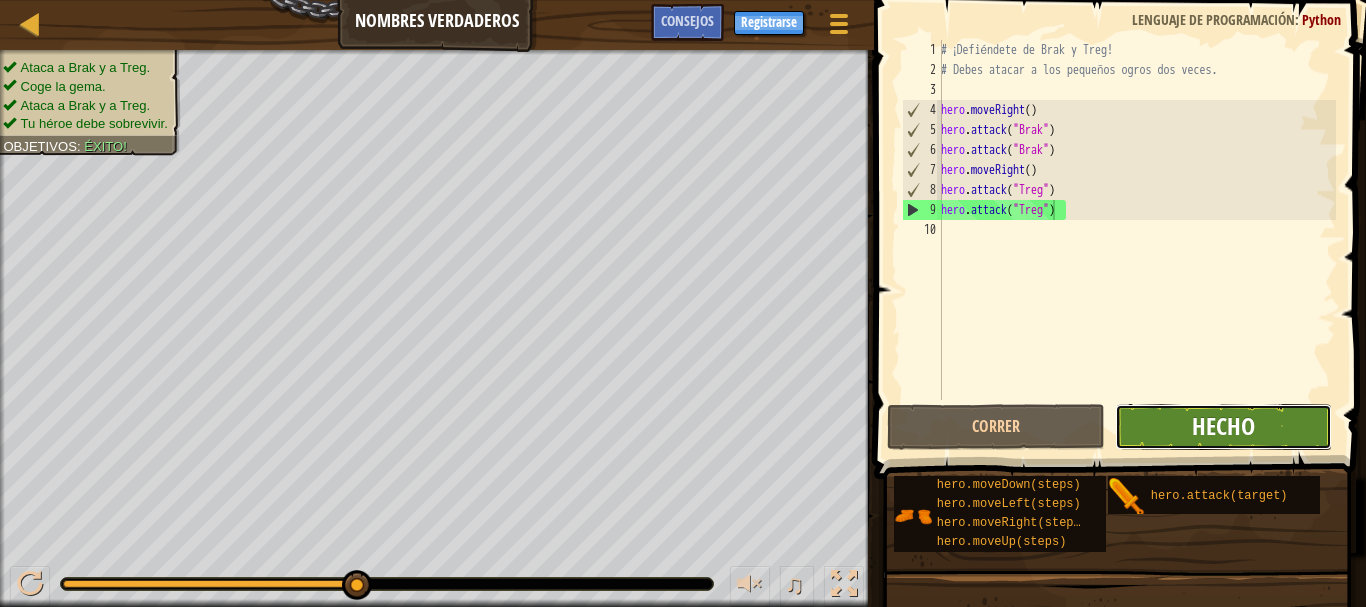 click on "Hecho" at bounding box center (1223, 426) 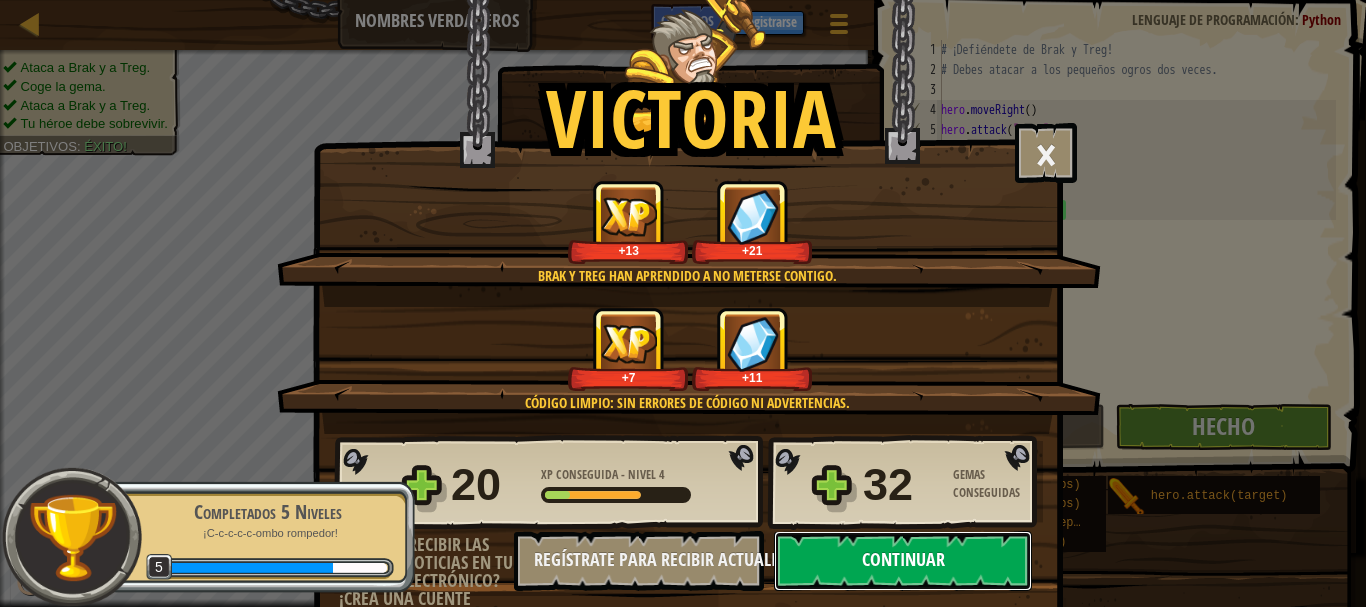 click on "Continuar" at bounding box center [903, 561] 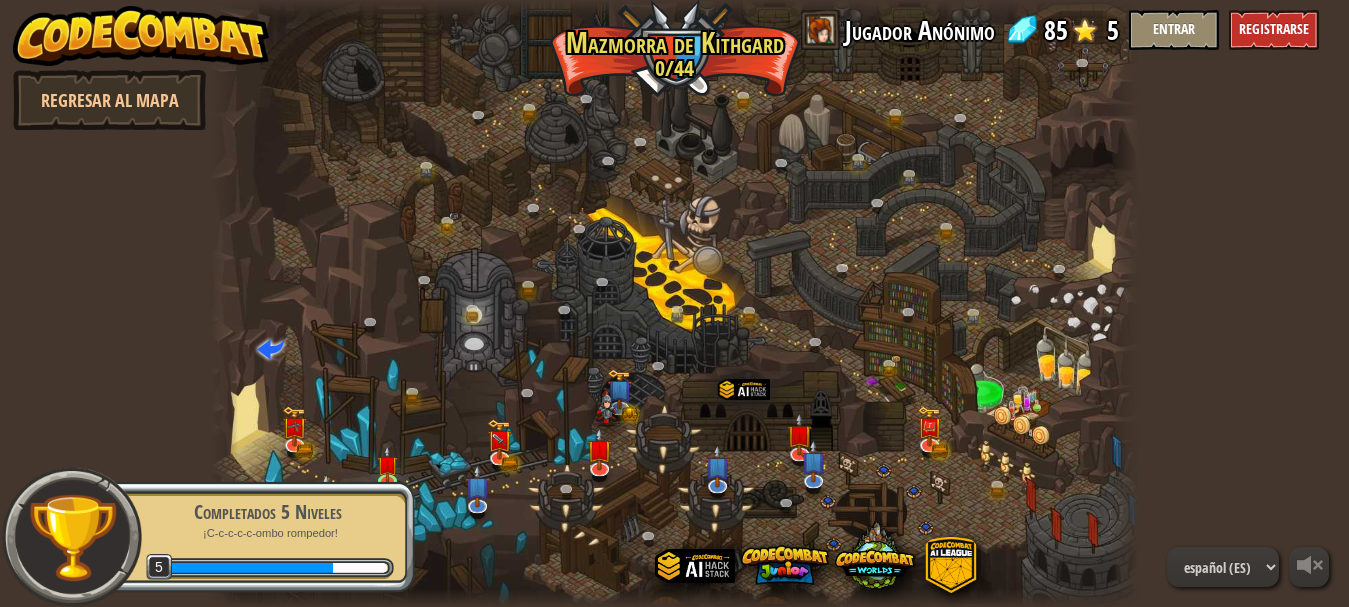 select on "es-ES" 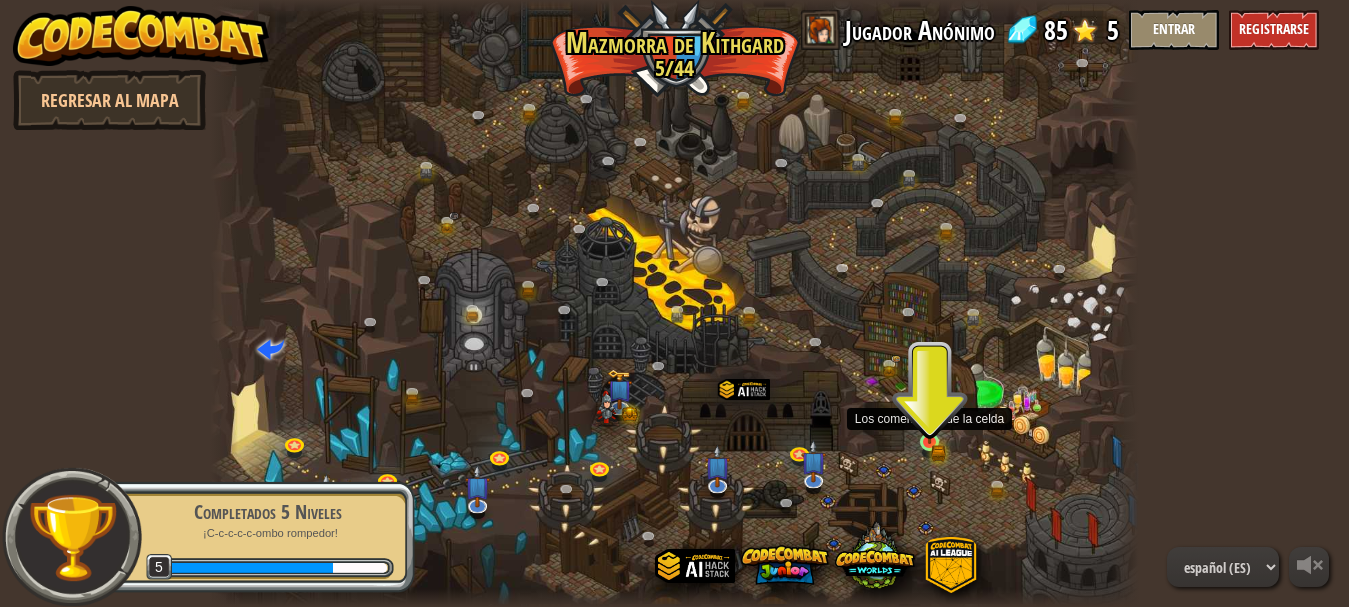 click at bounding box center (929, 420) 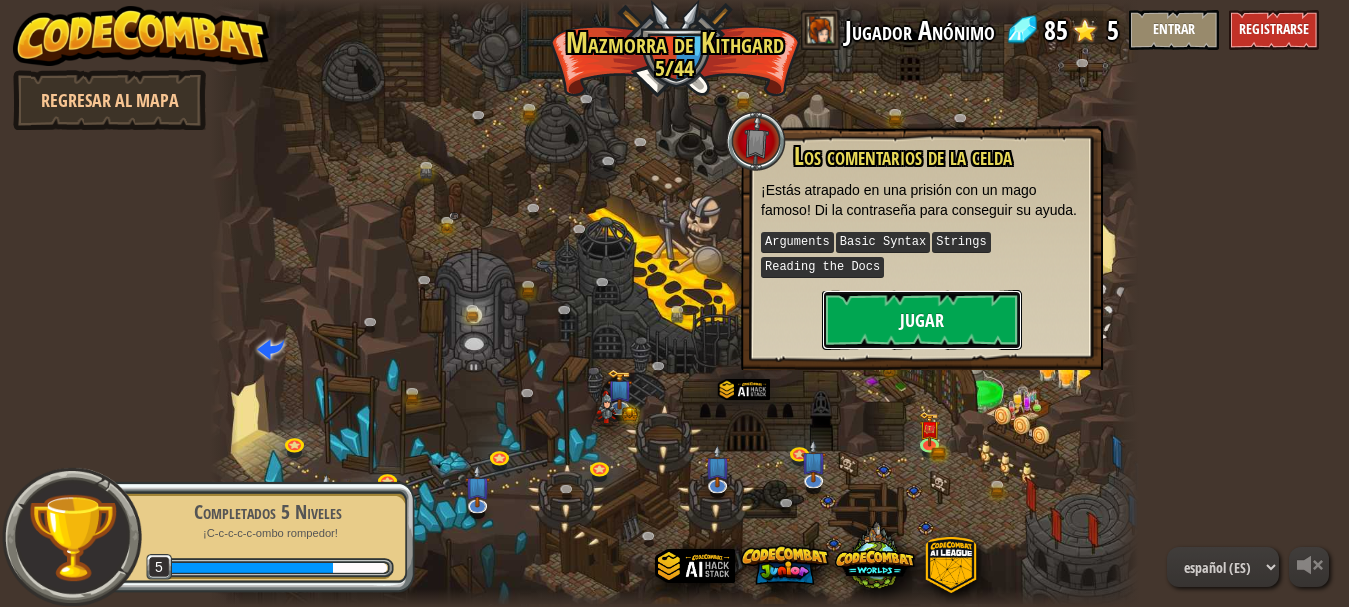 click on "Jugar" at bounding box center [922, 320] 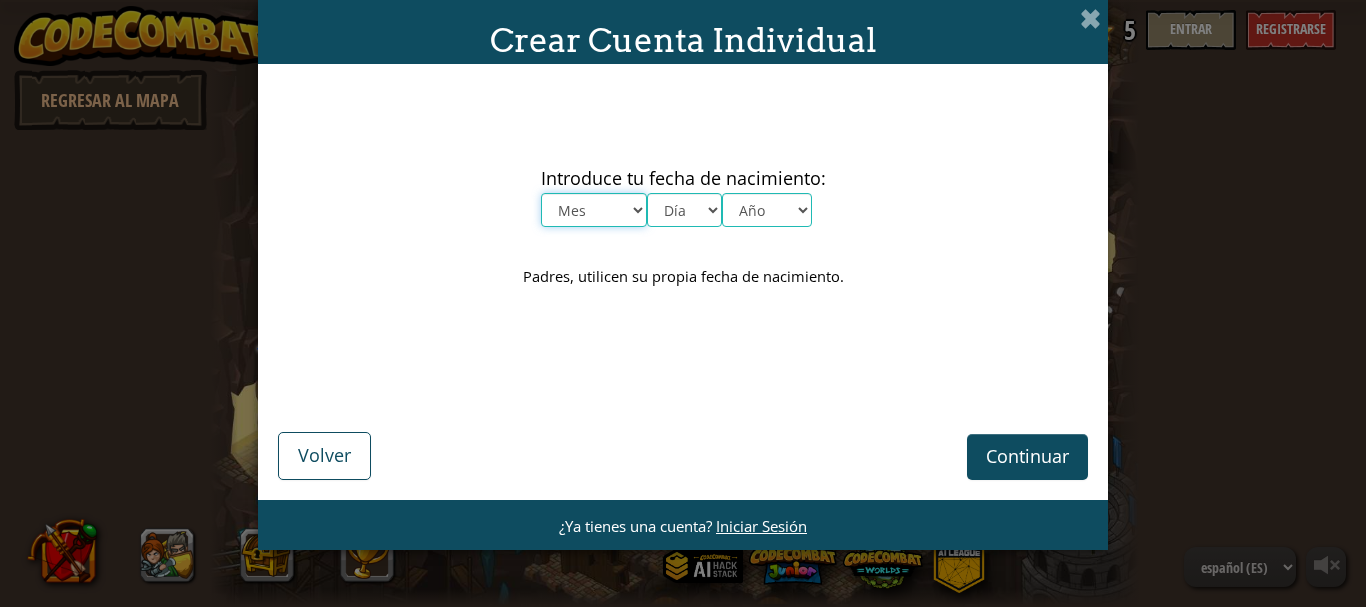 click on "Mes Enero Febrero Órdenes de marcha [PERSON_NAME] [PERSON_NAME] Octubre Noviembre Diciembre" at bounding box center [594, 210] 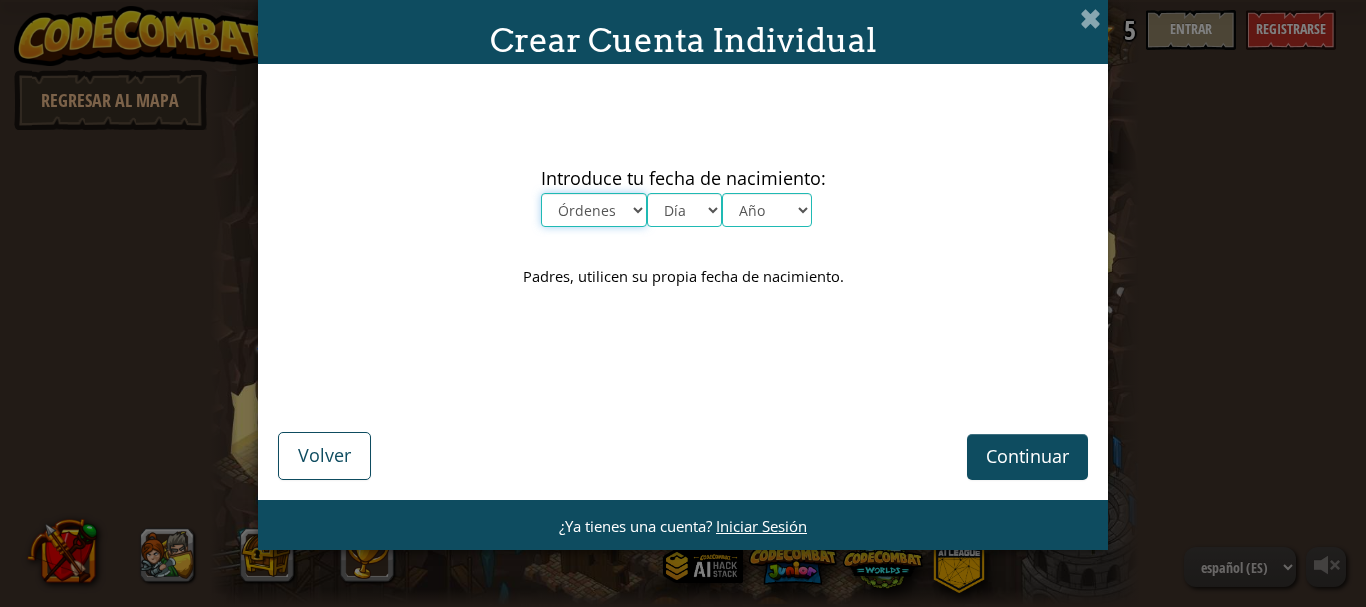 click on "Mes Enero Febrero Órdenes de marcha [PERSON_NAME] [PERSON_NAME] Octubre Noviembre Diciembre" at bounding box center [594, 210] 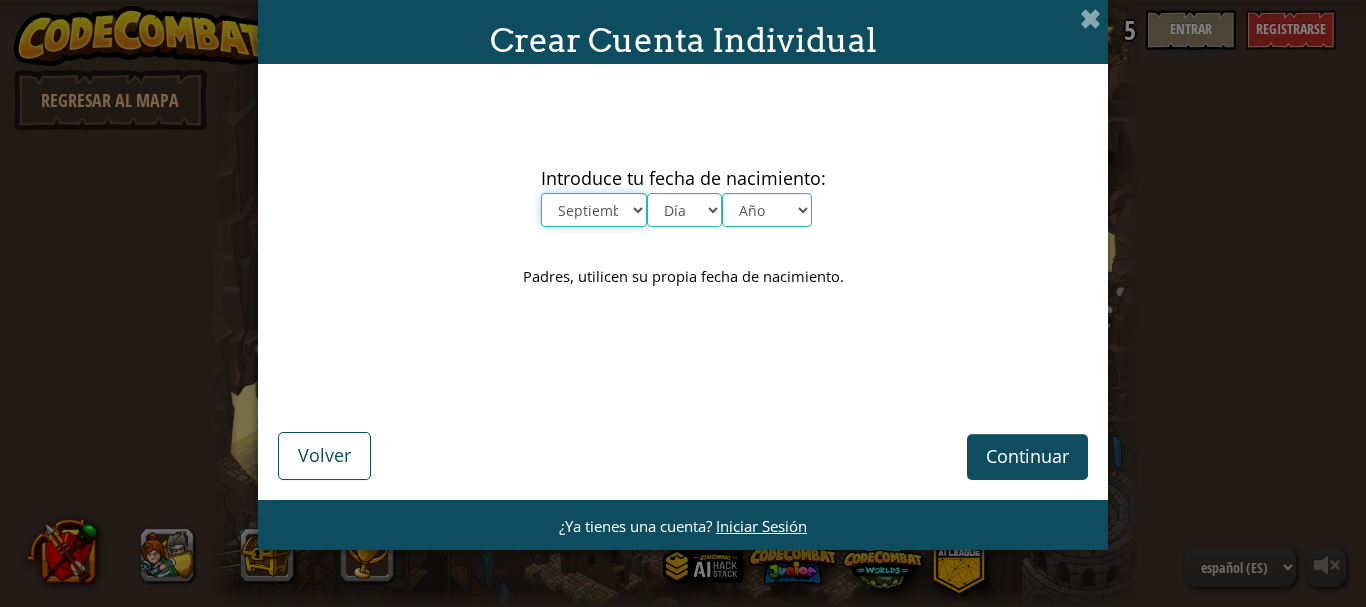 click on "Mes Enero Febrero Órdenes de marcha [PERSON_NAME] [PERSON_NAME] Octubre Noviembre Diciembre" at bounding box center (594, 210) 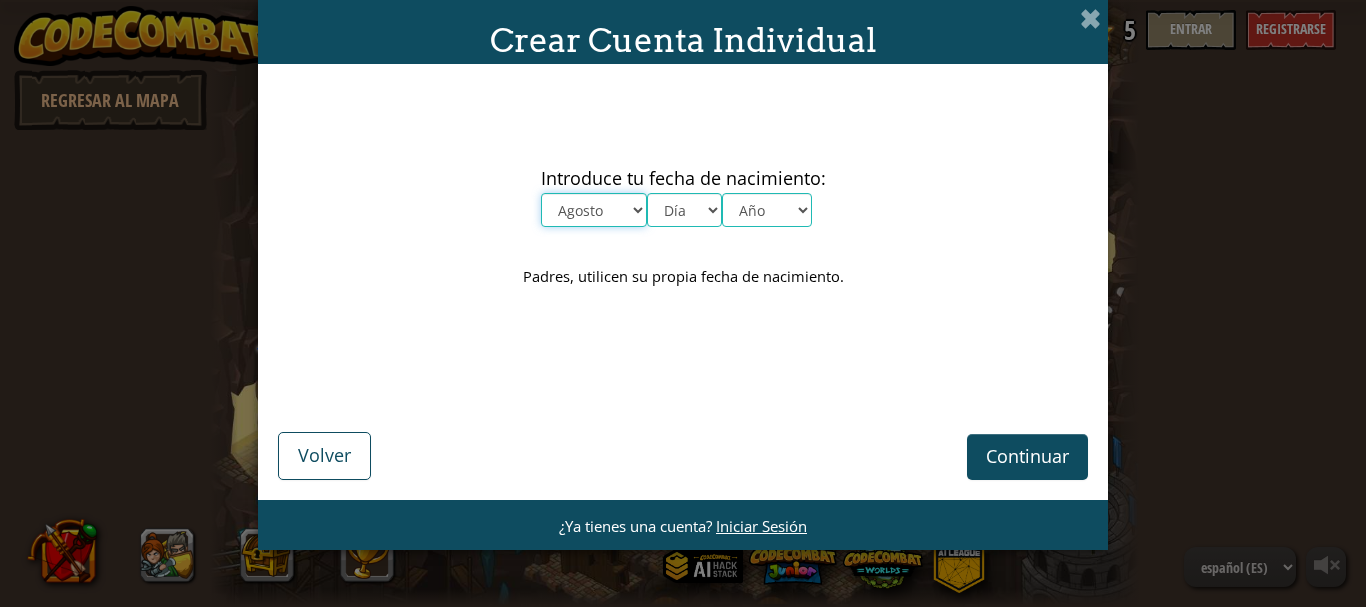click on "Mes Enero Febrero Órdenes de marcha [PERSON_NAME] [PERSON_NAME] Octubre Noviembre Diciembre" at bounding box center (594, 210) 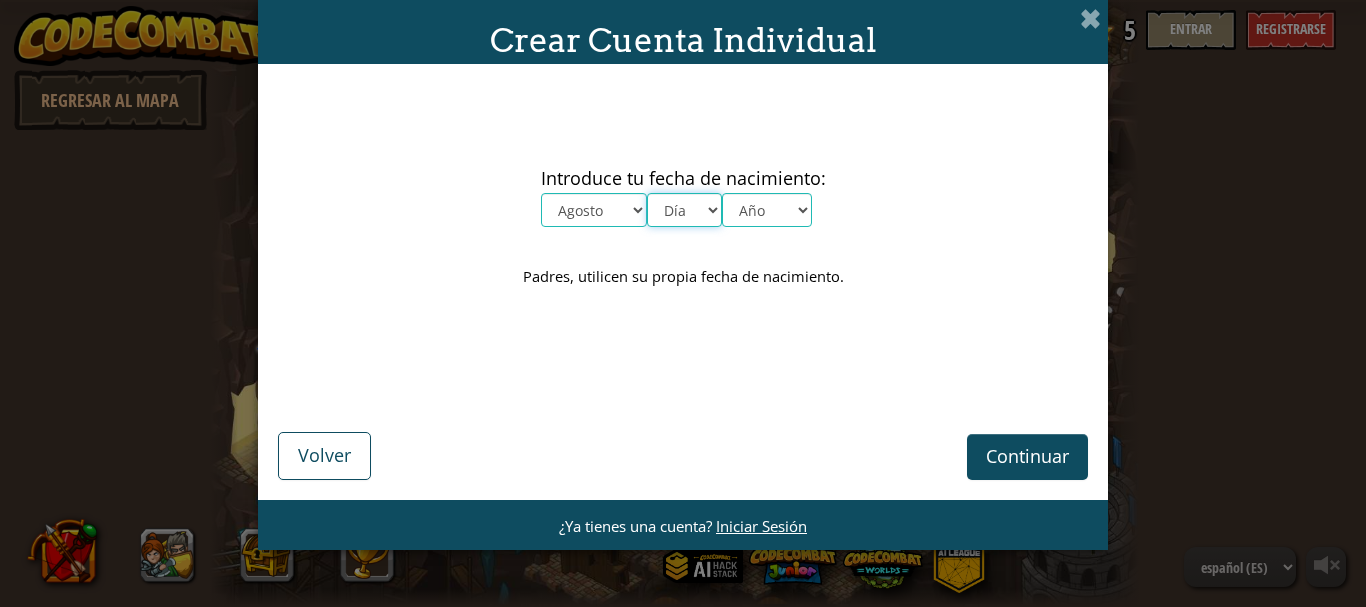 click on "Día 1 2 3 4 5 6 7 8 9 10 11 12 13 14 15 16 17 18 19 20 21 22 23 24 25 26 27 28 29 30 31" at bounding box center (684, 210) 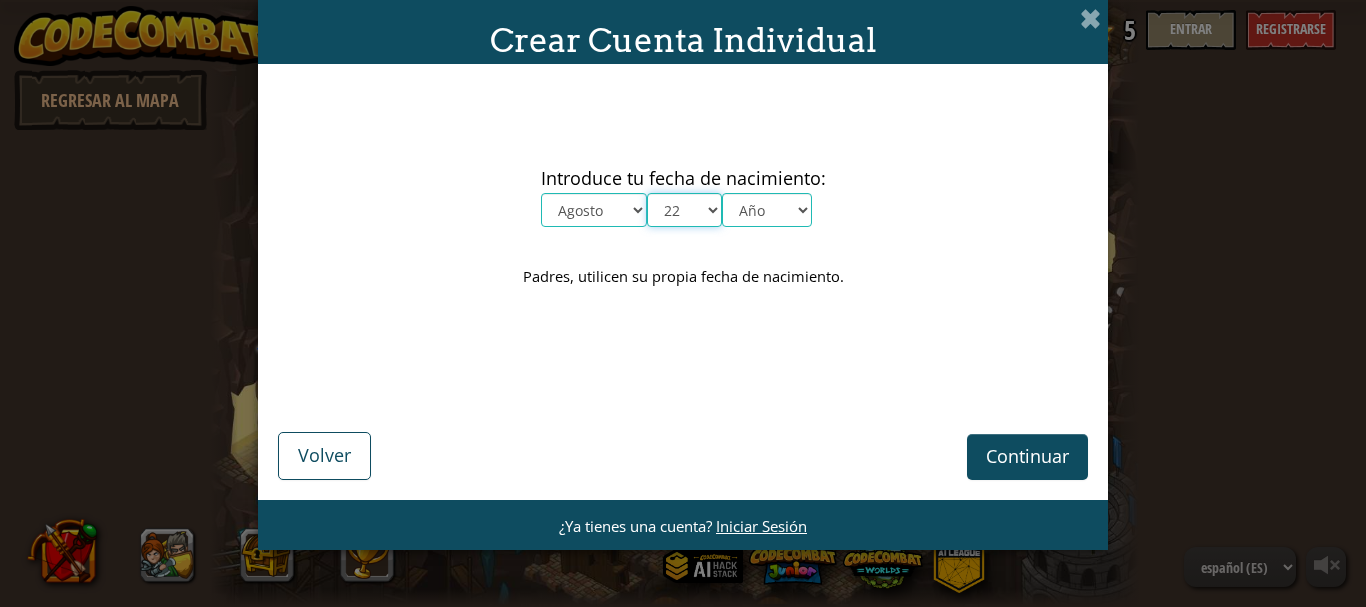 click on "Día 1 2 3 4 5 6 7 8 9 10 11 12 13 14 15 16 17 18 19 20 21 22 23 24 25 26 27 28 29 30 31" at bounding box center [684, 210] 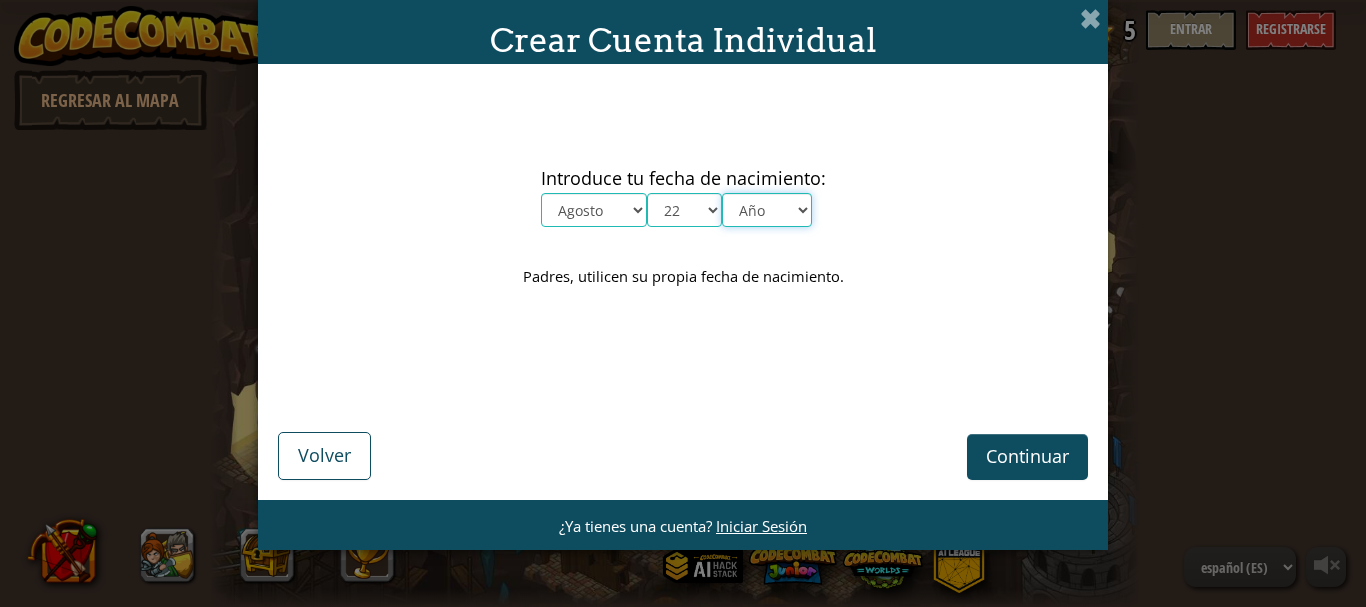 click on "Año 2025 2024 2023 2022 2021 2020 2019 2018 2017 2016 2015 2014 2013 2012 2011 2010 2009 2008 2007 2006 2005 2004 2003 2002 2001 2000 1999 1998 1997 1996 1995 1994 1993 1992 1991 1990 1989 1988 1987 1986 1985 1984 1983 1982 1981 1980 1979 1978 1977 1976 1975 1974 1973 1972 1971 1970 1969 1968 1967 1966 1965 1964 1963 1962 1961 1960 1959 1958 1957 1956 1955 1954 1953 1952 1951 1950 1949 1948 1947 1946 1945 1944 1943 1942 1941 1940 1939 1938 1937 1936 1935 1934 1933 1932 1931 1930 1929 1928 1927 1926" at bounding box center (767, 210) 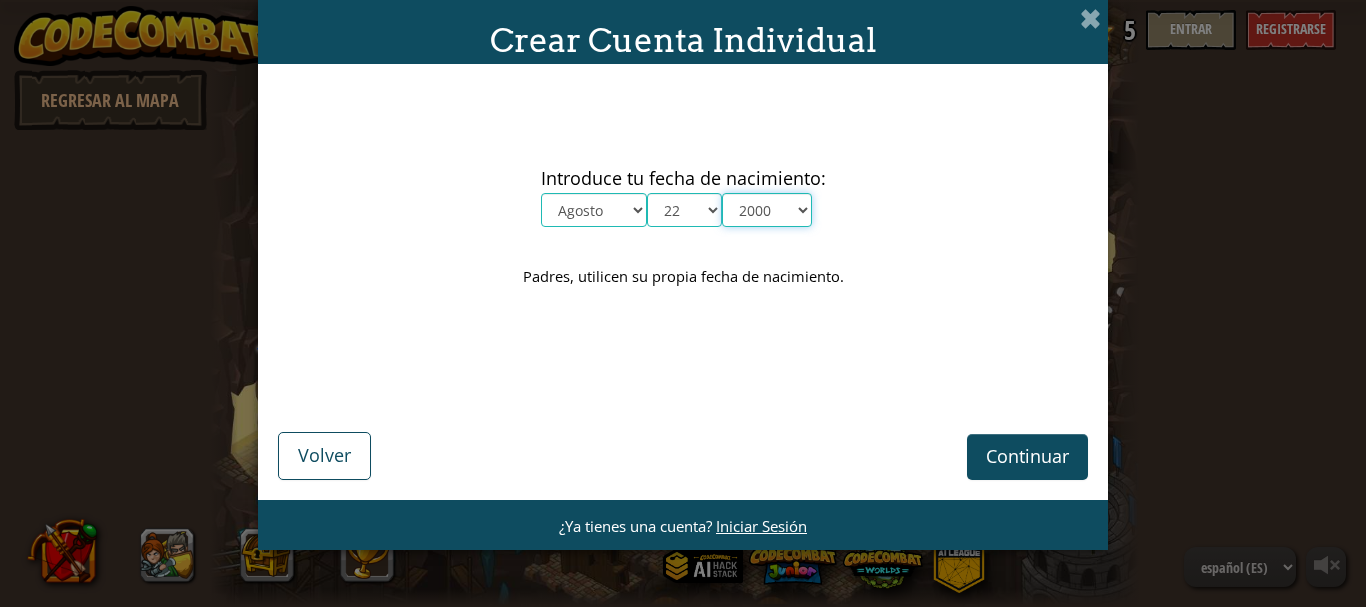 click on "Año 2025 2024 2023 2022 2021 2020 2019 2018 2017 2016 2015 2014 2013 2012 2011 2010 2009 2008 2007 2006 2005 2004 2003 2002 2001 2000 1999 1998 1997 1996 1995 1994 1993 1992 1991 1990 1989 1988 1987 1986 1985 1984 1983 1982 1981 1980 1979 1978 1977 1976 1975 1974 1973 1972 1971 1970 1969 1968 1967 1966 1965 1964 1963 1962 1961 1960 1959 1958 1957 1956 1955 1954 1953 1952 1951 1950 1949 1948 1947 1946 1945 1944 1943 1942 1941 1940 1939 1938 1937 1936 1935 1934 1933 1932 1931 1930 1929 1928 1927 1926" at bounding box center [767, 210] 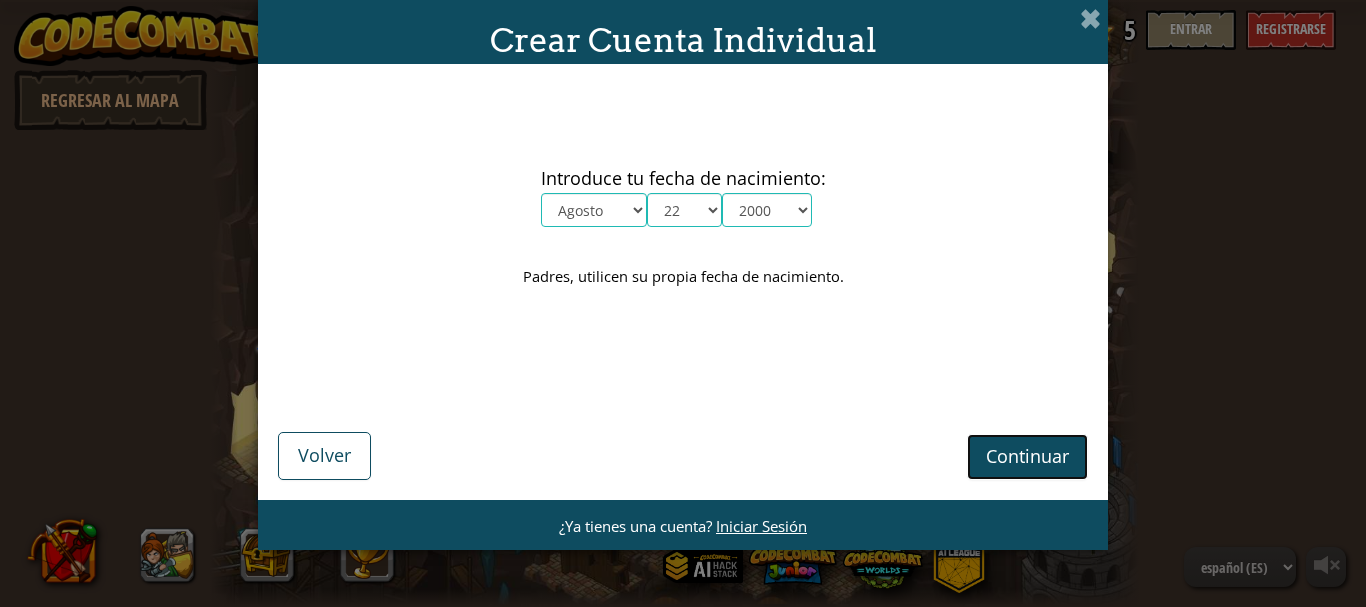 click on "Continuar" at bounding box center [1027, 456] 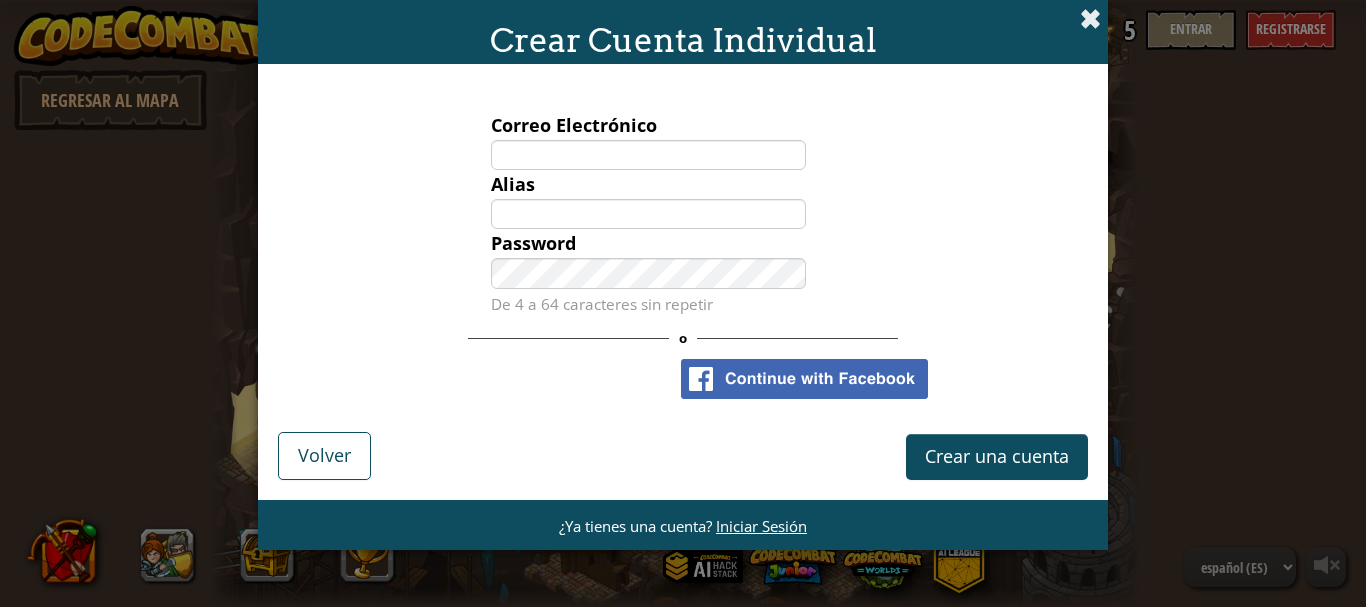 click at bounding box center (1090, 18) 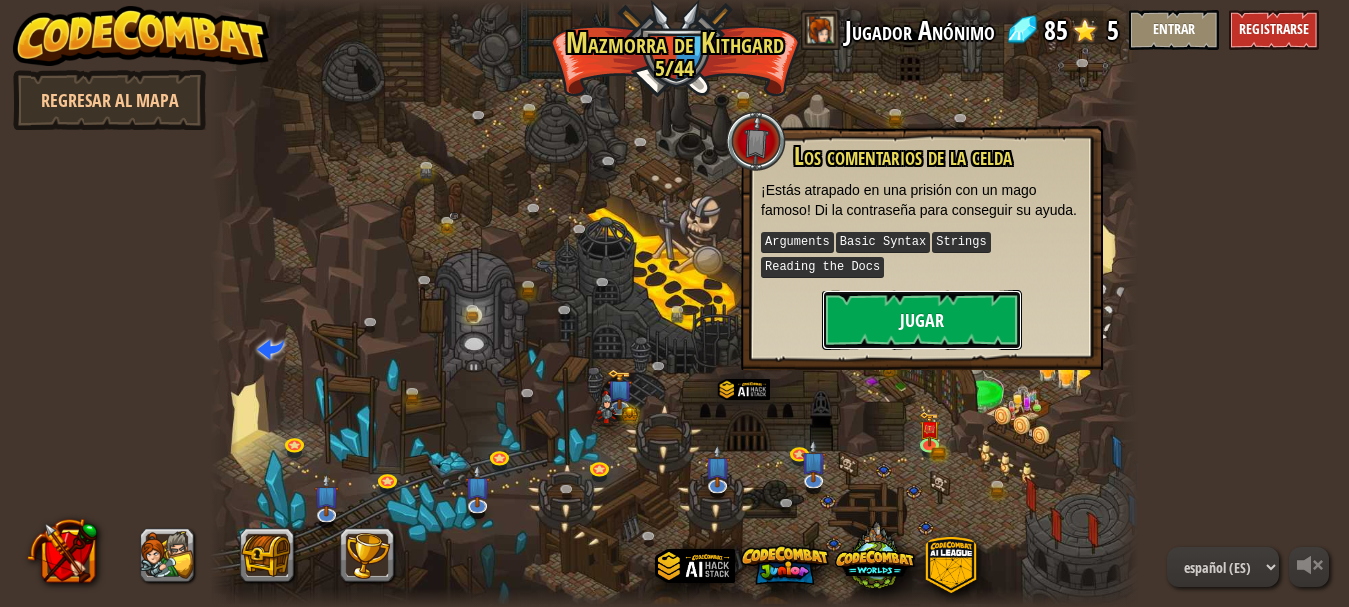 click on "Jugar" at bounding box center (922, 320) 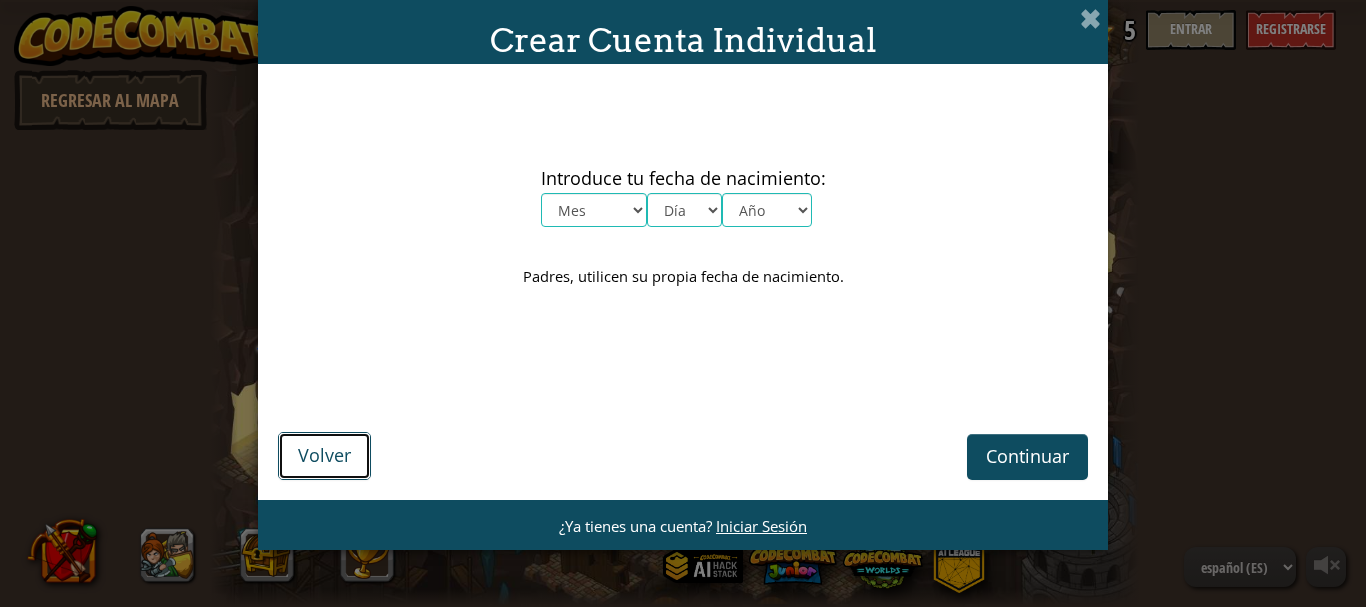 click on "Volver" at bounding box center (324, 456) 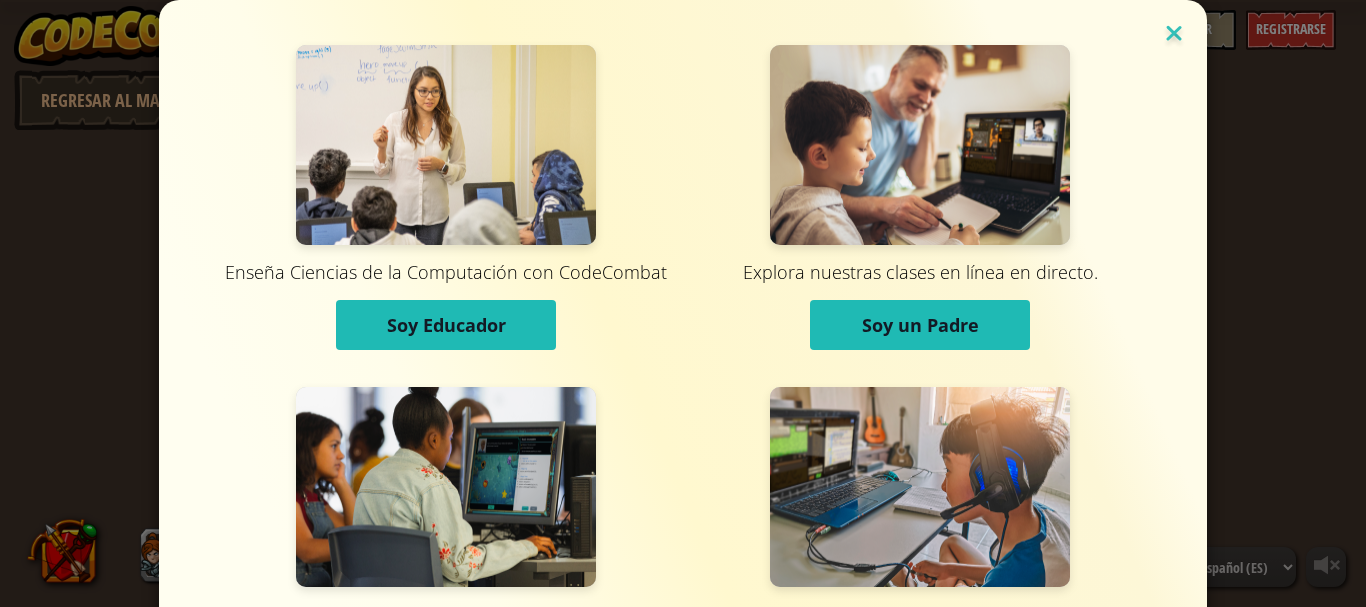 click at bounding box center (1174, 35) 